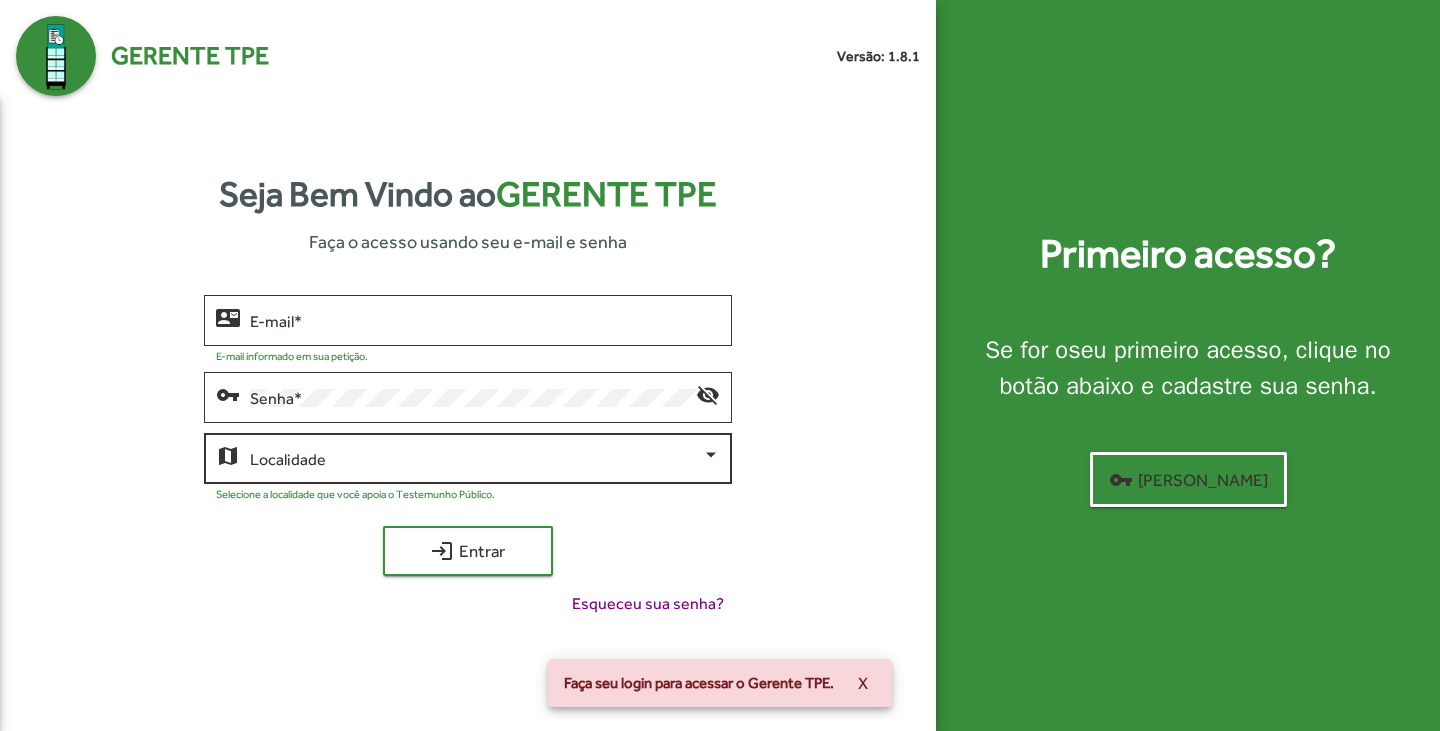 scroll, scrollTop: 0, scrollLeft: 0, axis: both 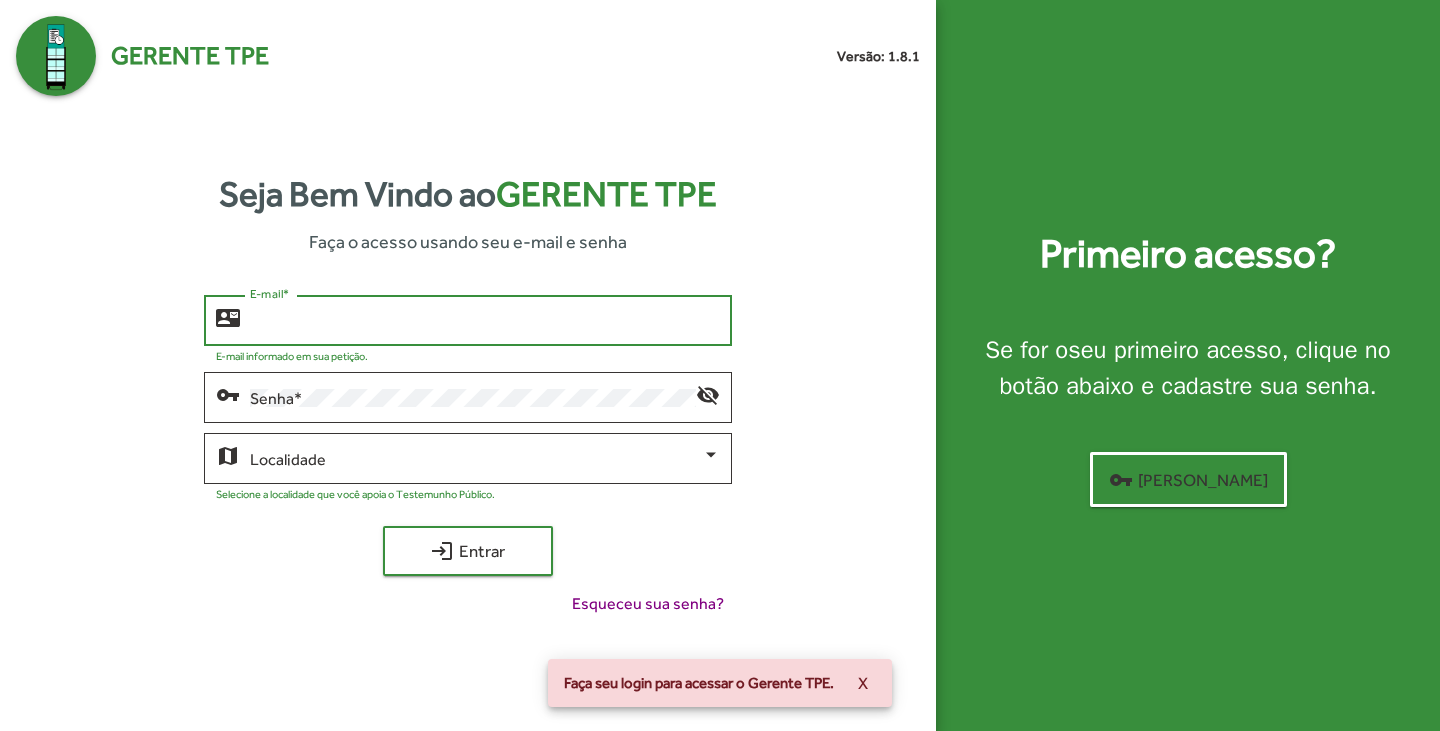 click on "E-mail   *" at bounding box center (484, 321) 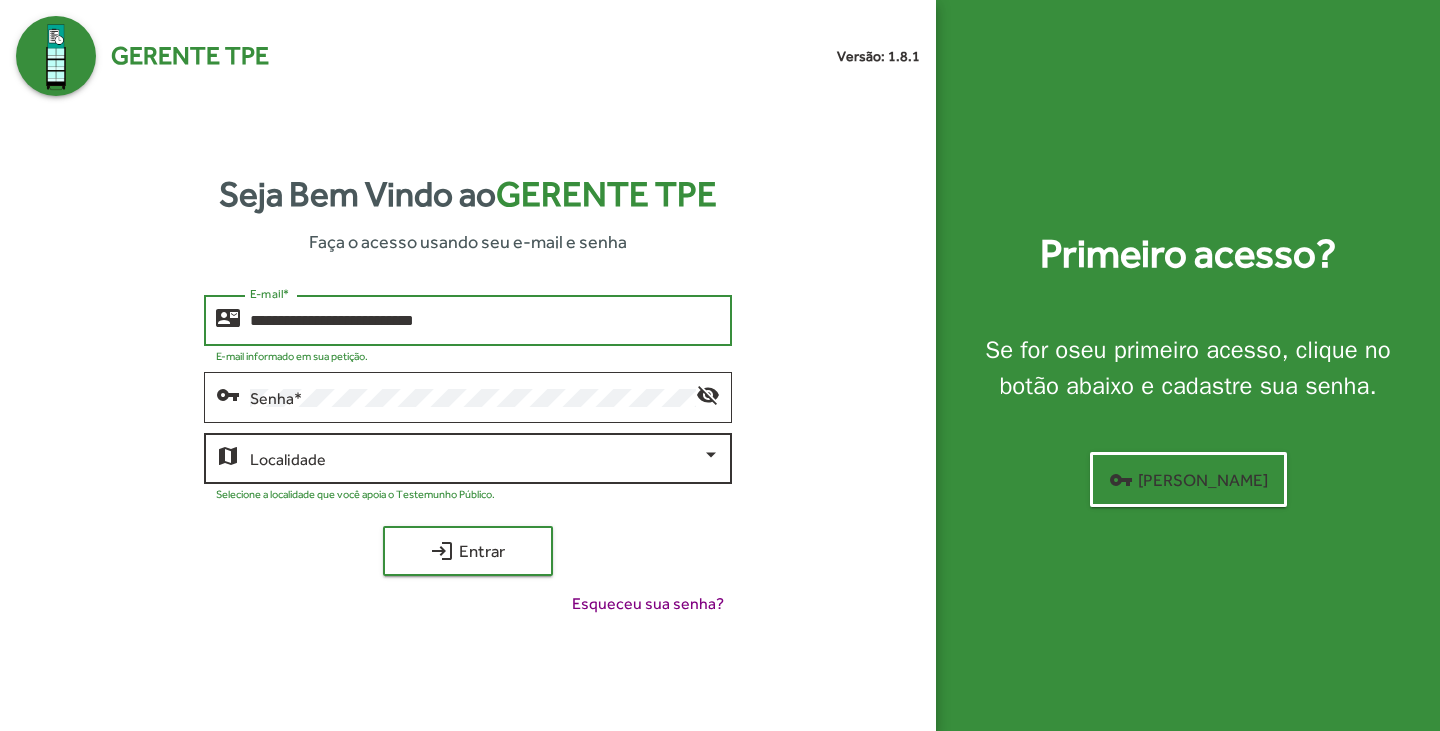 type on "**********" 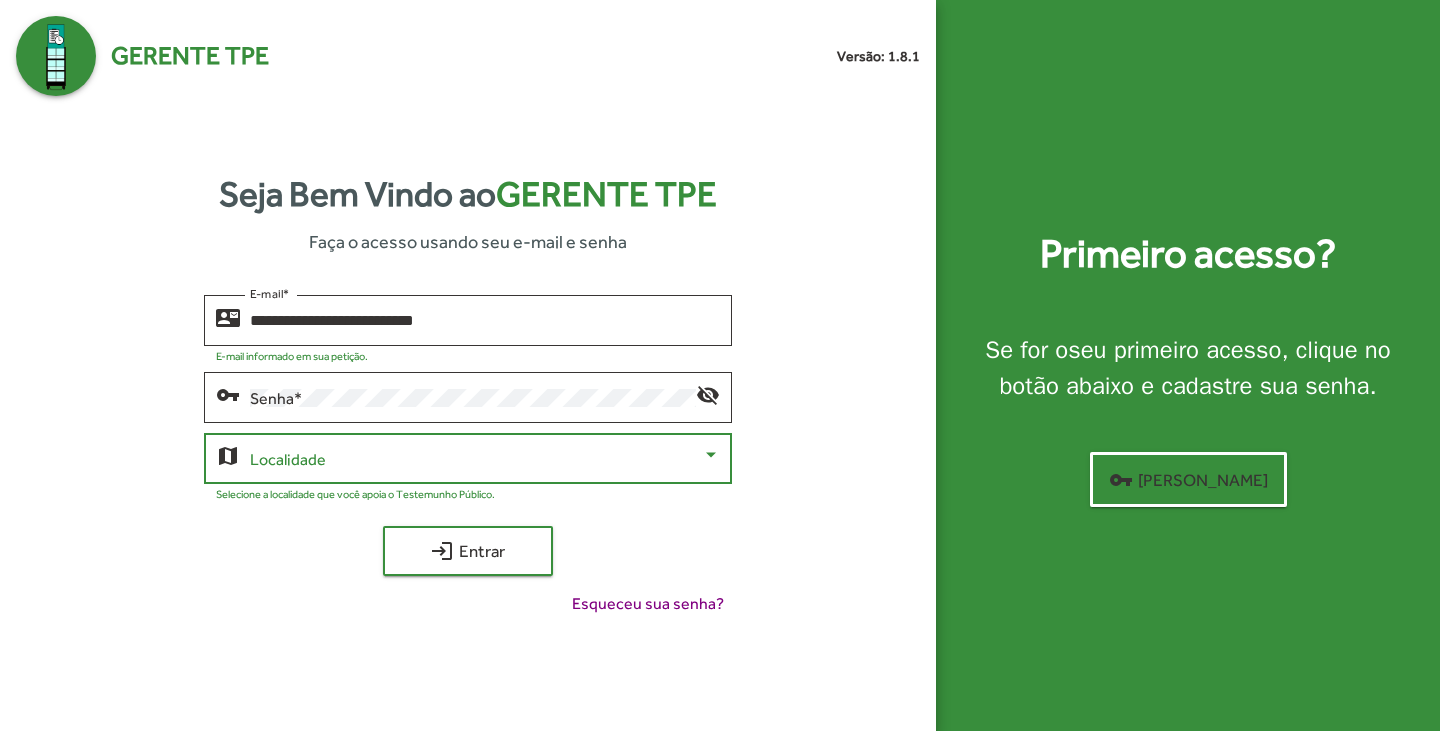 click at bounding box center [711, 454] 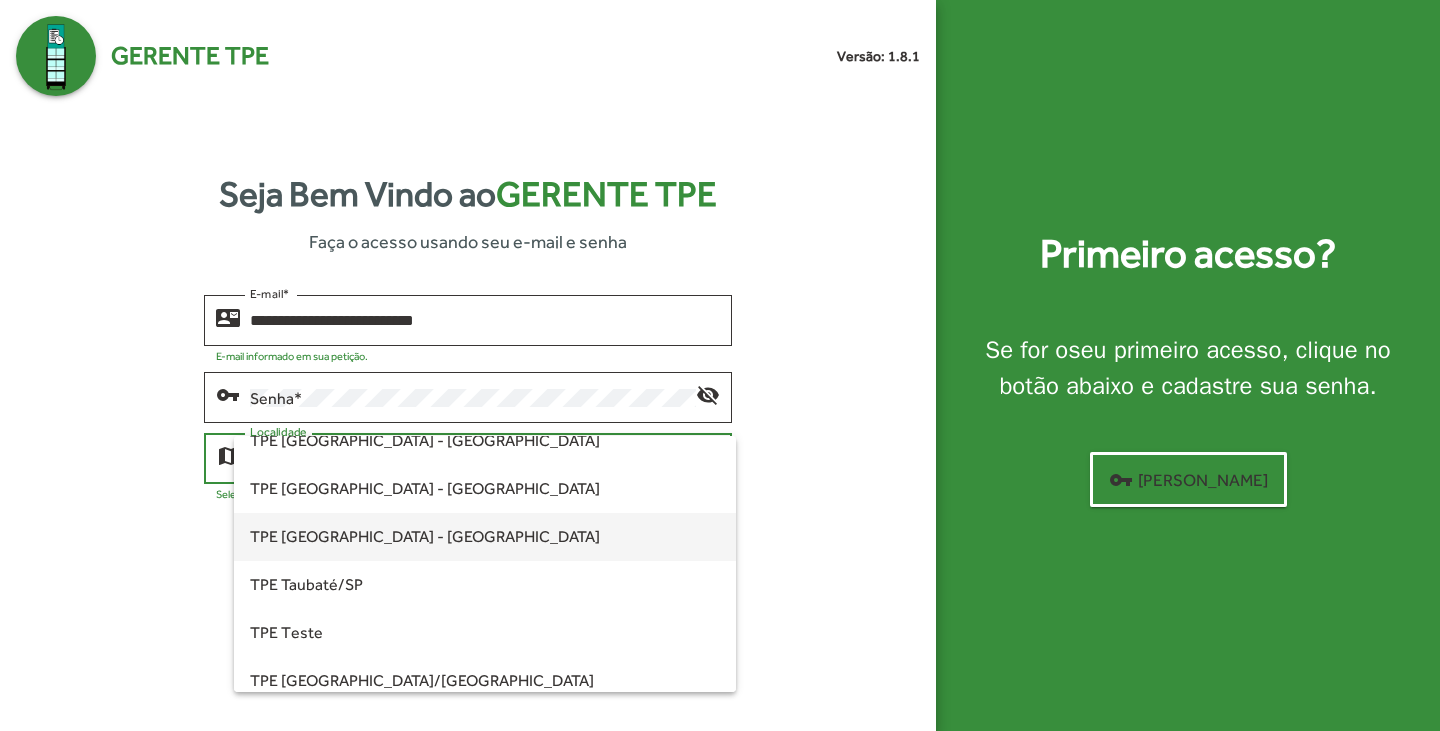 scroll, scrollTop: 560, scrollLeft: 0, axis: vertical 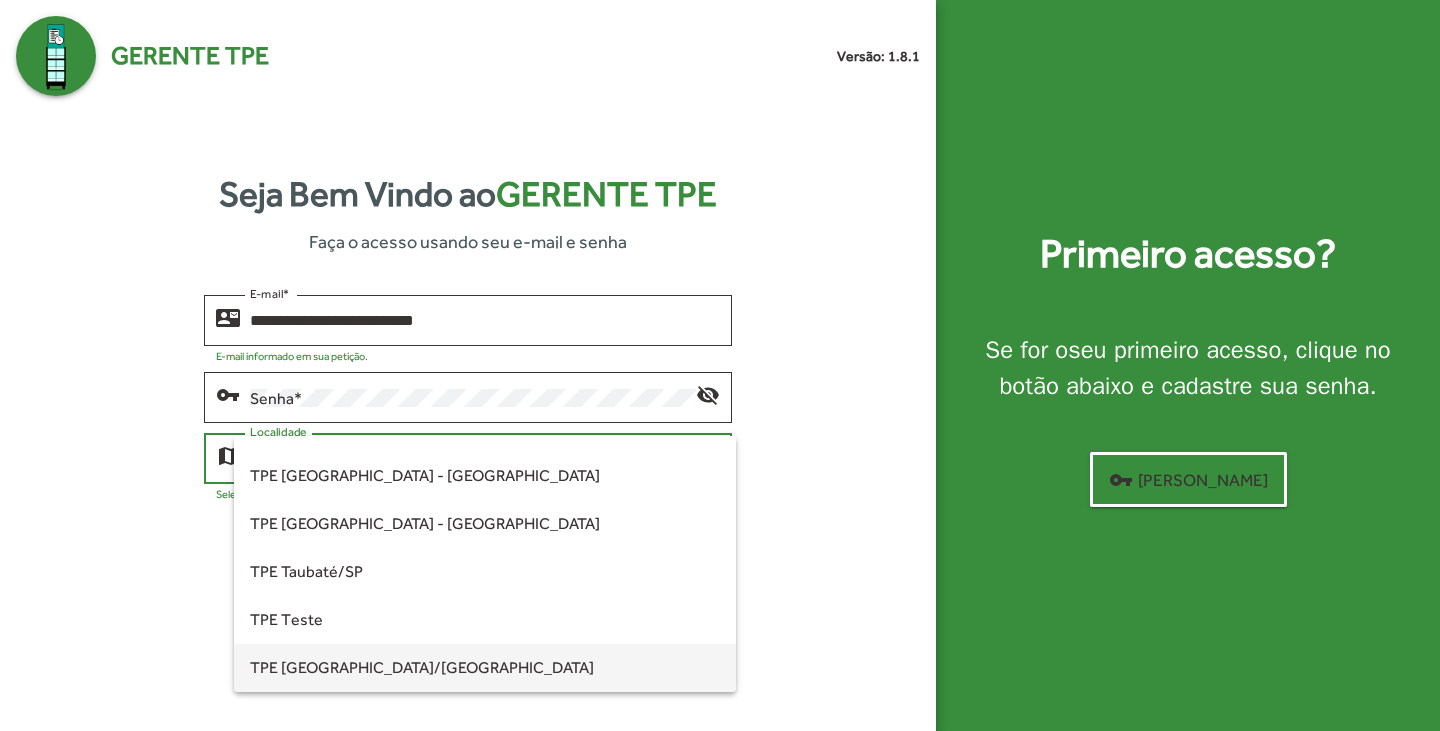 click on "TPE [GEOGRAPHIC_DATA]/[GEOGRAPHIC_DATA]" at bounding box center (484, 668) 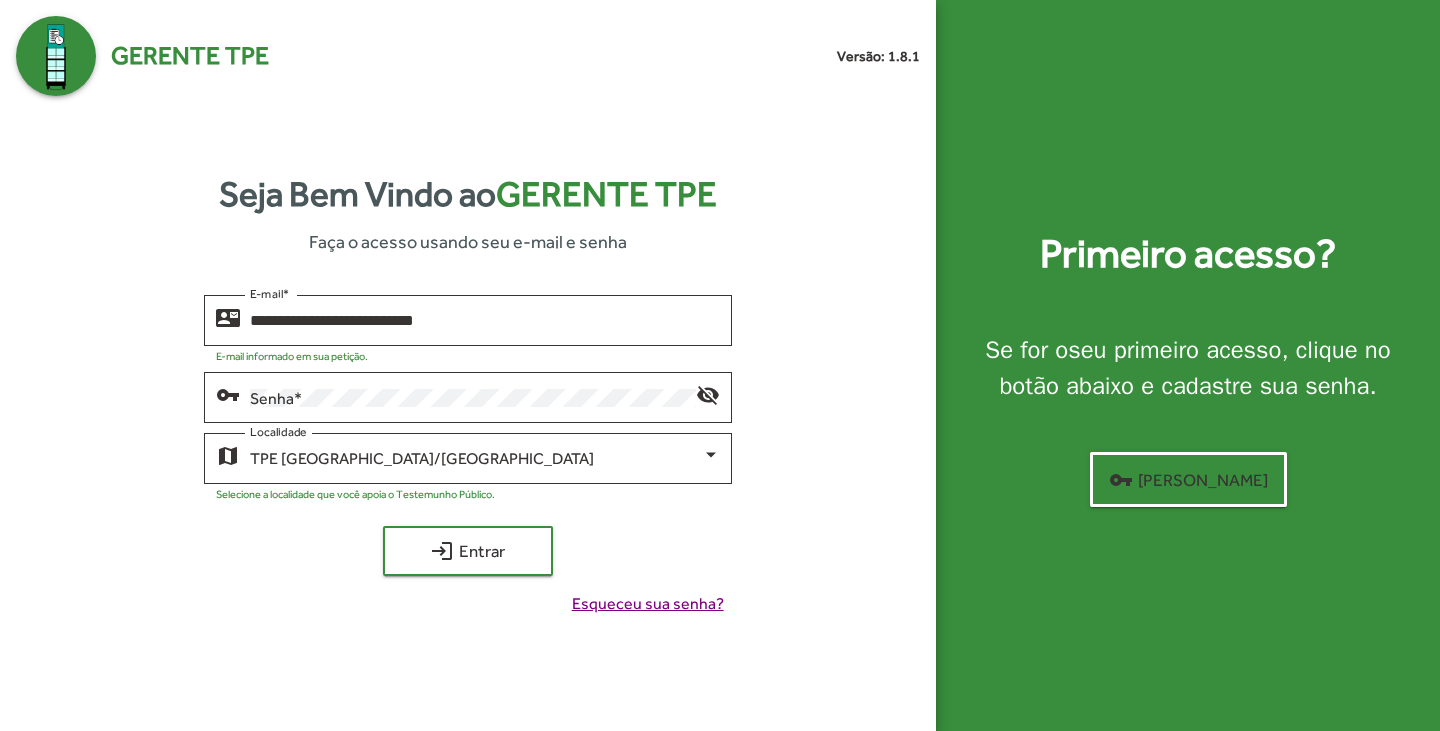 click on "Esqueceu sua senha?" 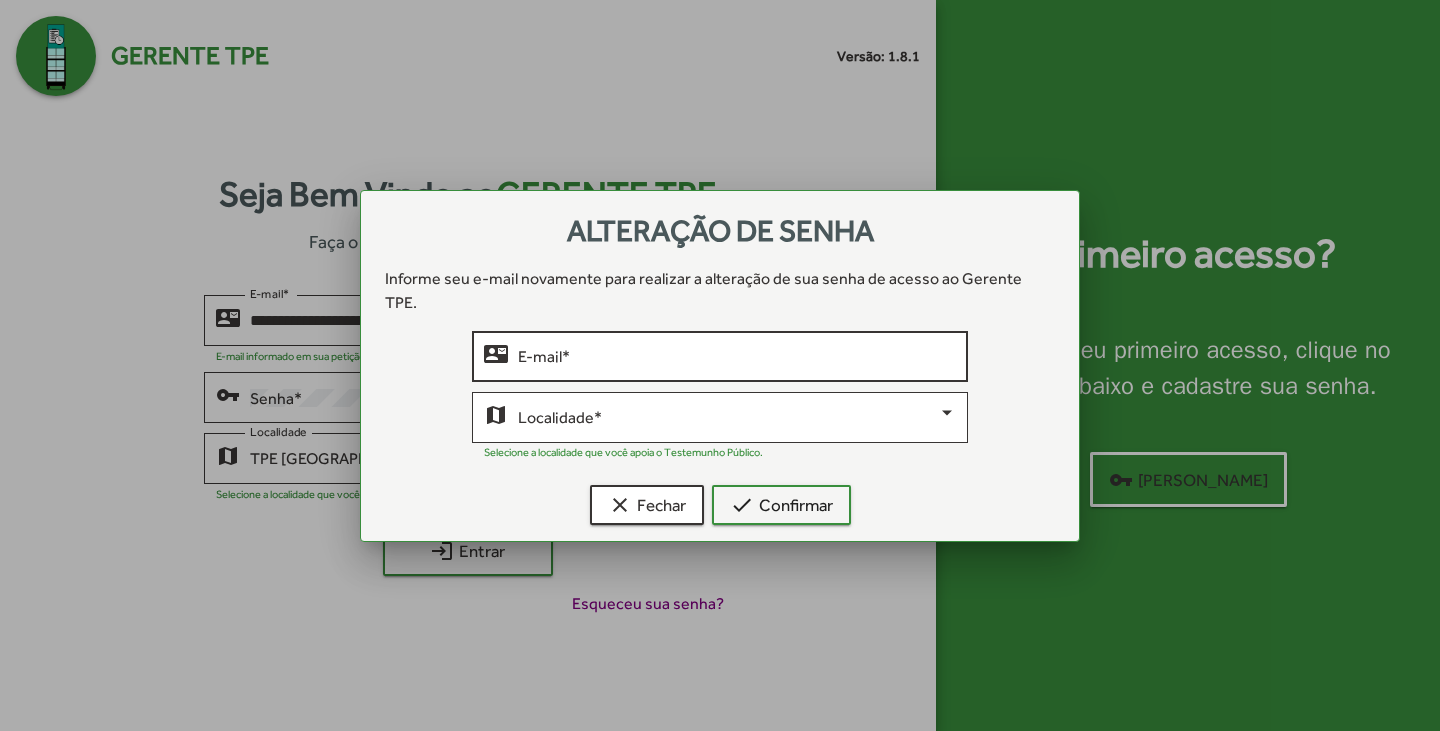 click on "E-mail   *" at bounding box center (737, 357) 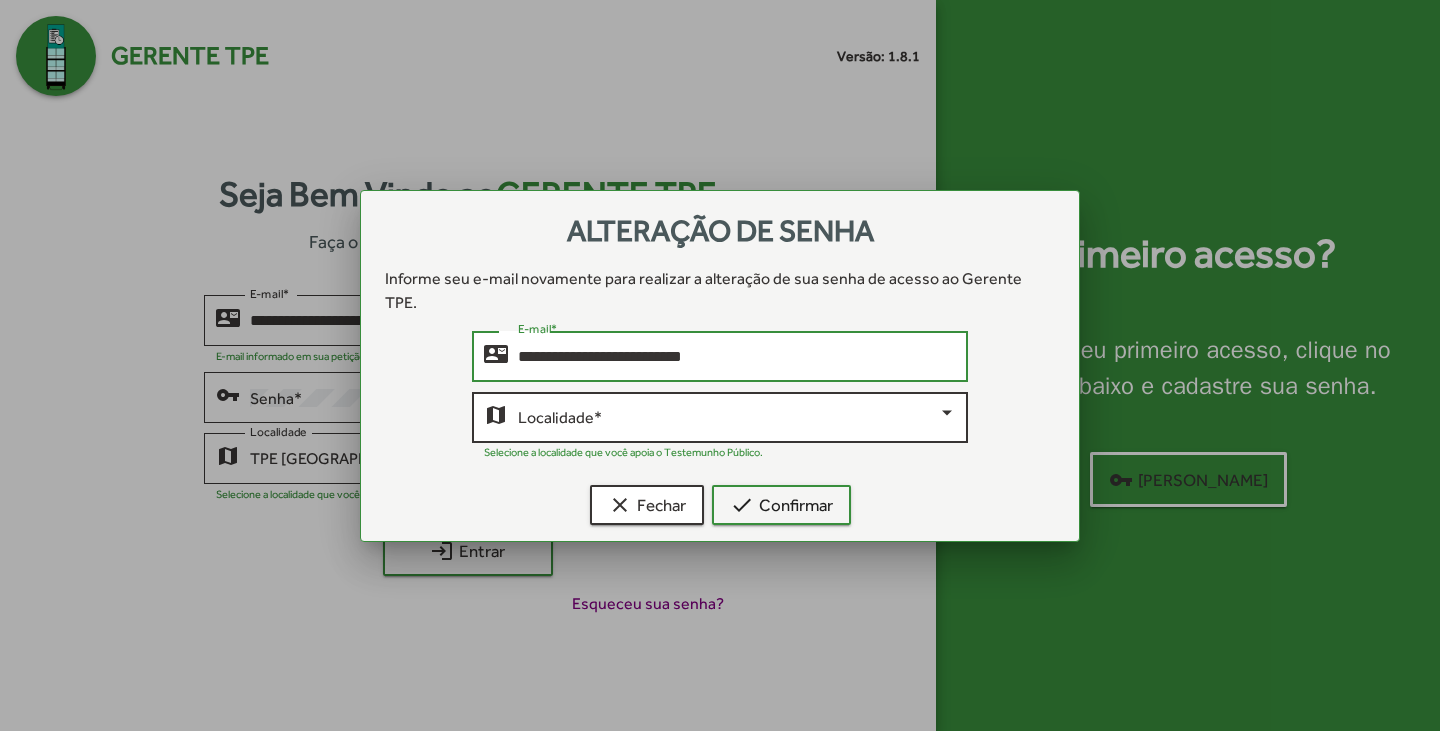 type on "**********" 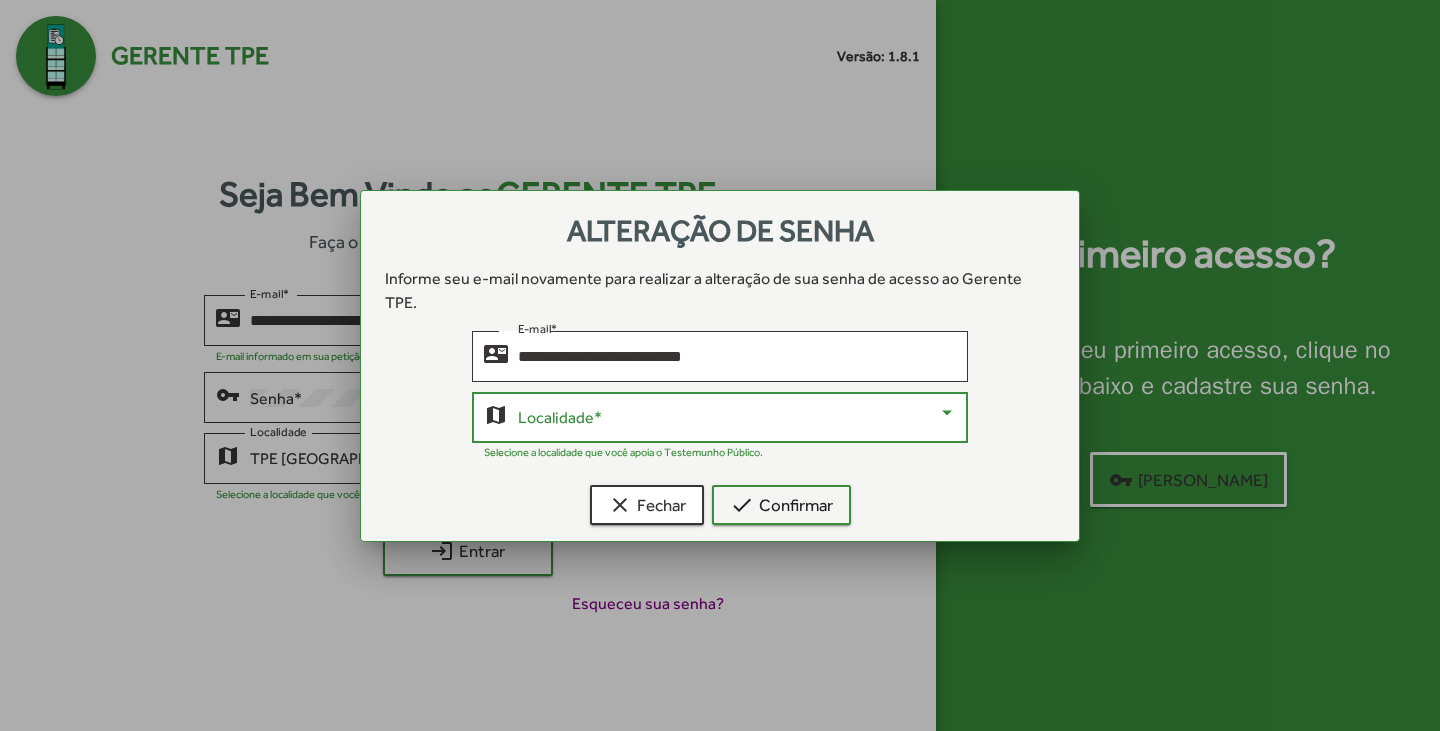 click at bounding box center (947, 413) 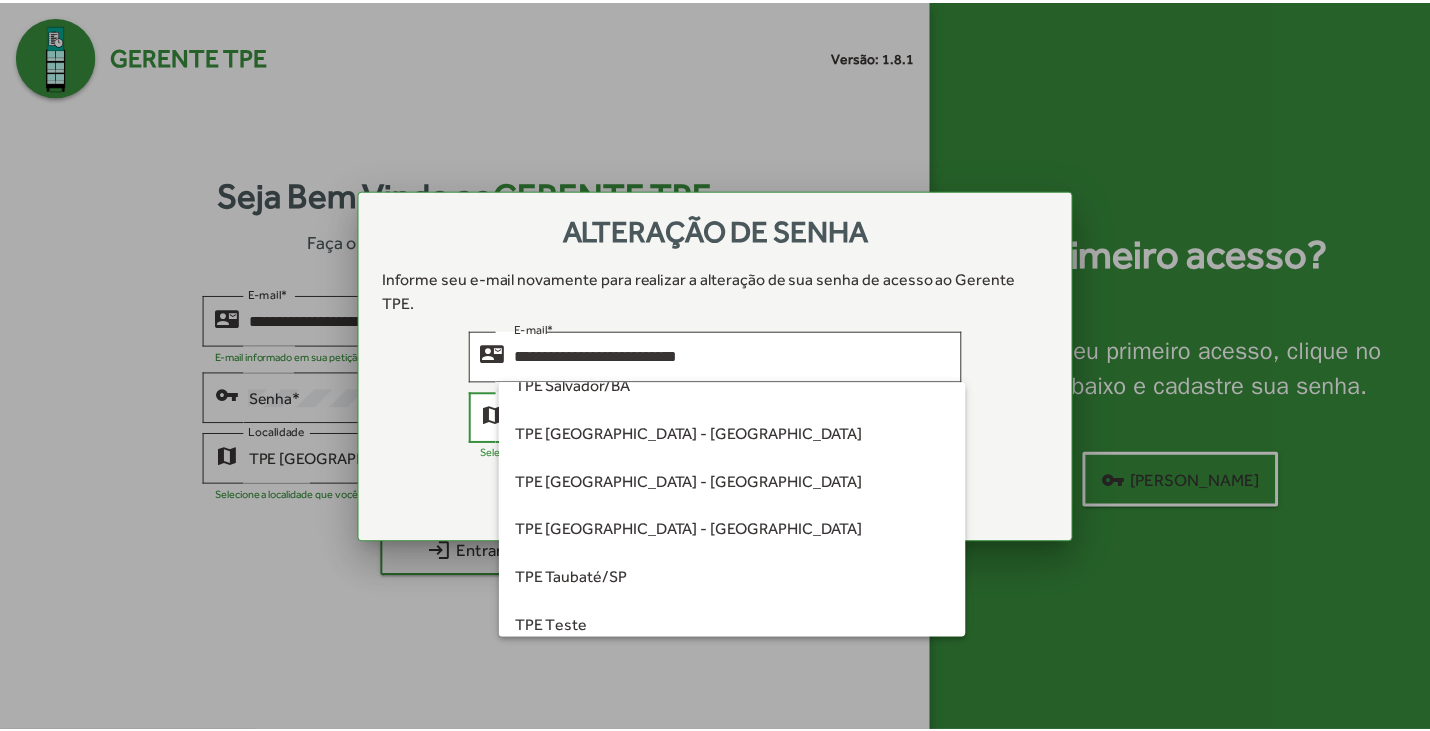 scroll, scrollTop: 560, scrollLeft: 0, axis: vertical 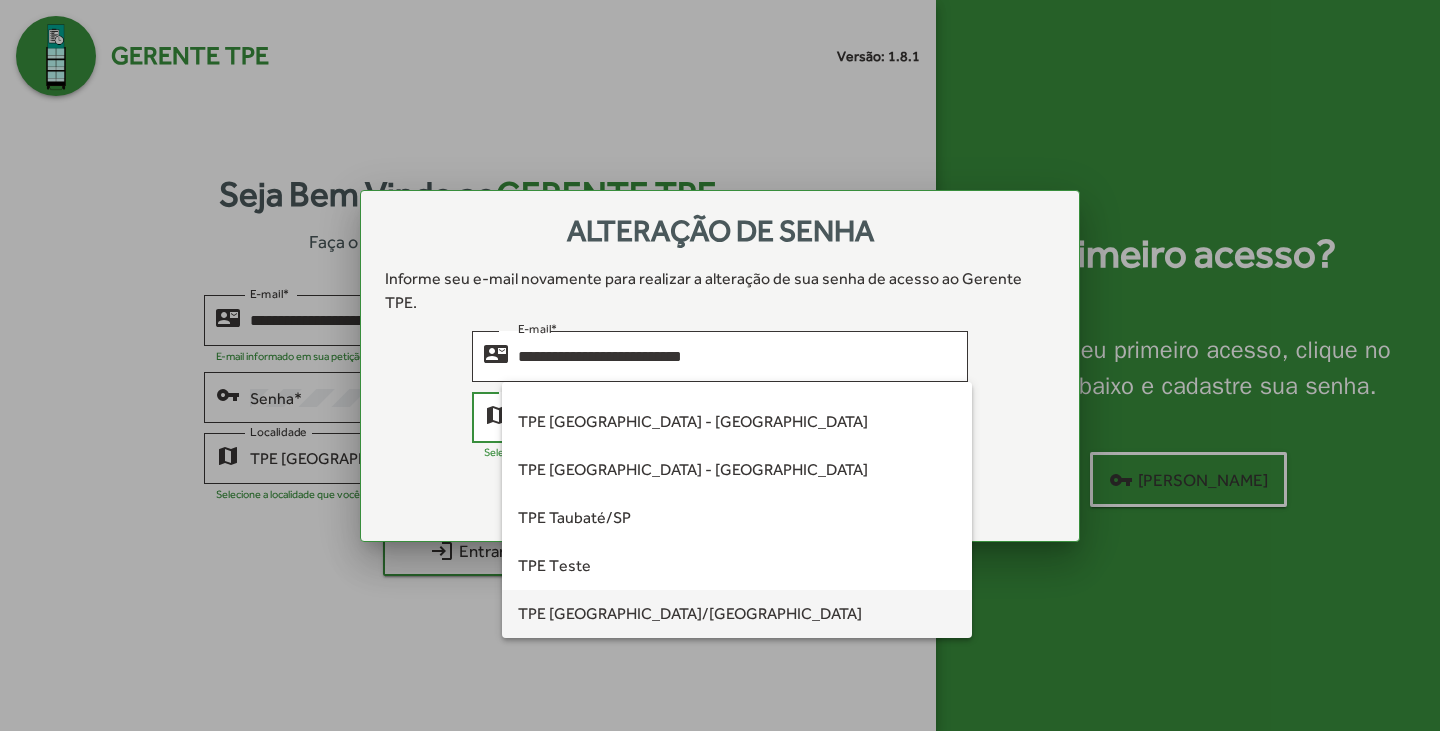 click on "TPE [GEOGRAPHIC_DATA]/[GEOGRAPHIC_DATA]" at bounding box center [737, 614] 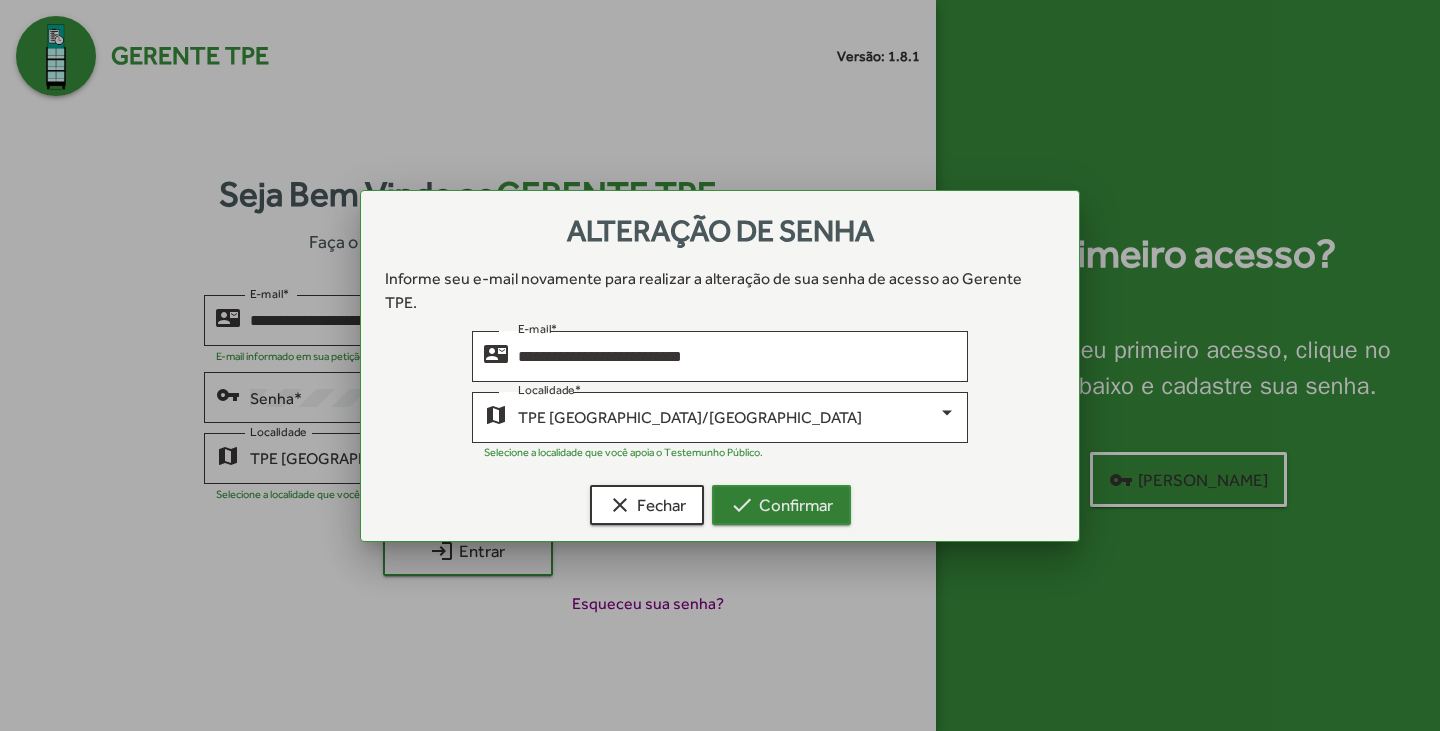 click on "check  Confirmar" at bounding box center [781, 505] 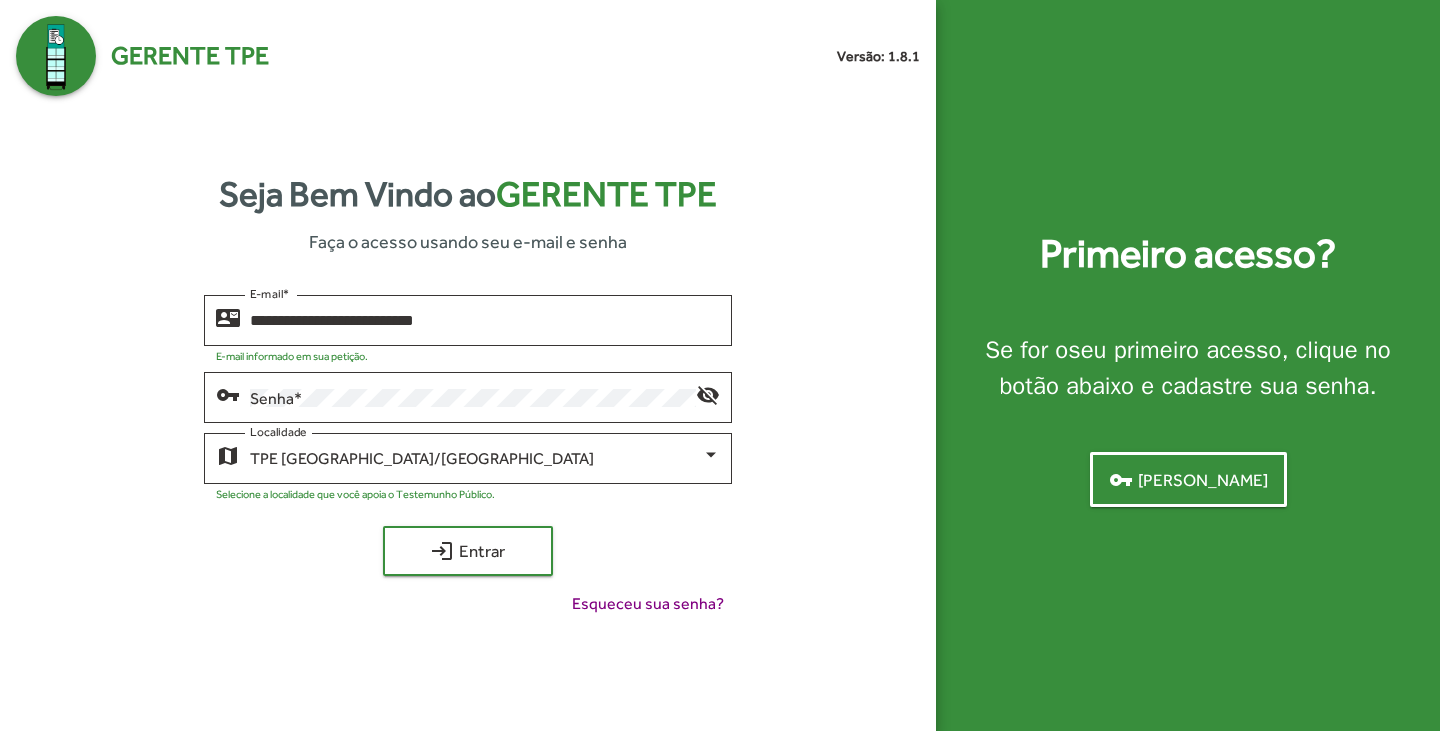 click on "vpn_key  Criar senha" 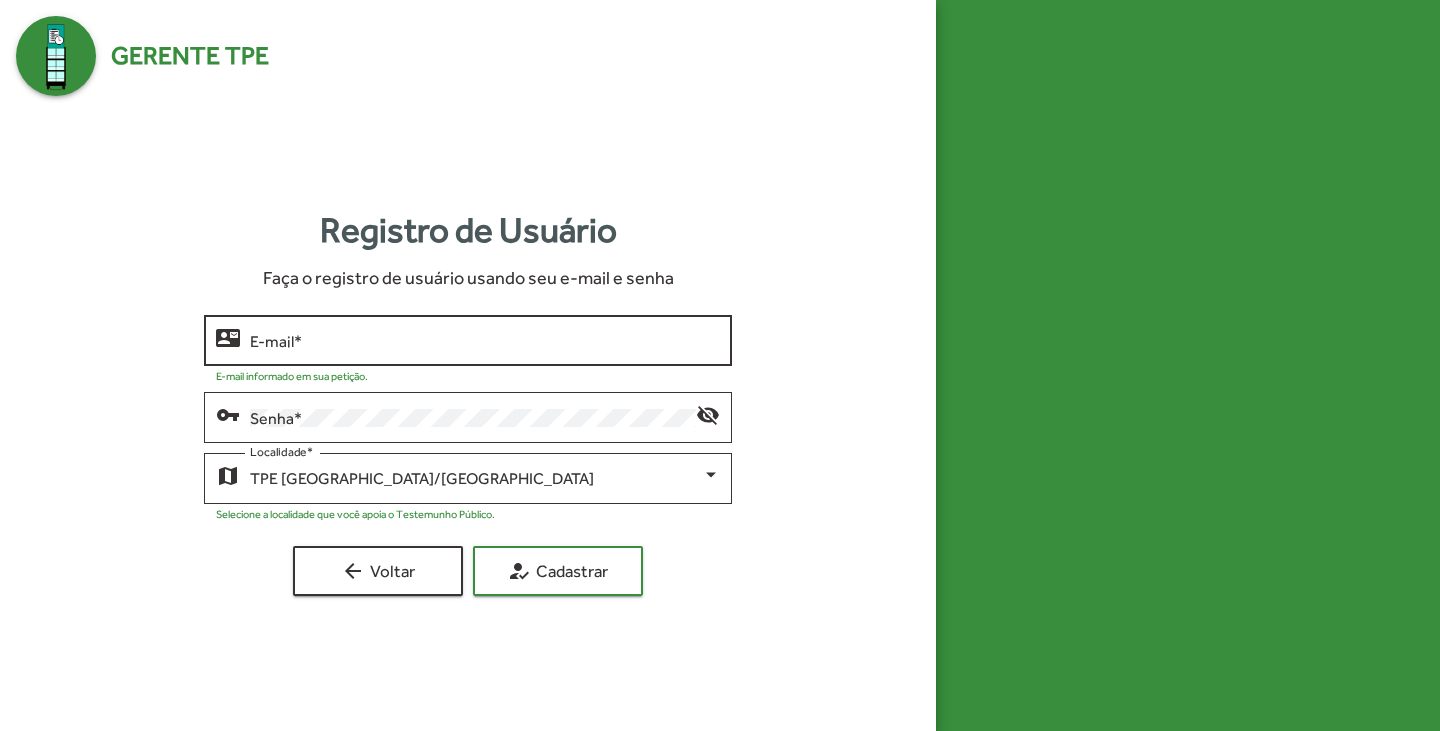 click on "E-mail   *" 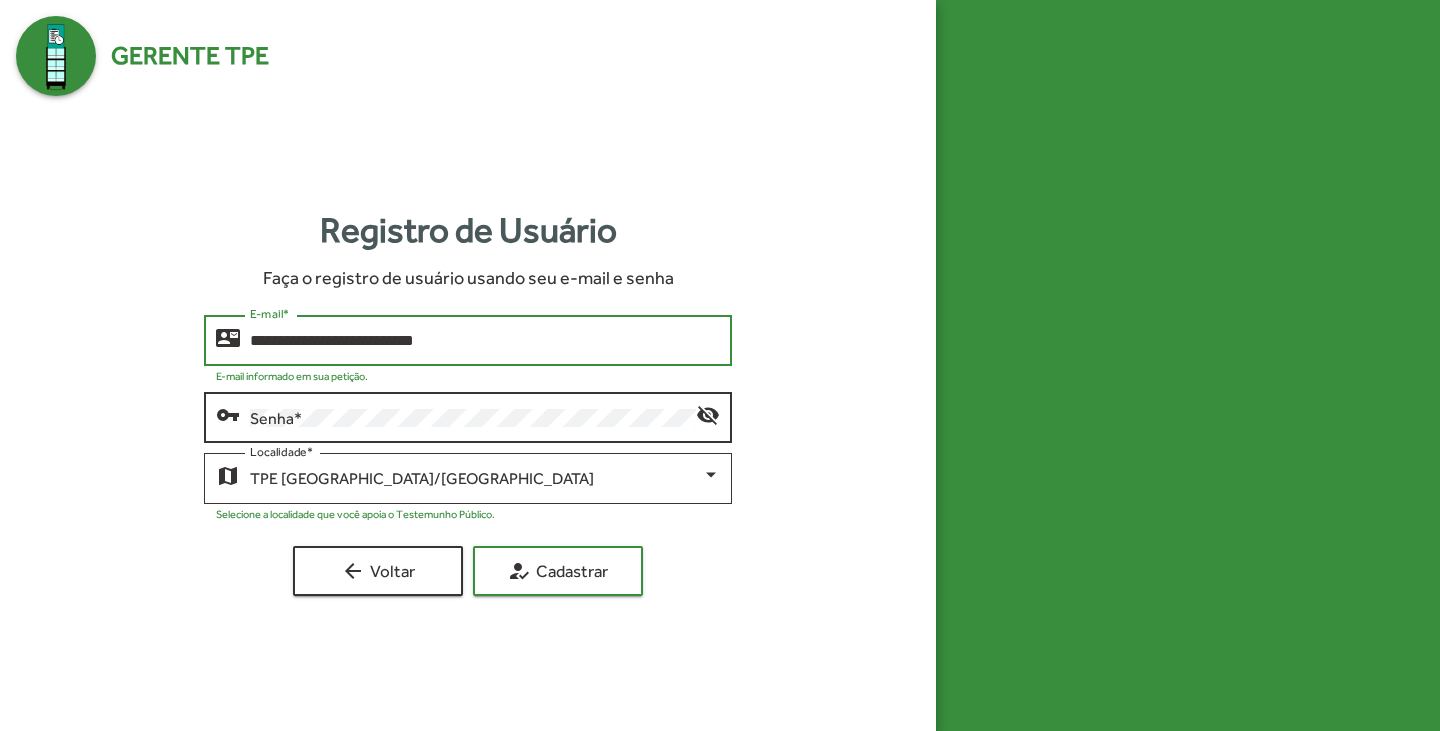 type on "**********" 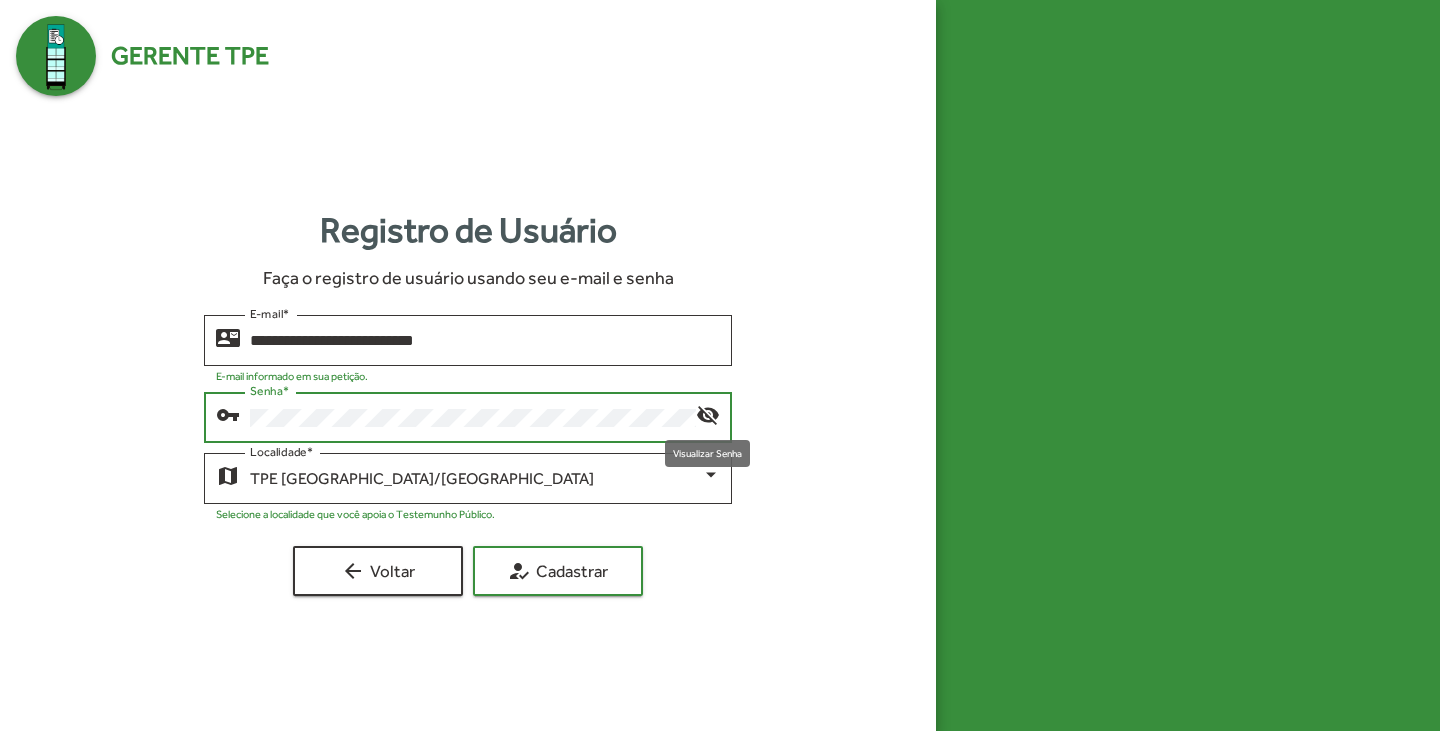 click on "visibility_off" 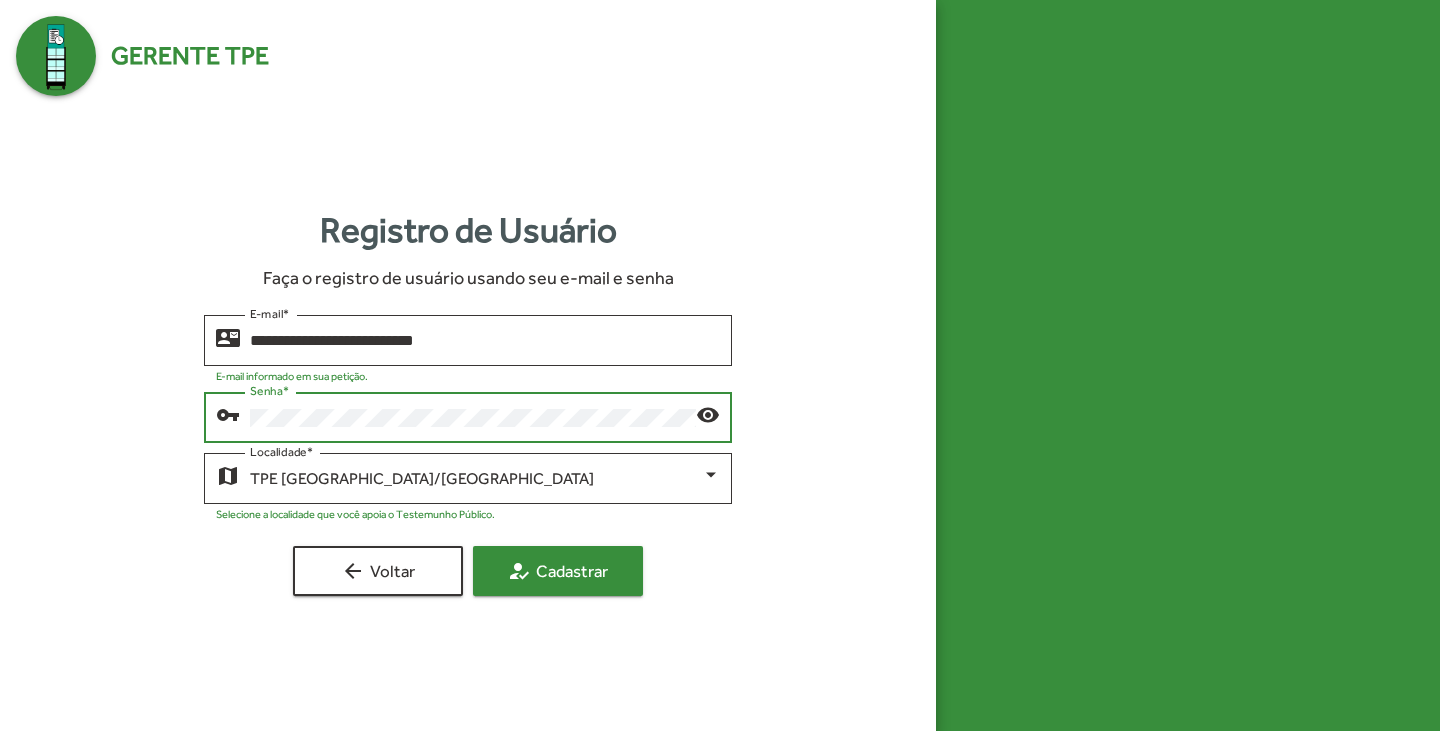 click on "how_to_reg  Cadastrar" 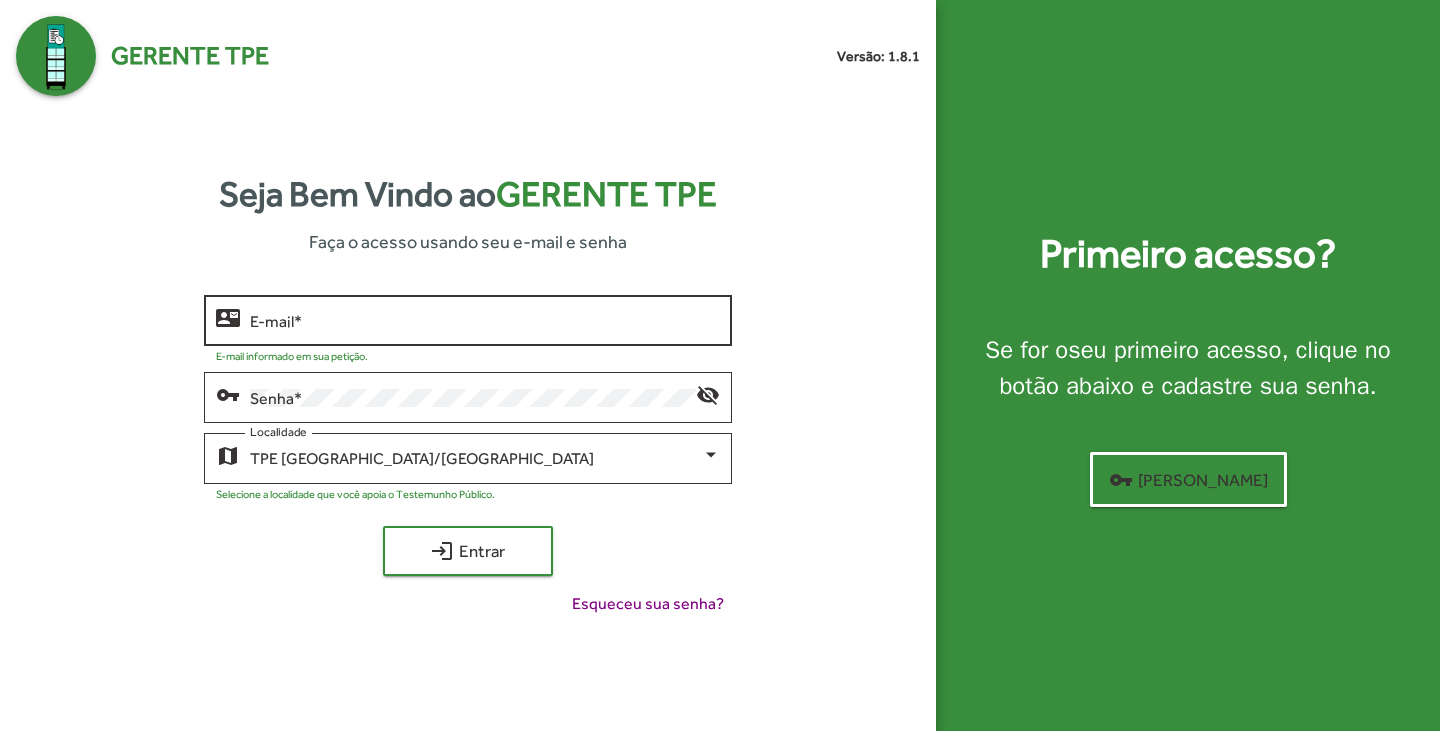 click on "E-mail   *" at bounding box center [484, 321] 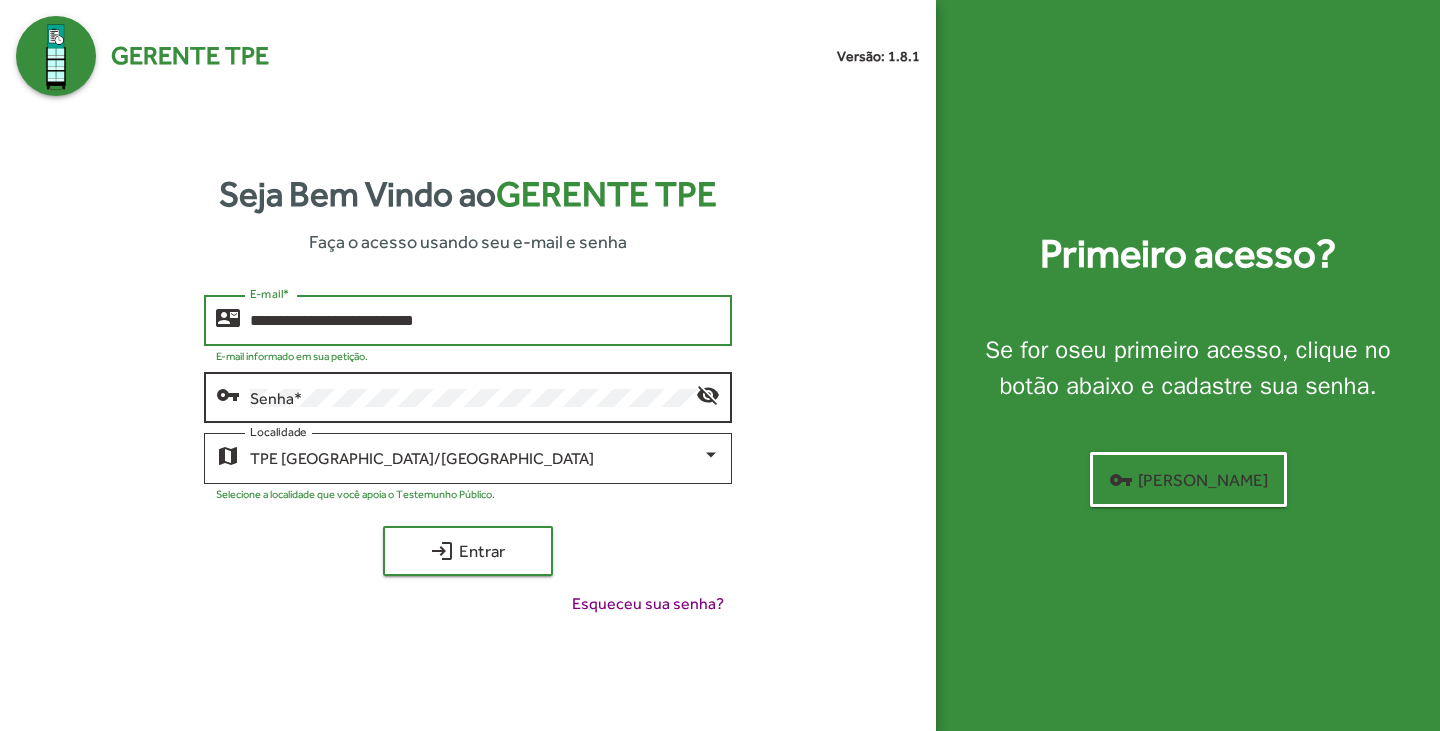 type on "**********" 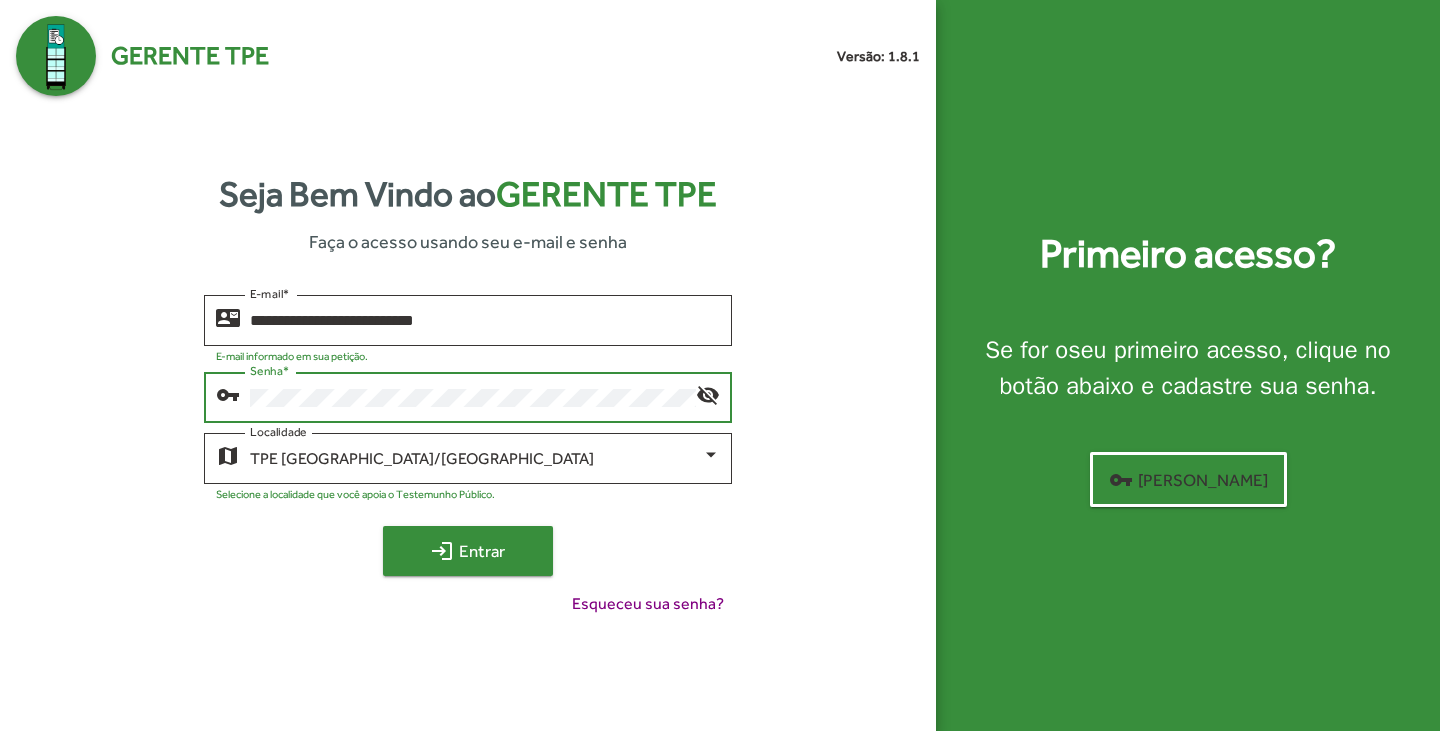 click on "login  Entrar" 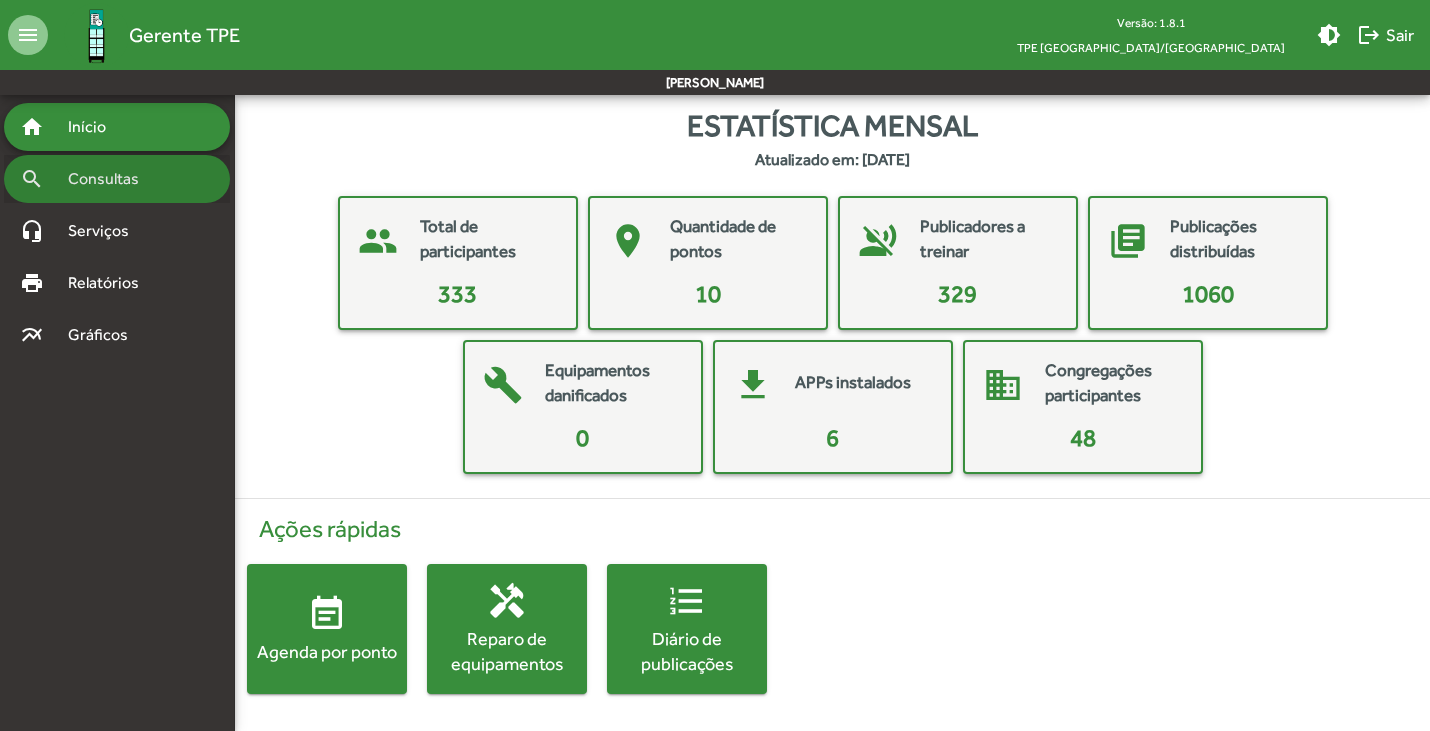 click on "Consultas" at bounding box center [110, 179] 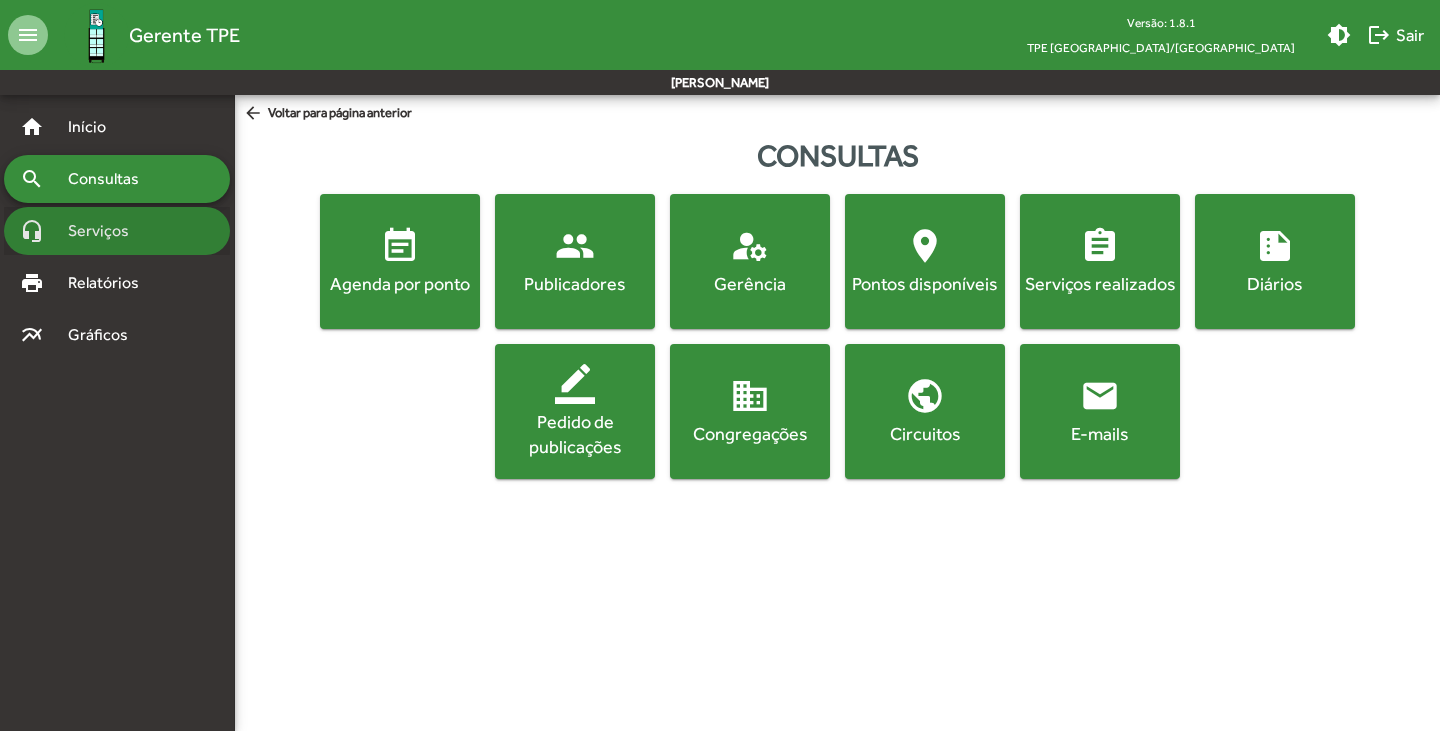 click on "Serviços" at bounding box center (106, 231) 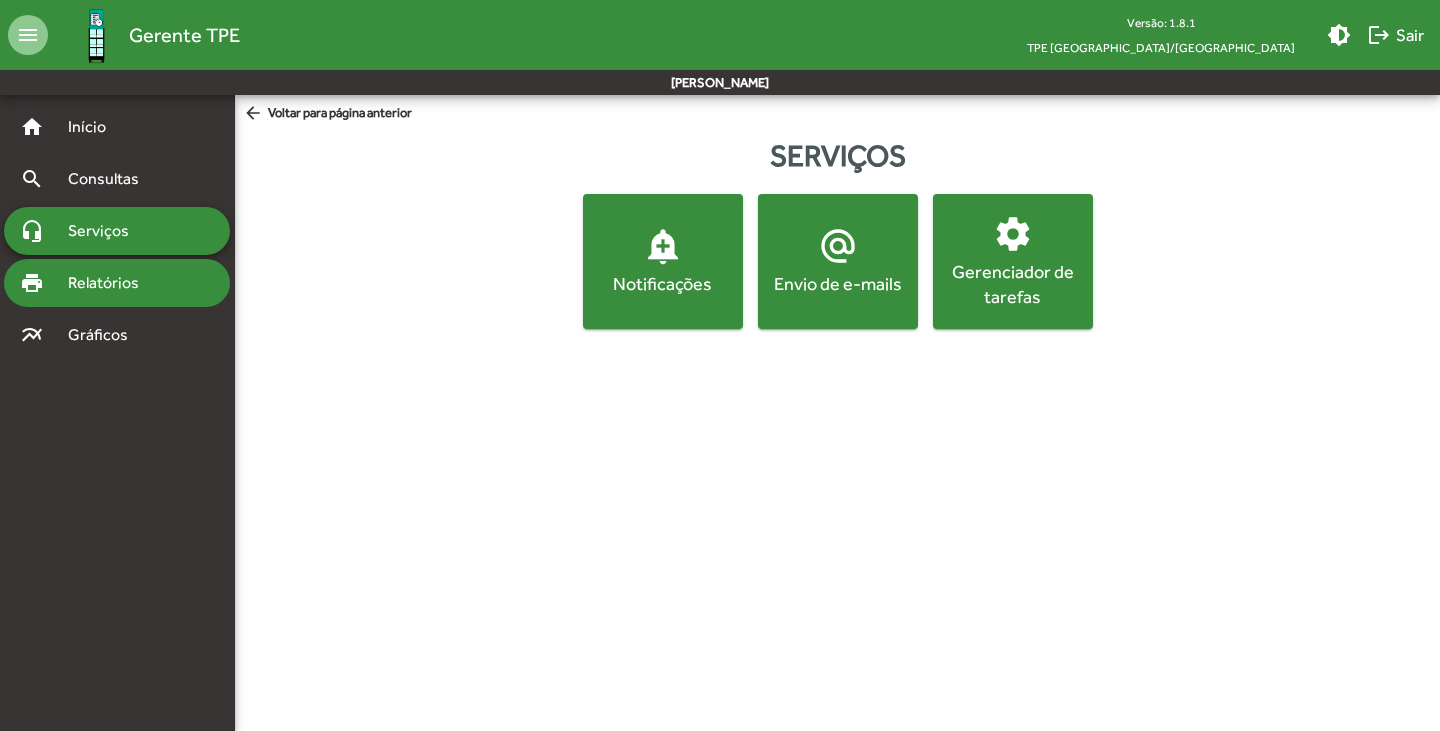 click on "Relatórios" at bounding box center (110, 283) 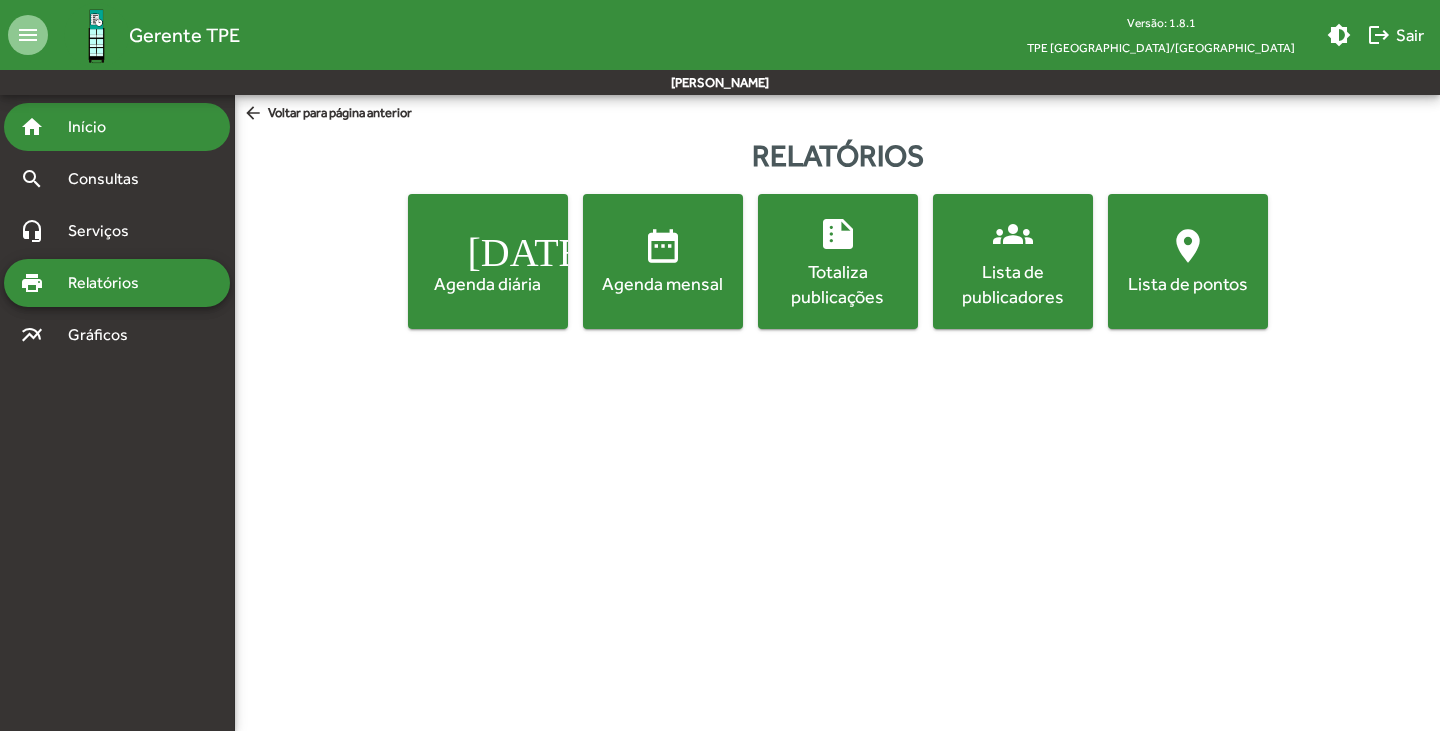 click on "home Início" at bounding box center (117, 127) 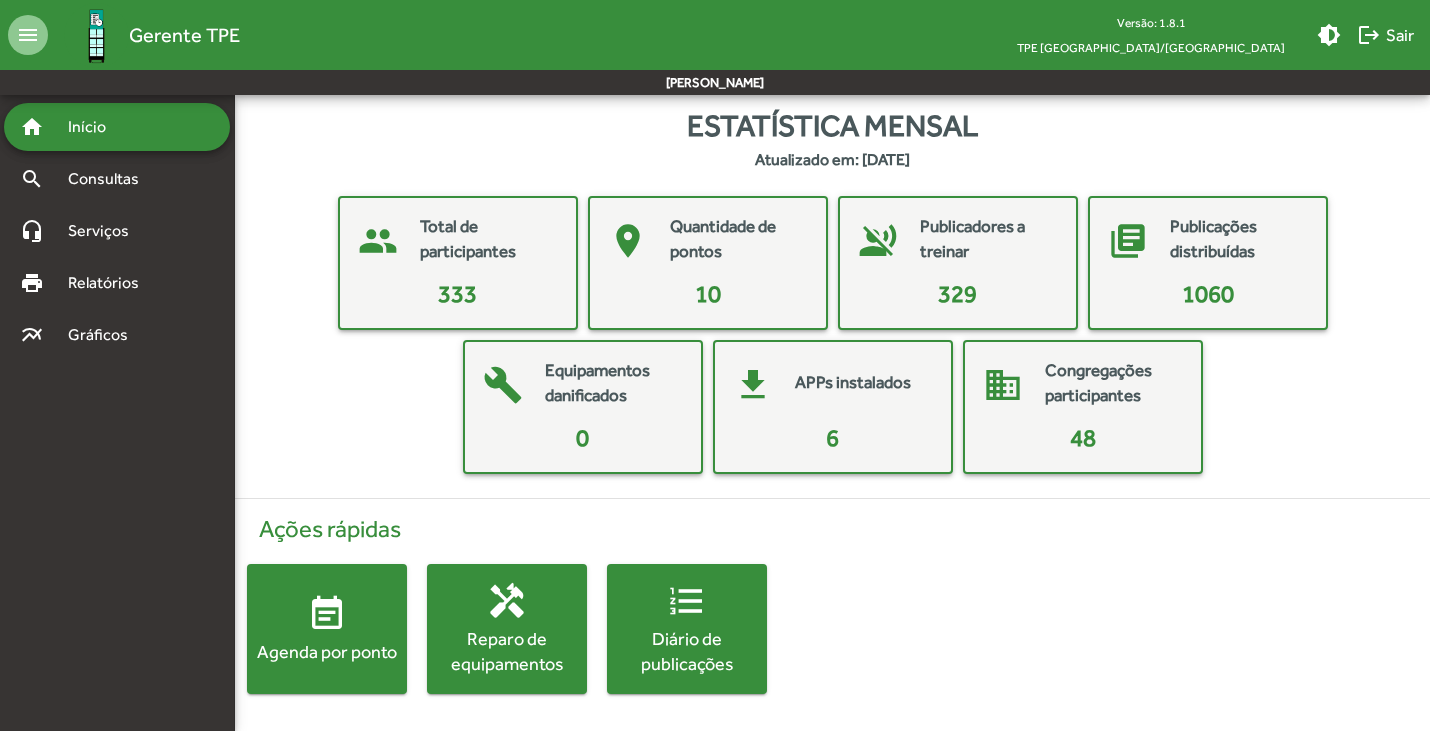 scroll, scrollTop: 3, scrollLeft: 0, axis: vertical 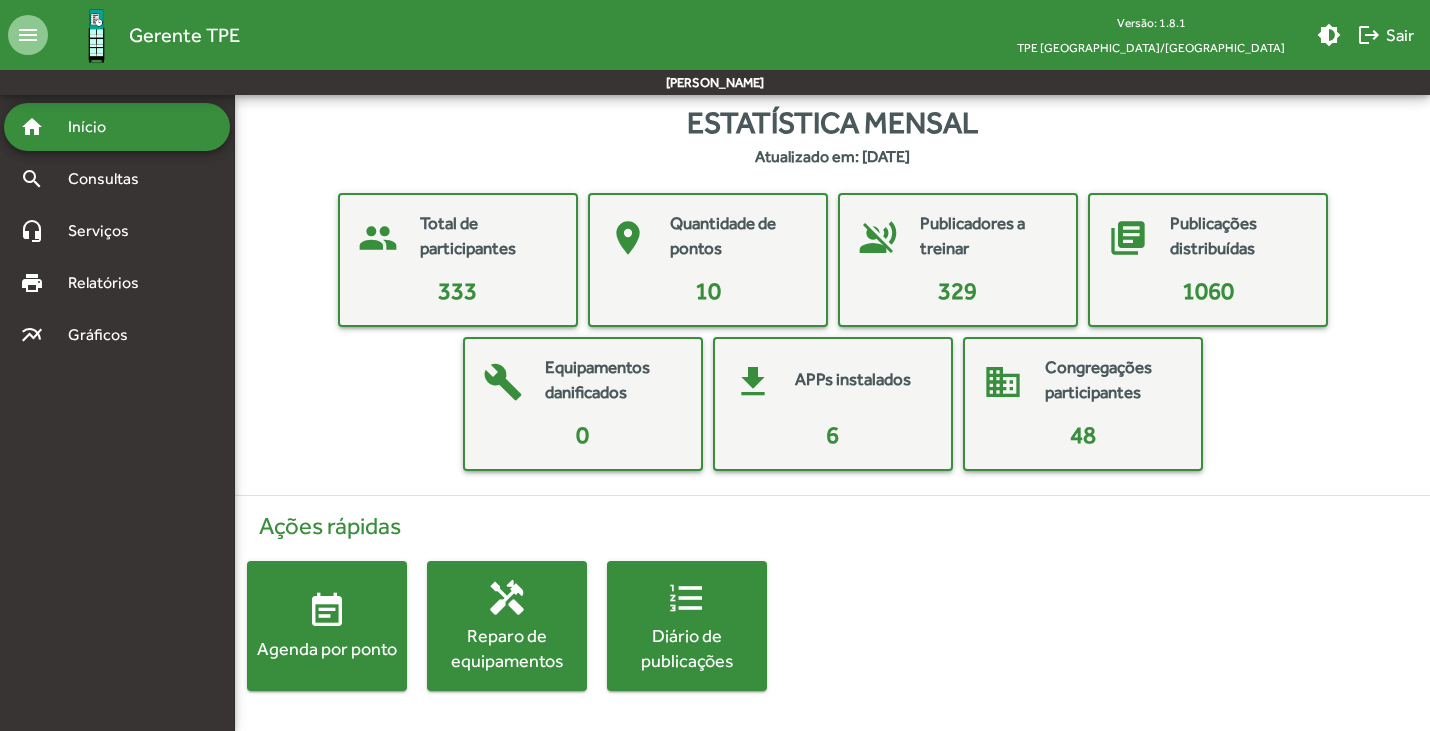 click on "10" 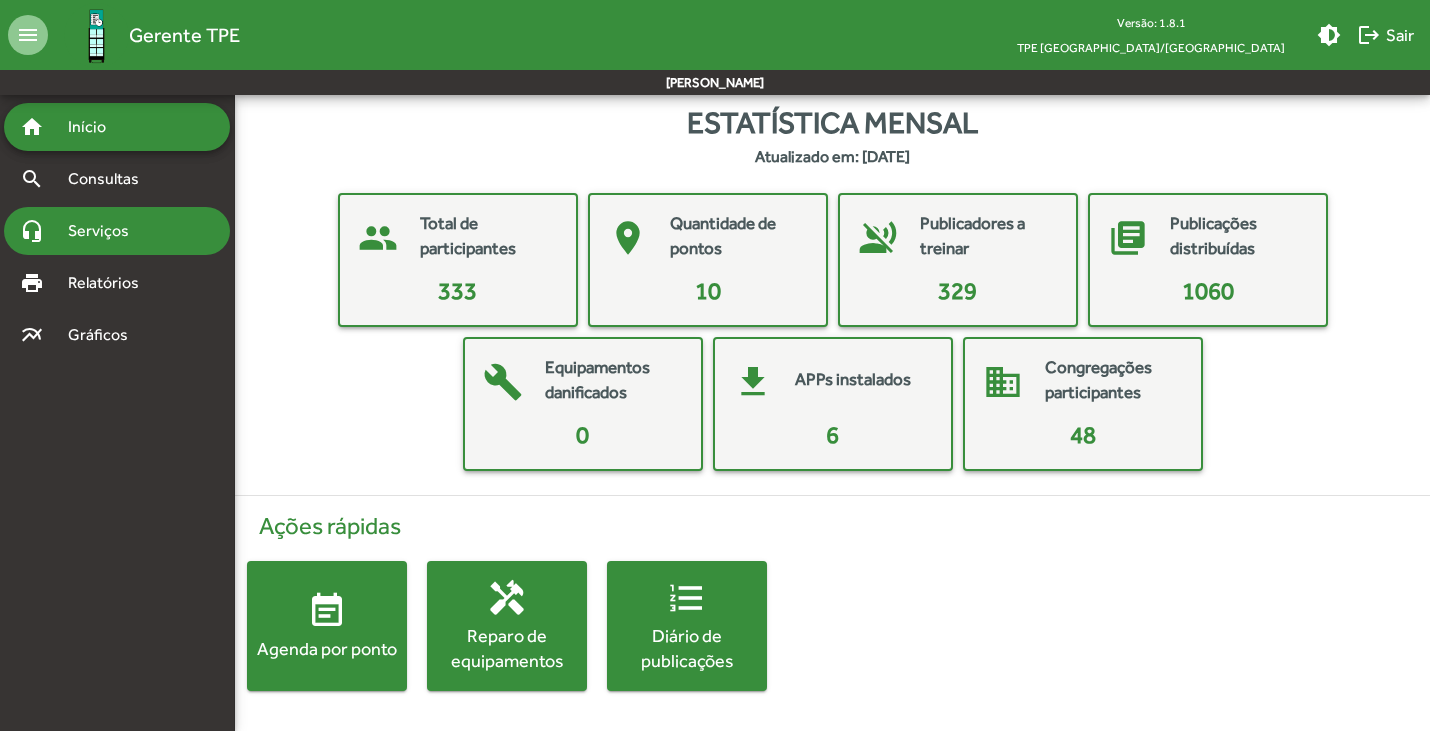 click on "Serviços" at bounding box center [106, 231] 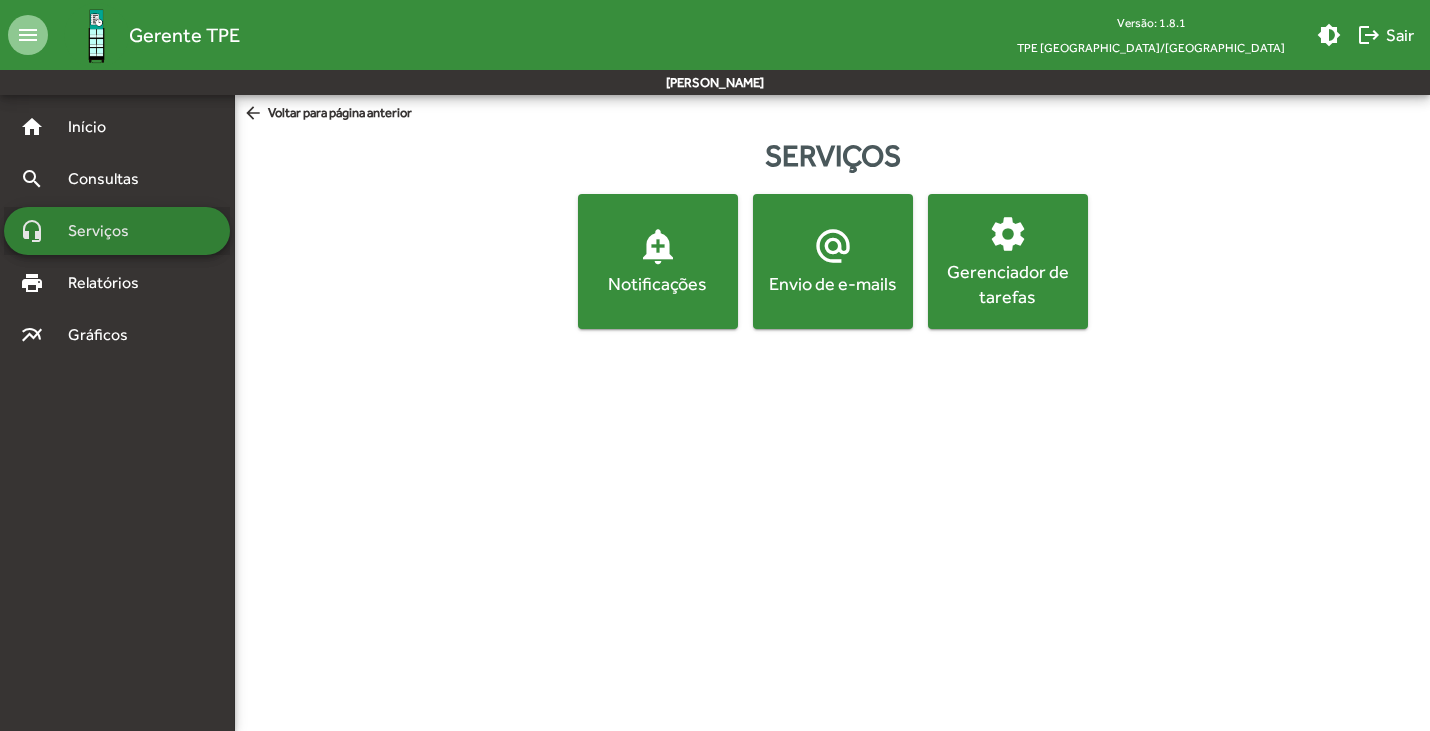 scroll, scrollTop: 0, scrollLeft: 0, axis: both 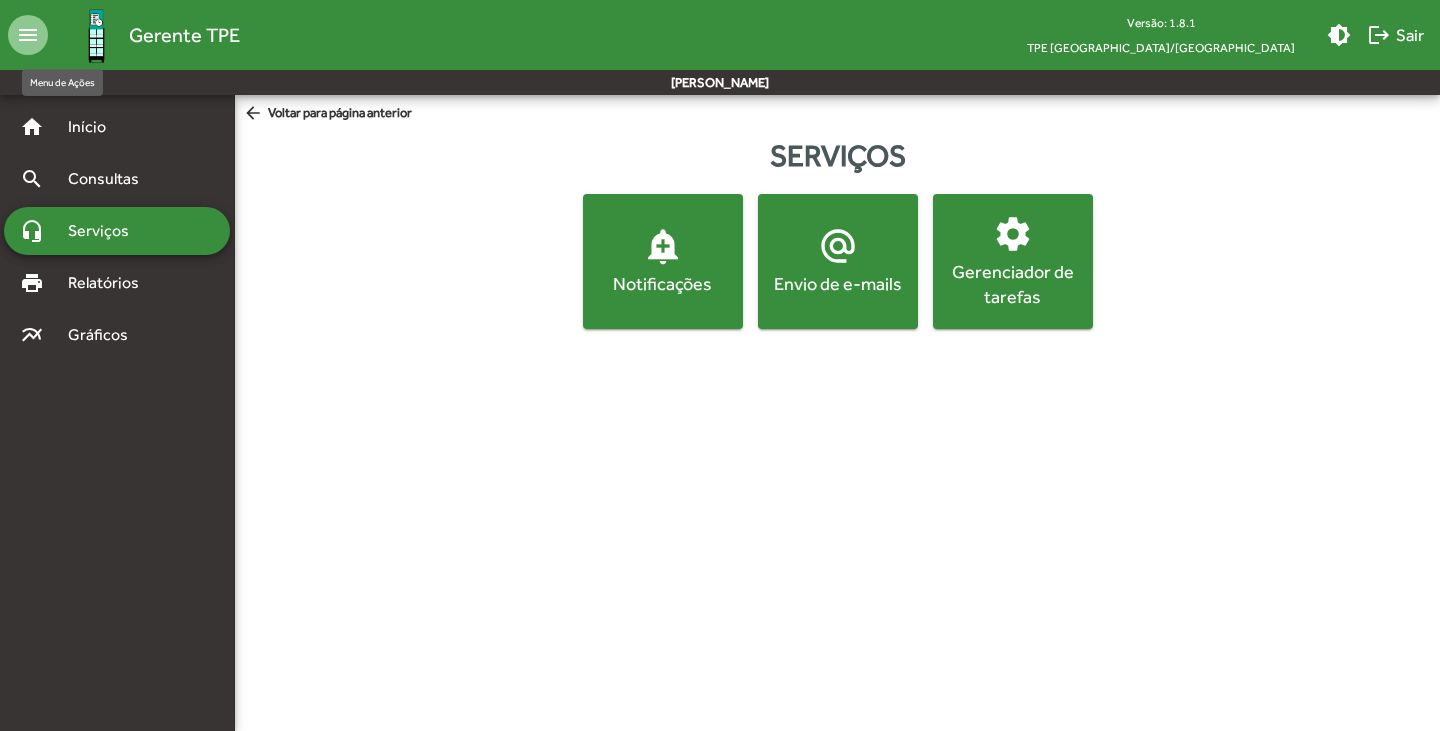 click on "menu" 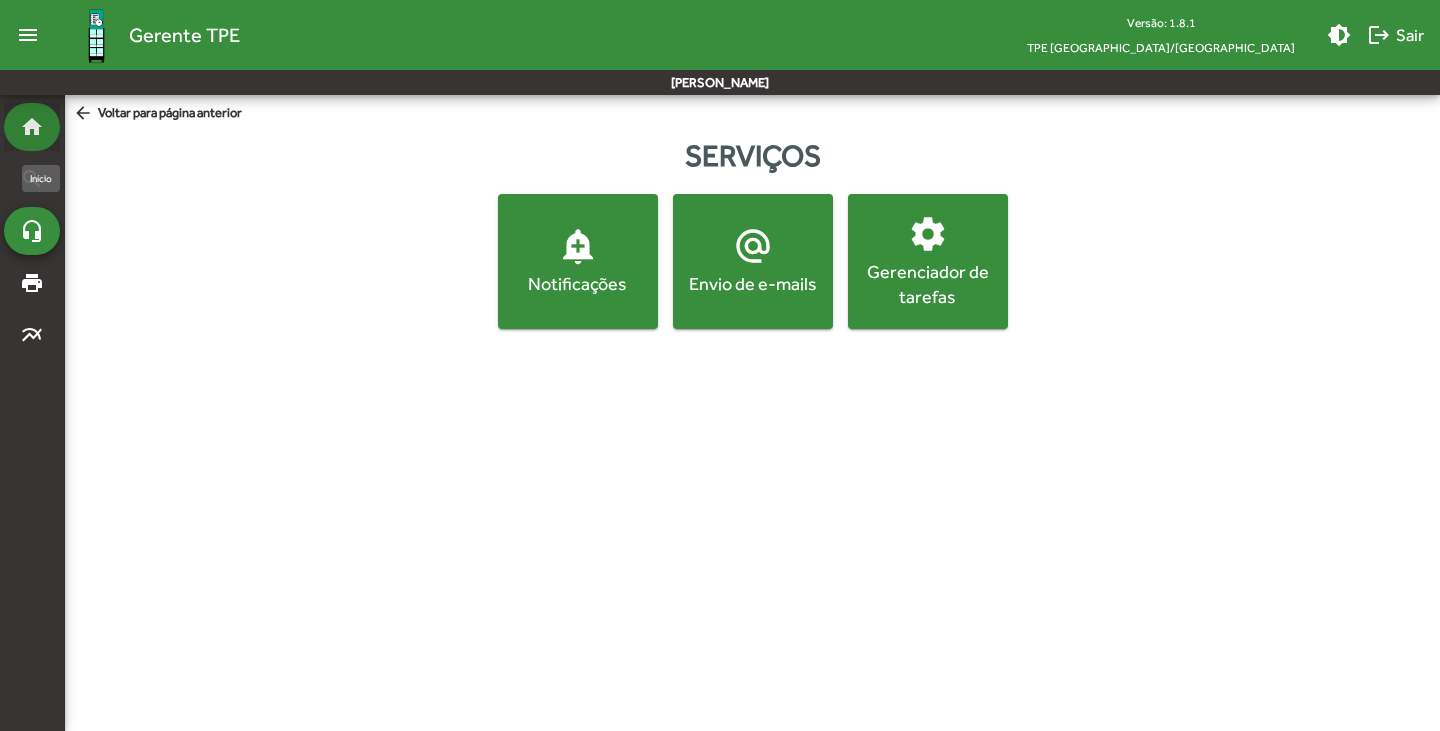 click on "home" at bounding box center [32, 127] 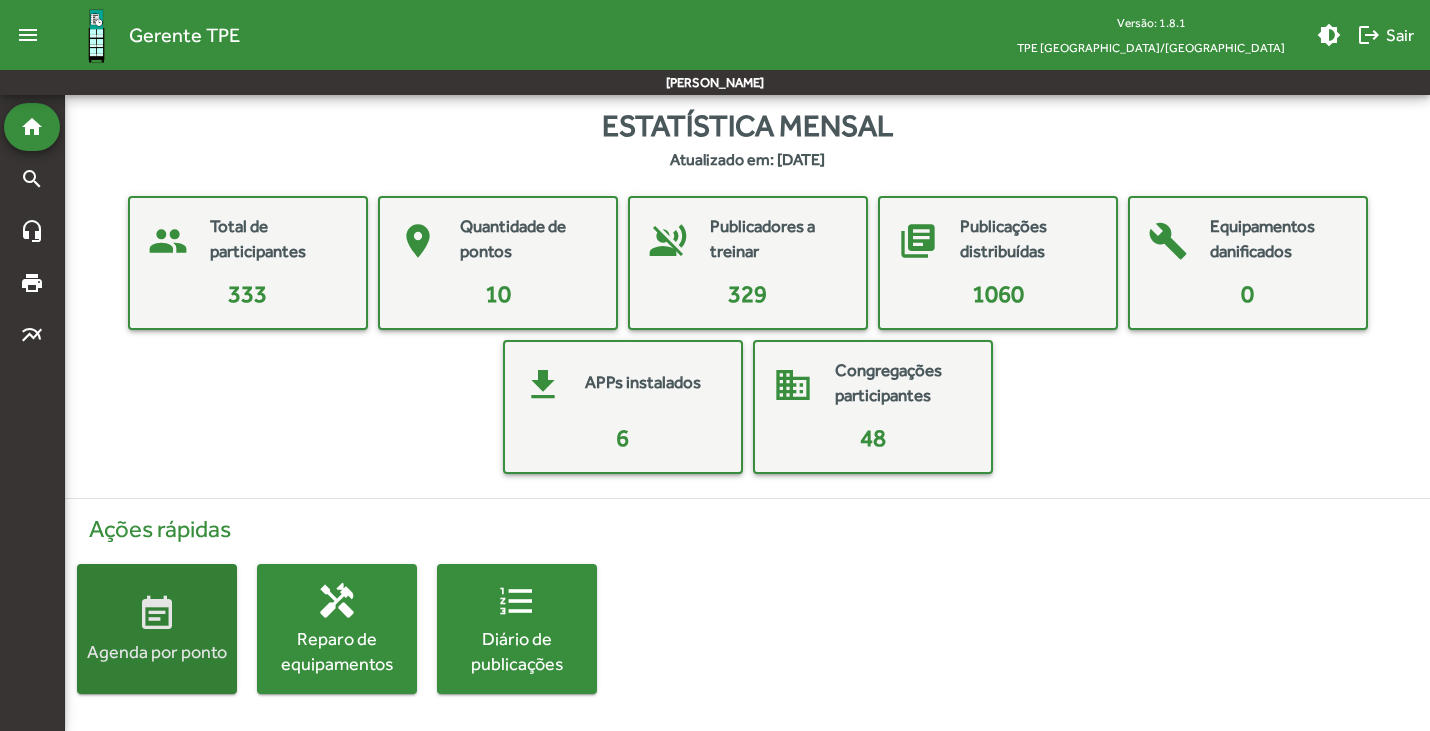 click on "event_note" 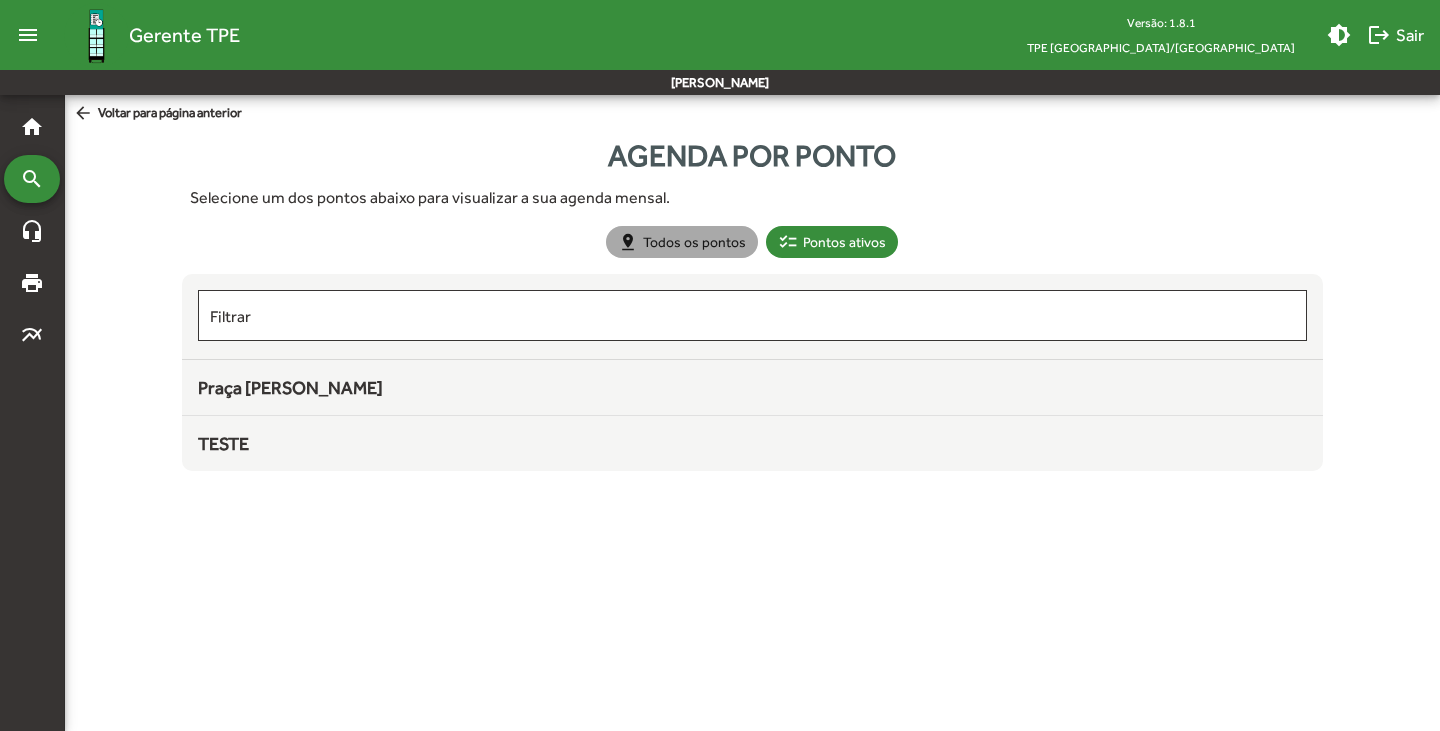 click on "pin_drop  Todos os pontos" at bounding box center (682, 242) 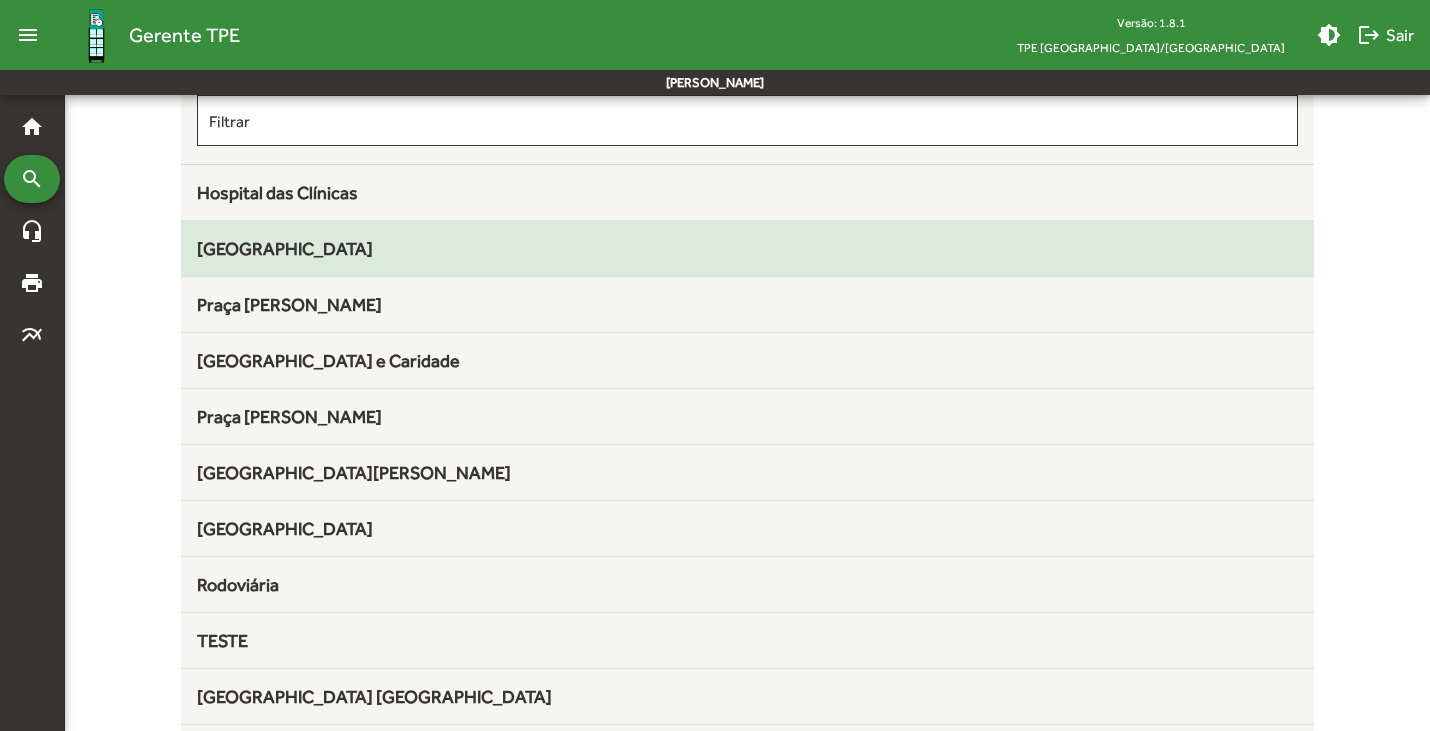 scroll, scrollTop: 200, scrollLeft: 0, axis: vertical 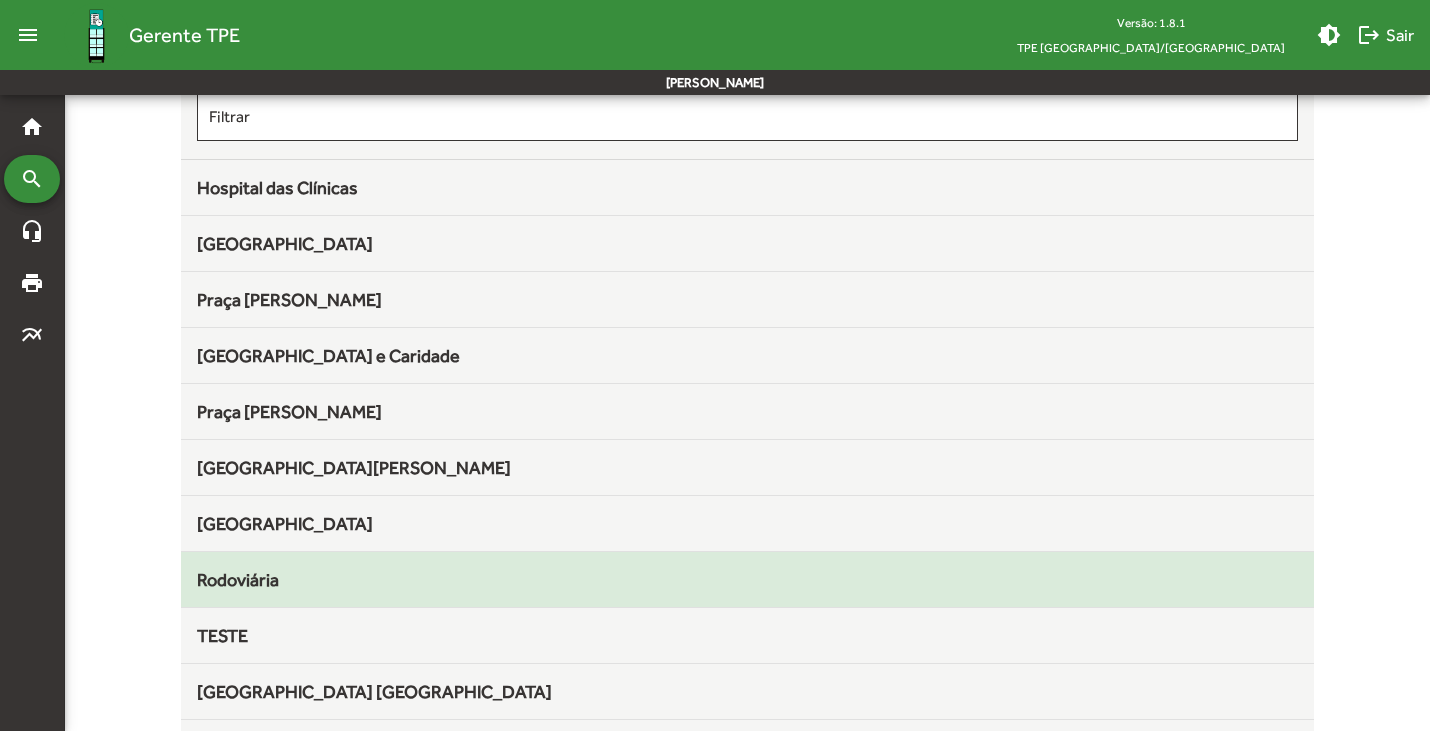 click on "Rodoviária" 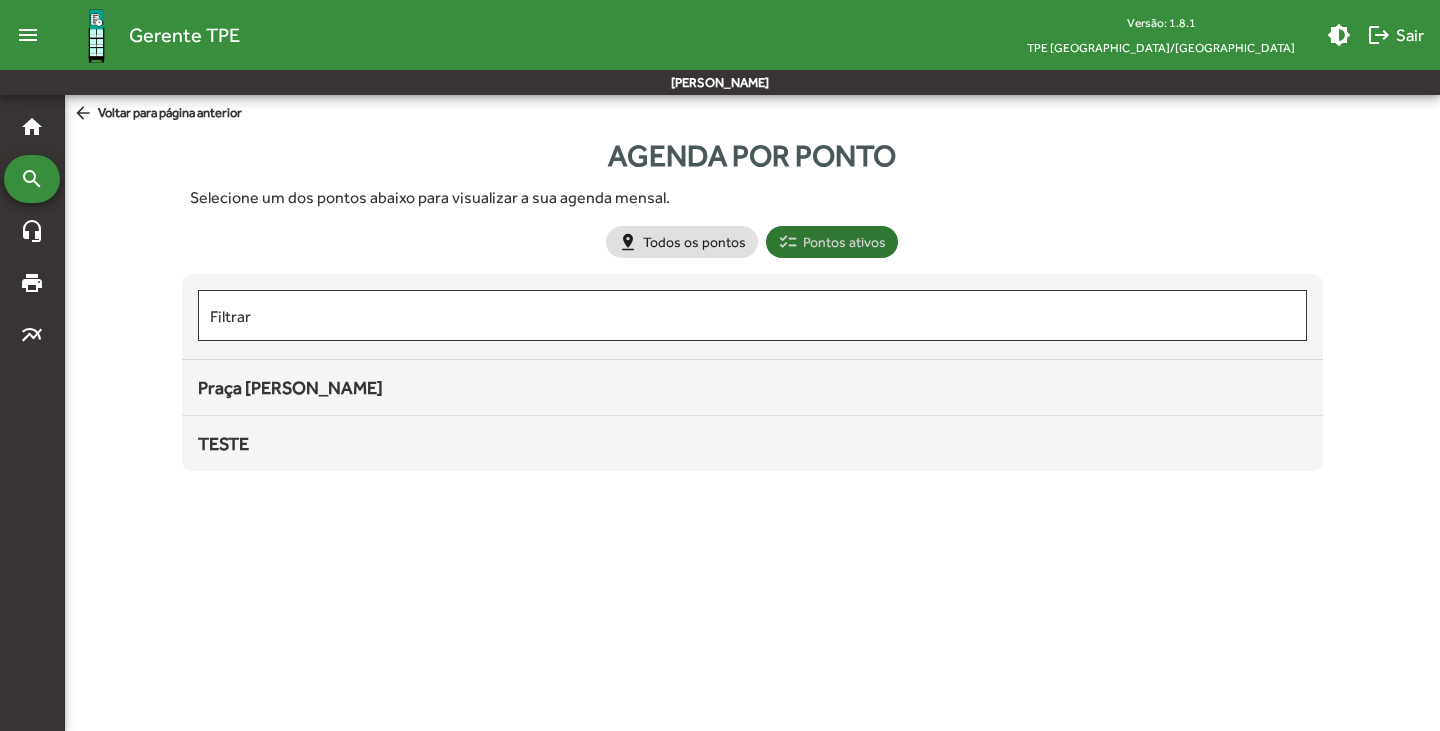 click on "checklist  Pontos ativos" at bounding box center [832, 242] 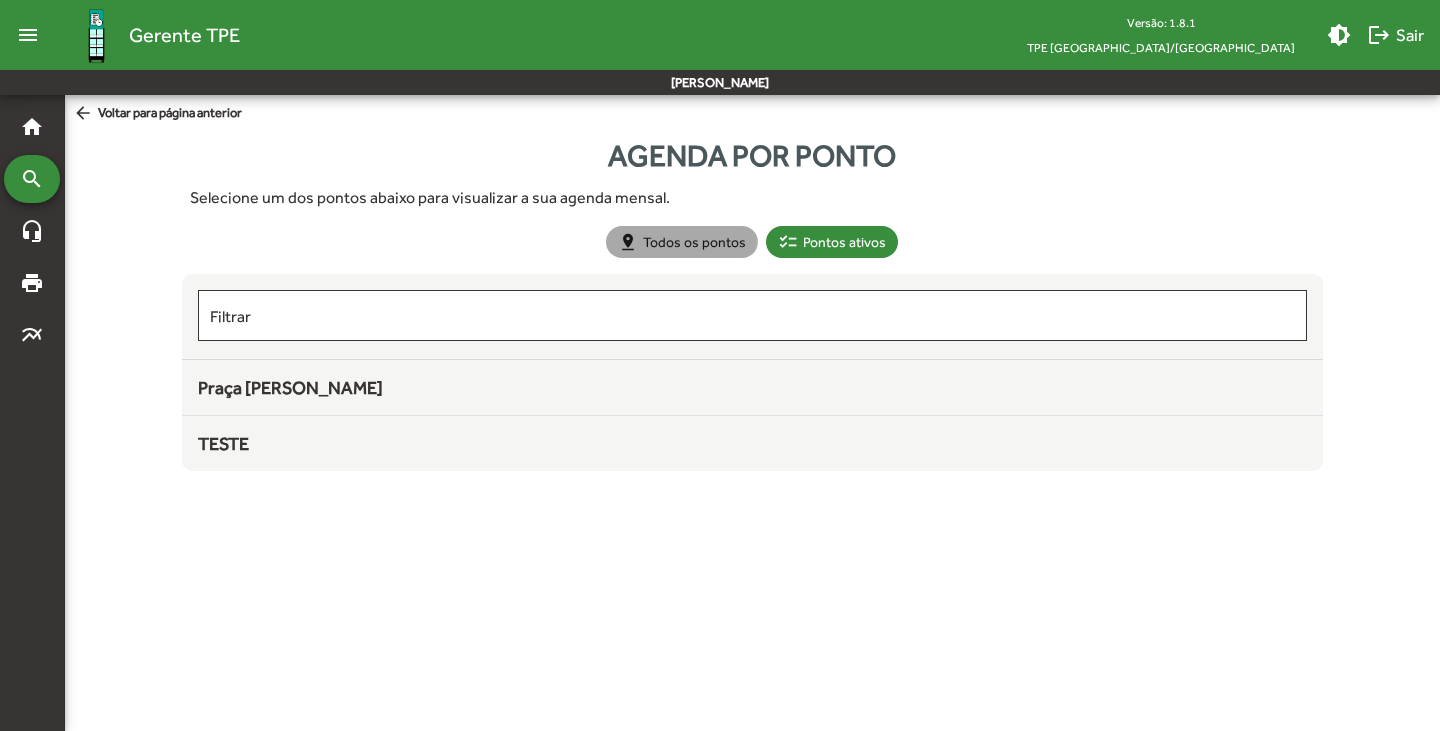 click on "pin_drop  Todos os pontos" at bounding box center (682, 242) 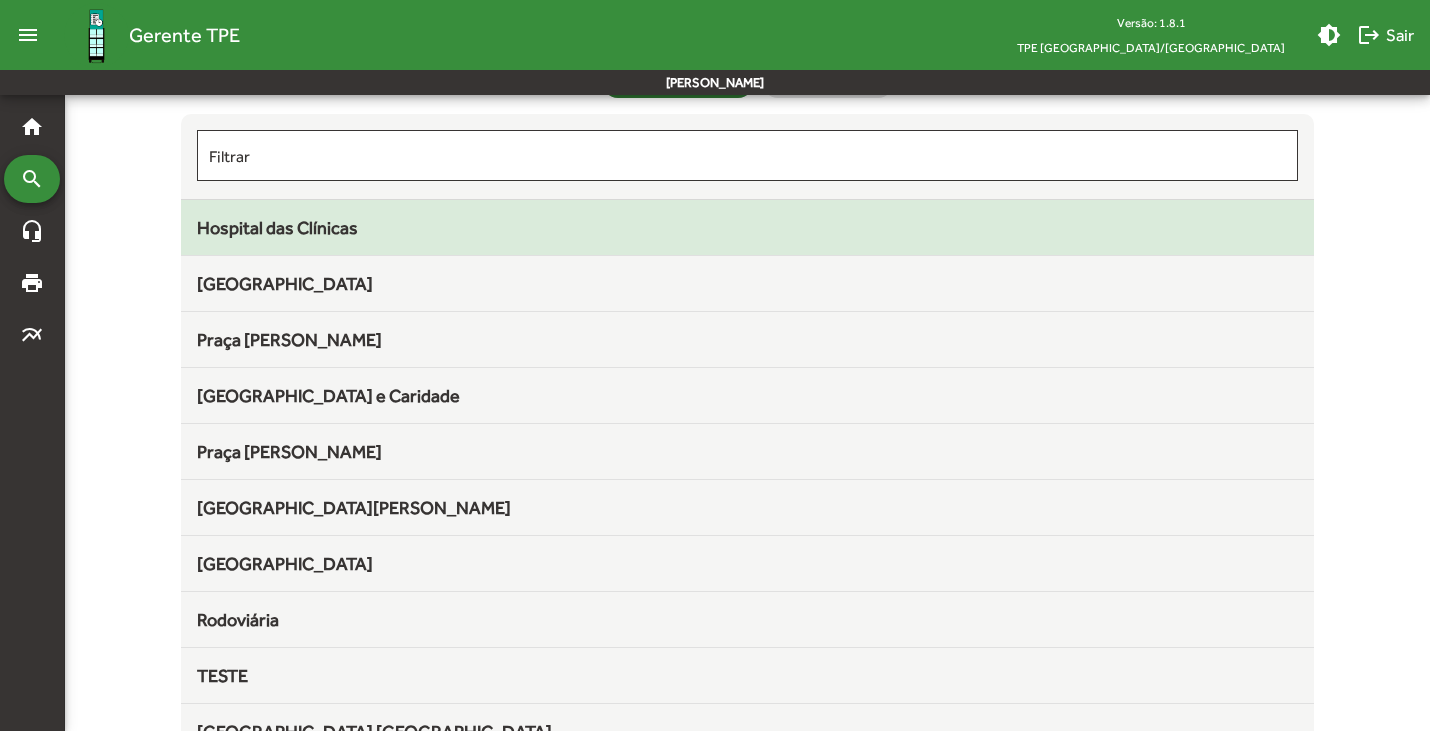 scroll, scrollTop: 268, scrollLeft: 0, axis: vertical 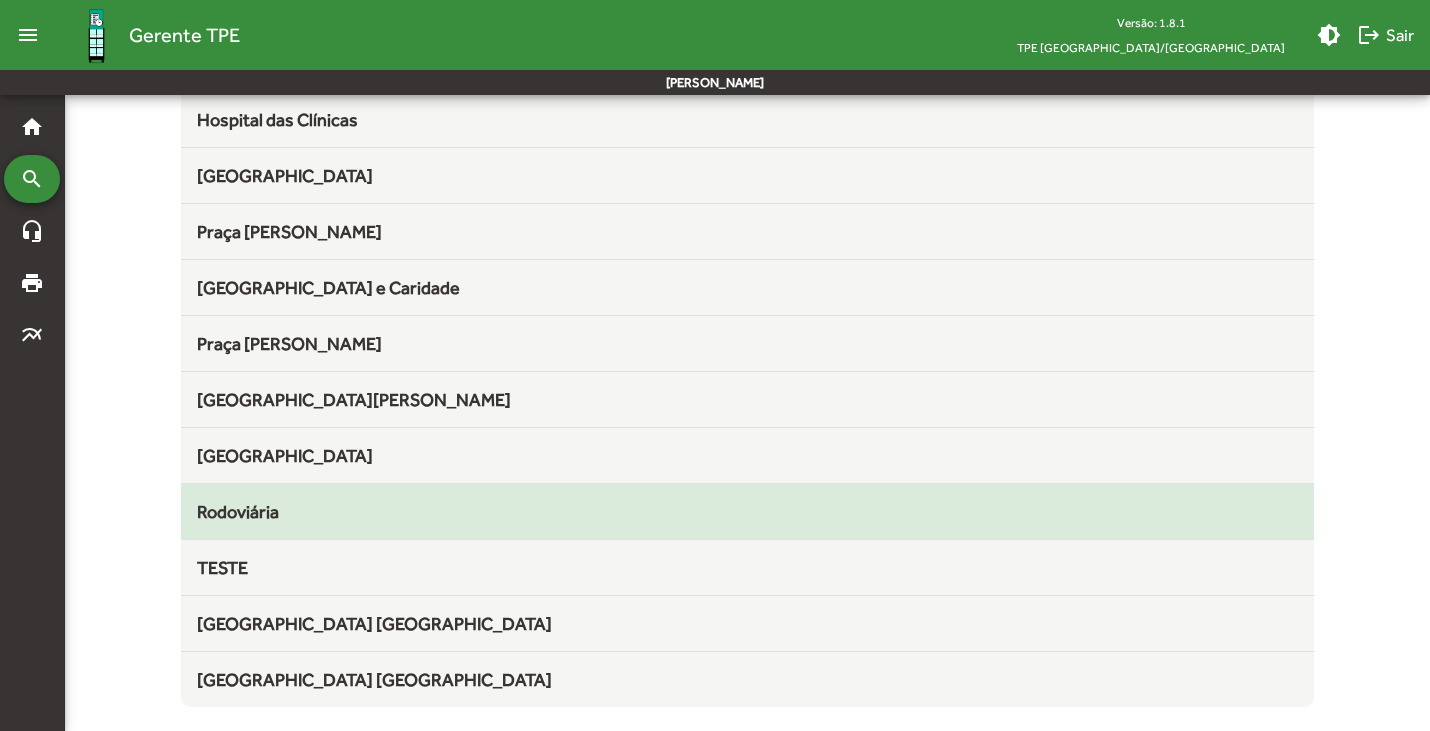 click on "Rodoviária" 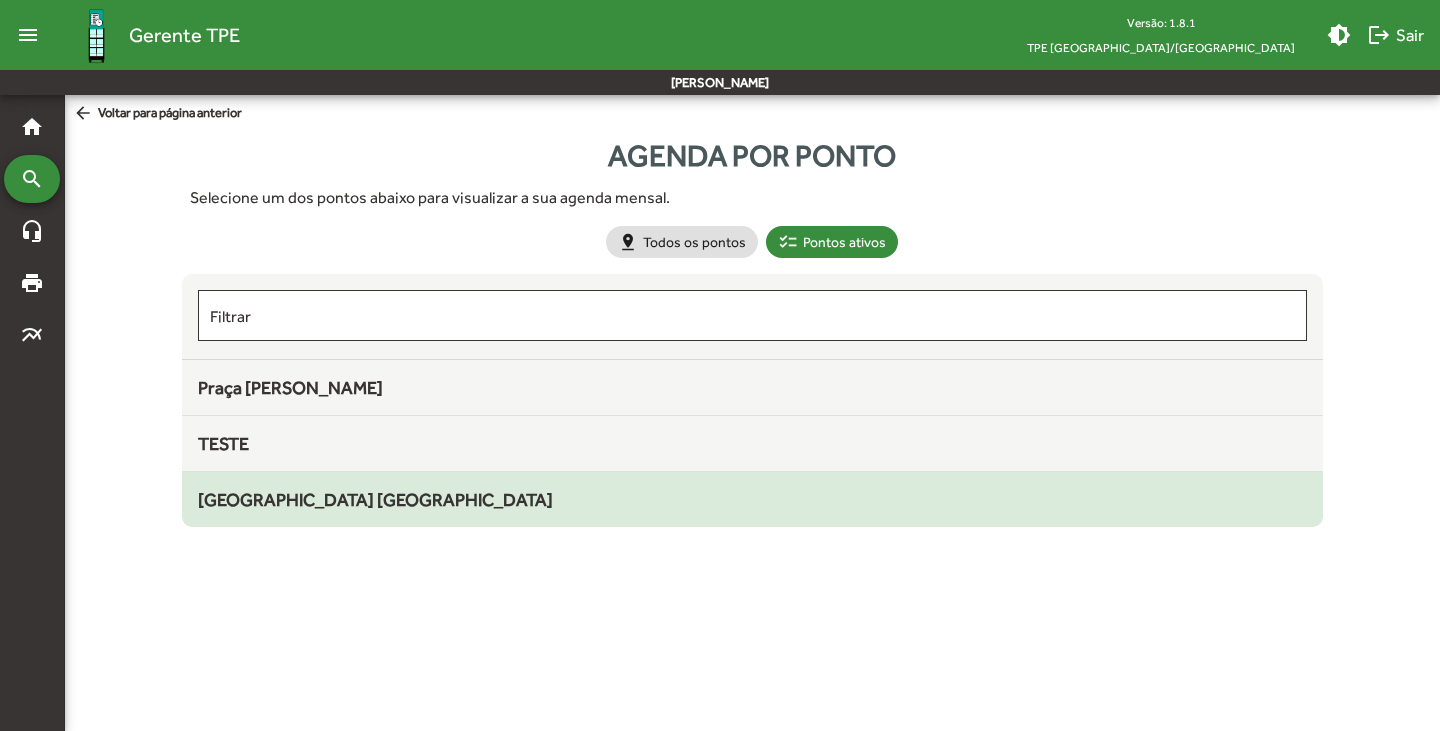 click on "[GEOGRAPHIC_DATA] [GEOGRAPHIC_DATA]" 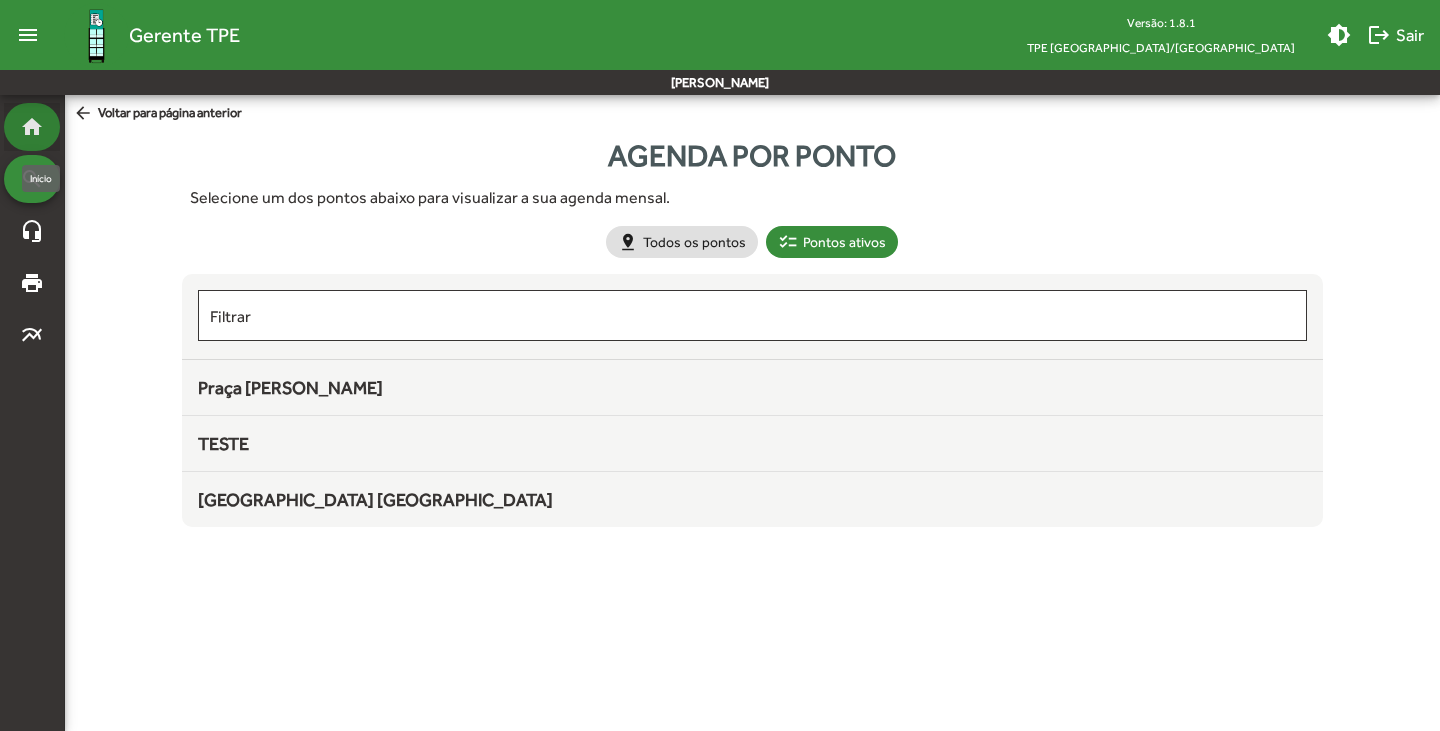 click on "home" at bounding box center [32, 127] 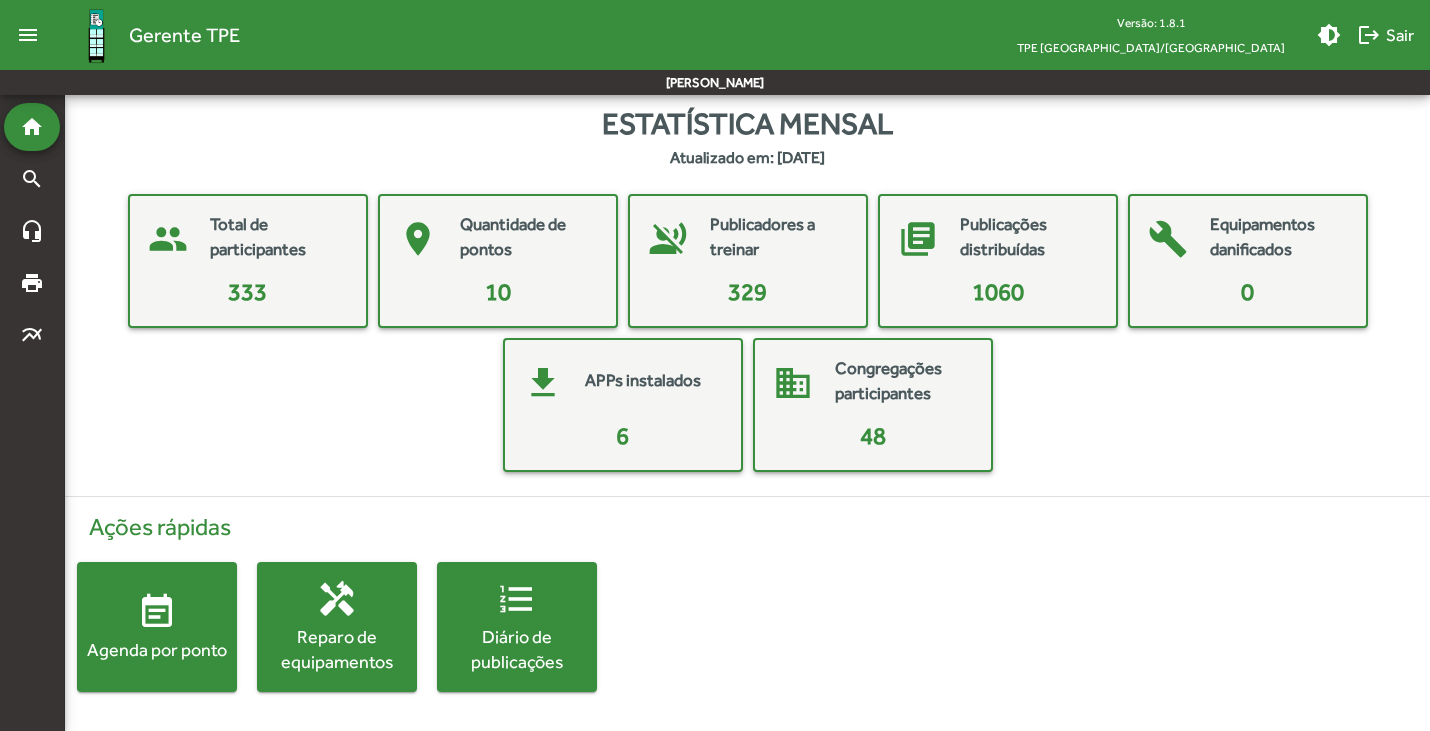 scroll, scrollTop: 3, scrollLeft: 0, axis: vertical 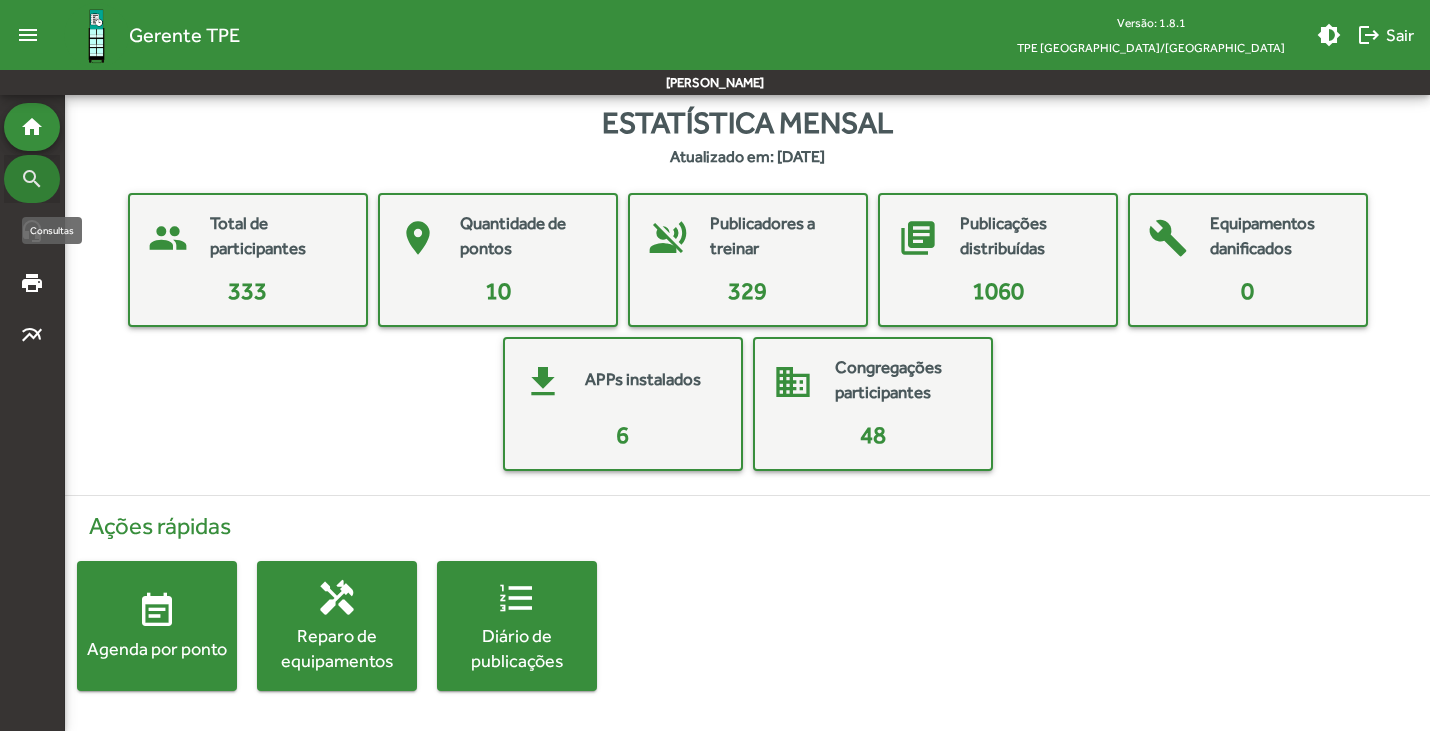 click on "search" at bounding box center (32, 179) 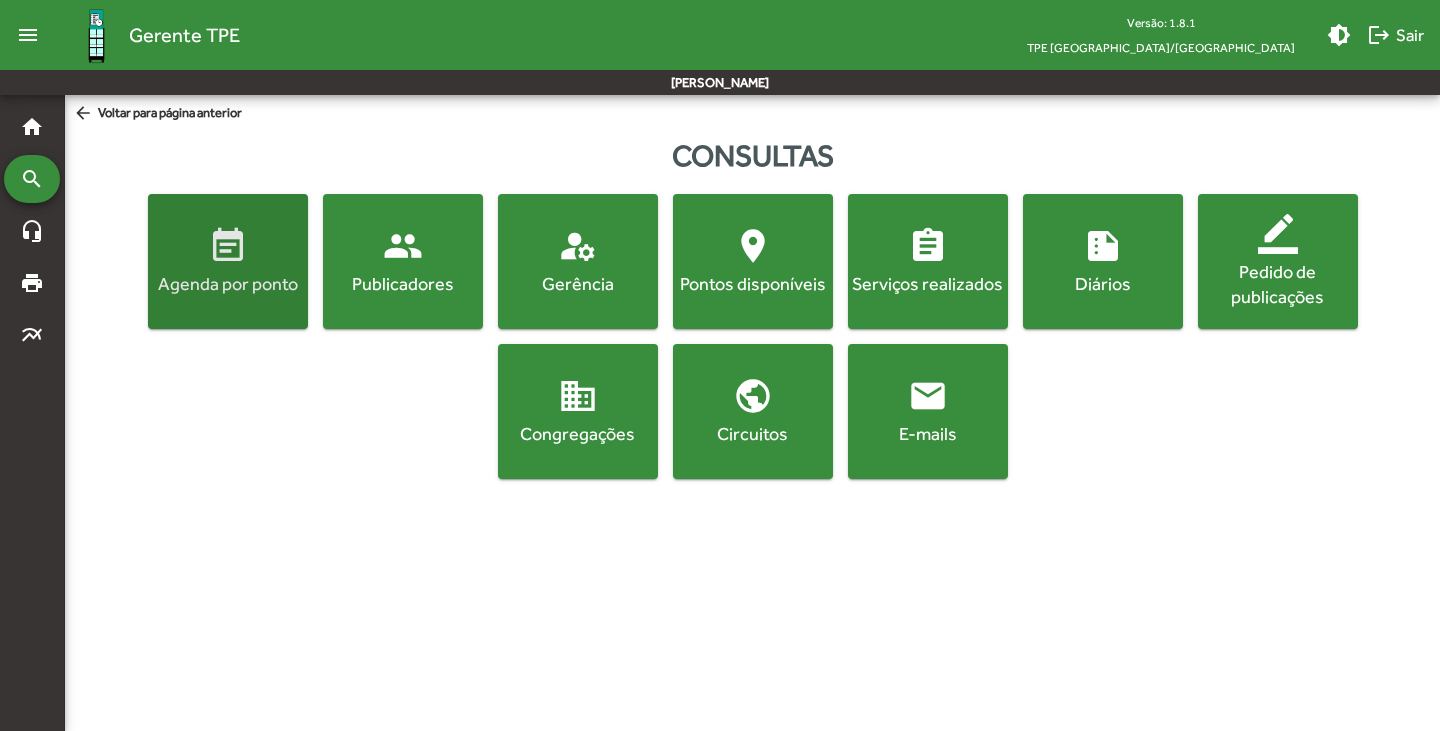 click on "event_note  Agenda por ponto" 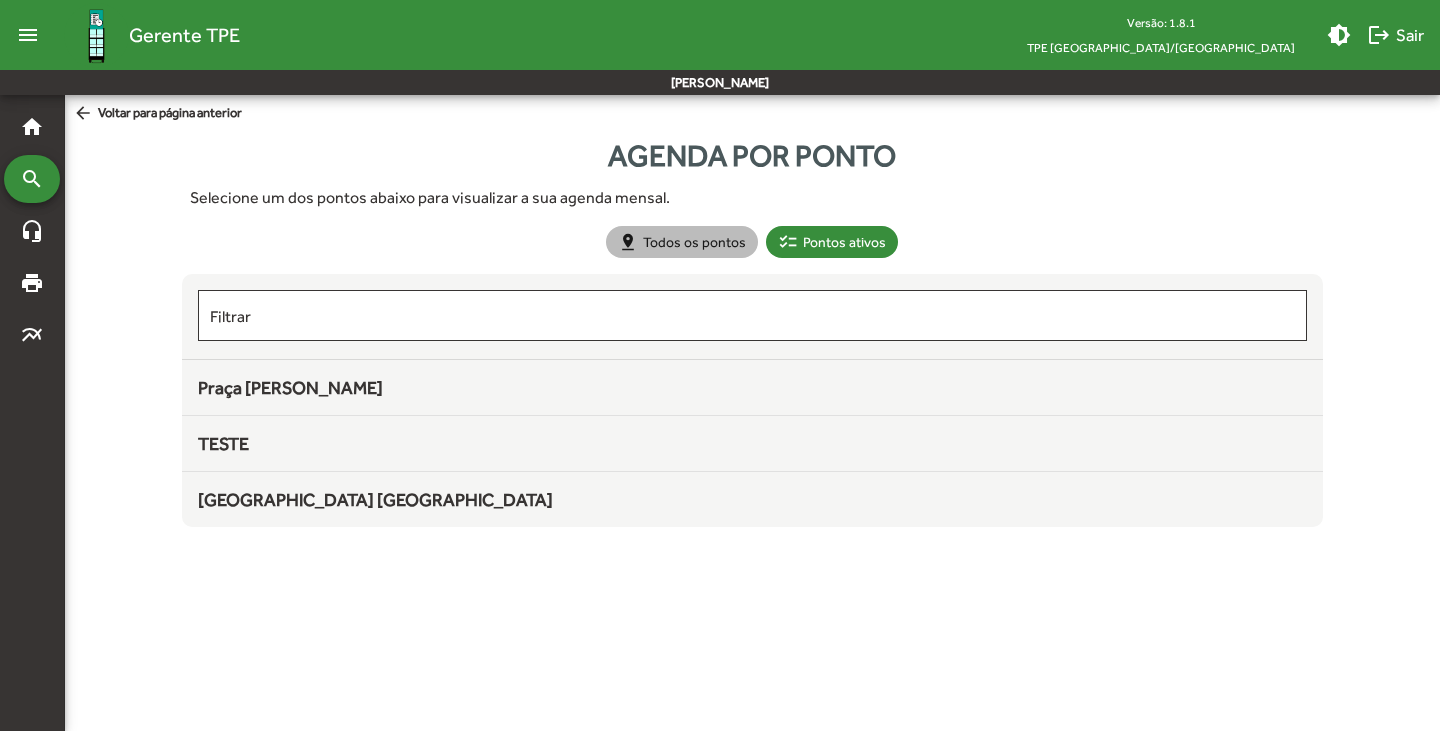 click on "pin_drop  Todos os pontos" at bounding box center [682, 242] 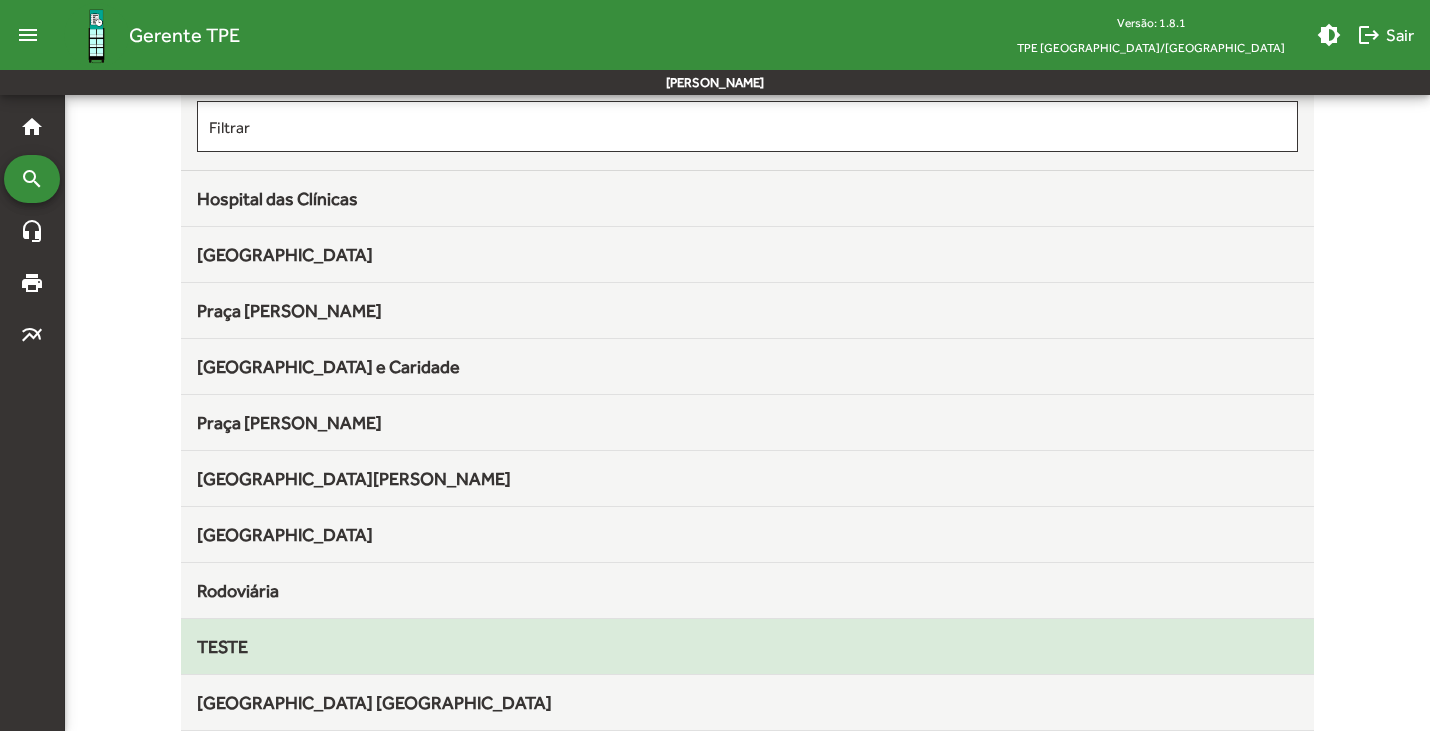 scroll, scrollTop: 200, scrollLeft: 0, axis: vertical 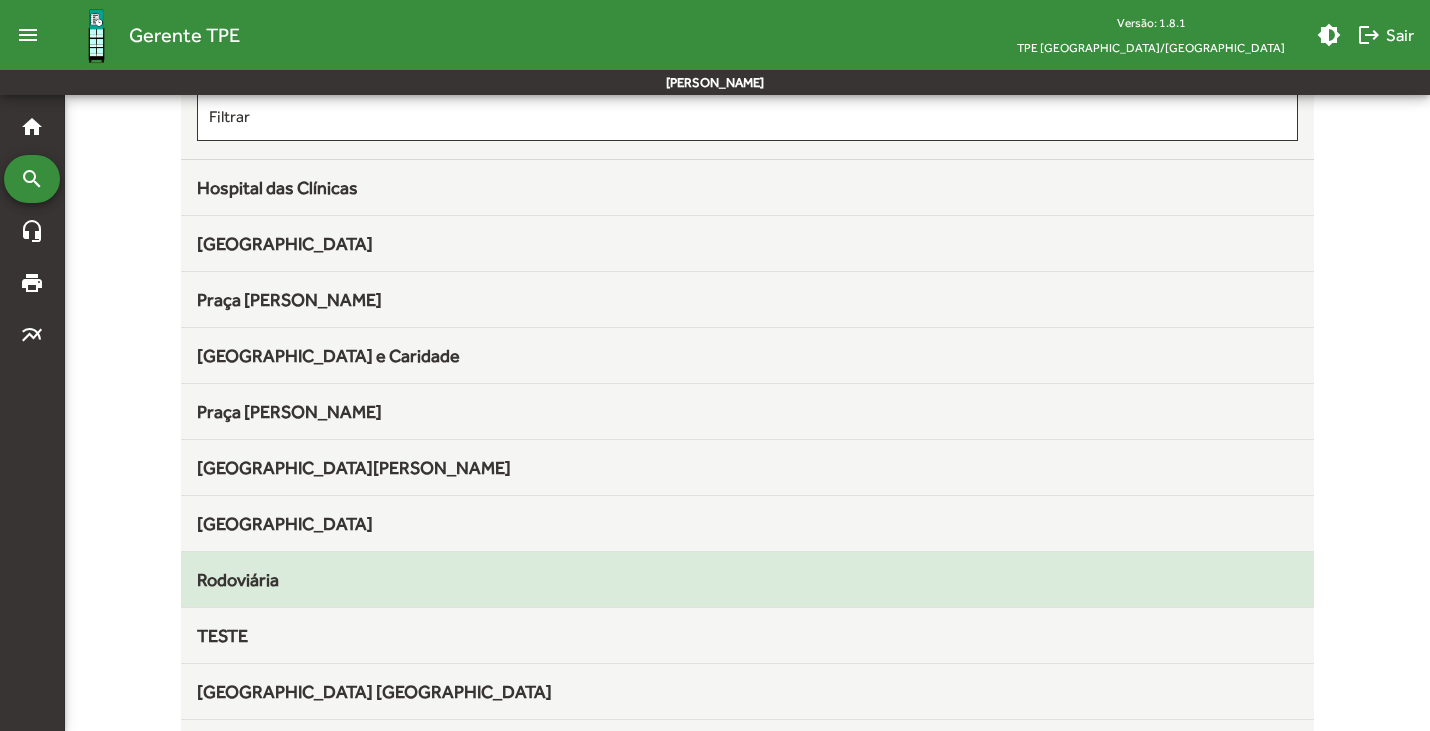 click on "Rodoviária" 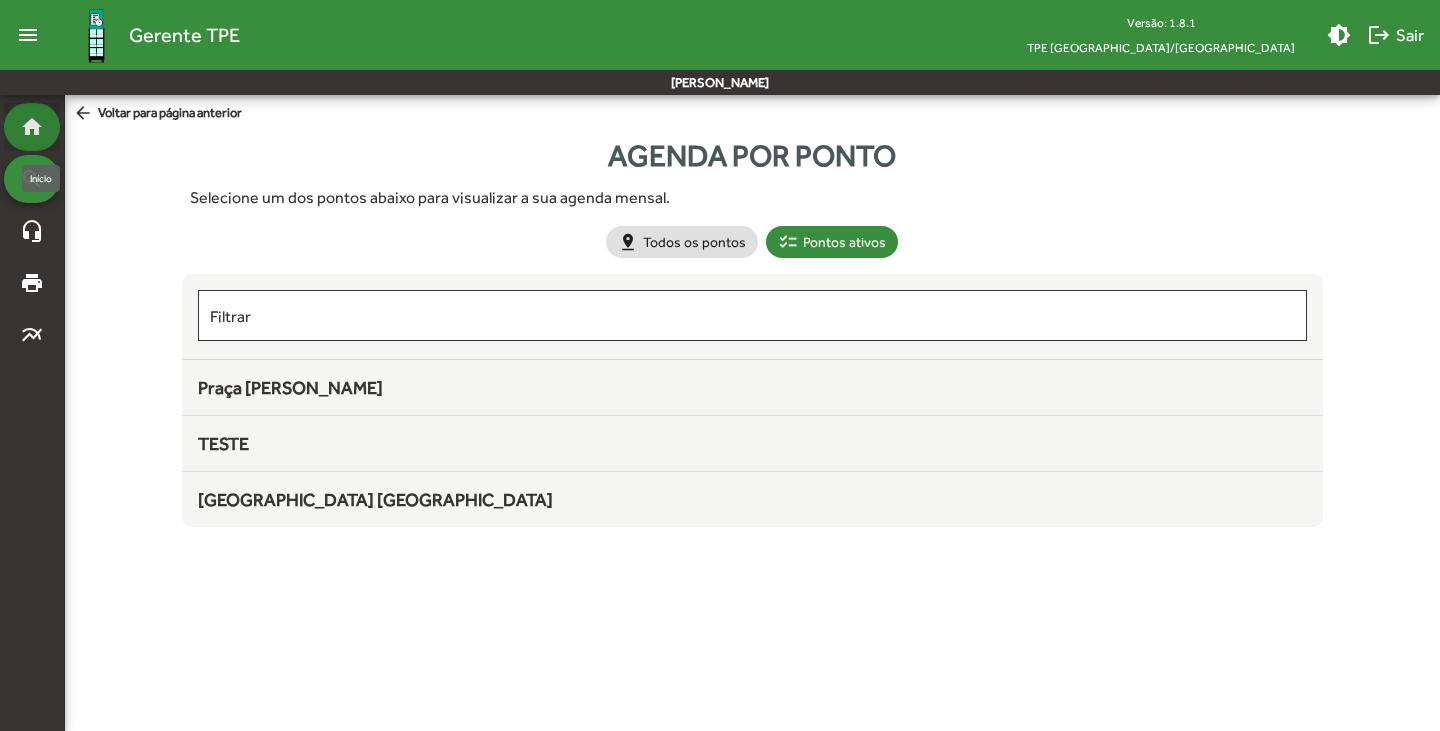 click on "home" at bounding box center [32, 127] 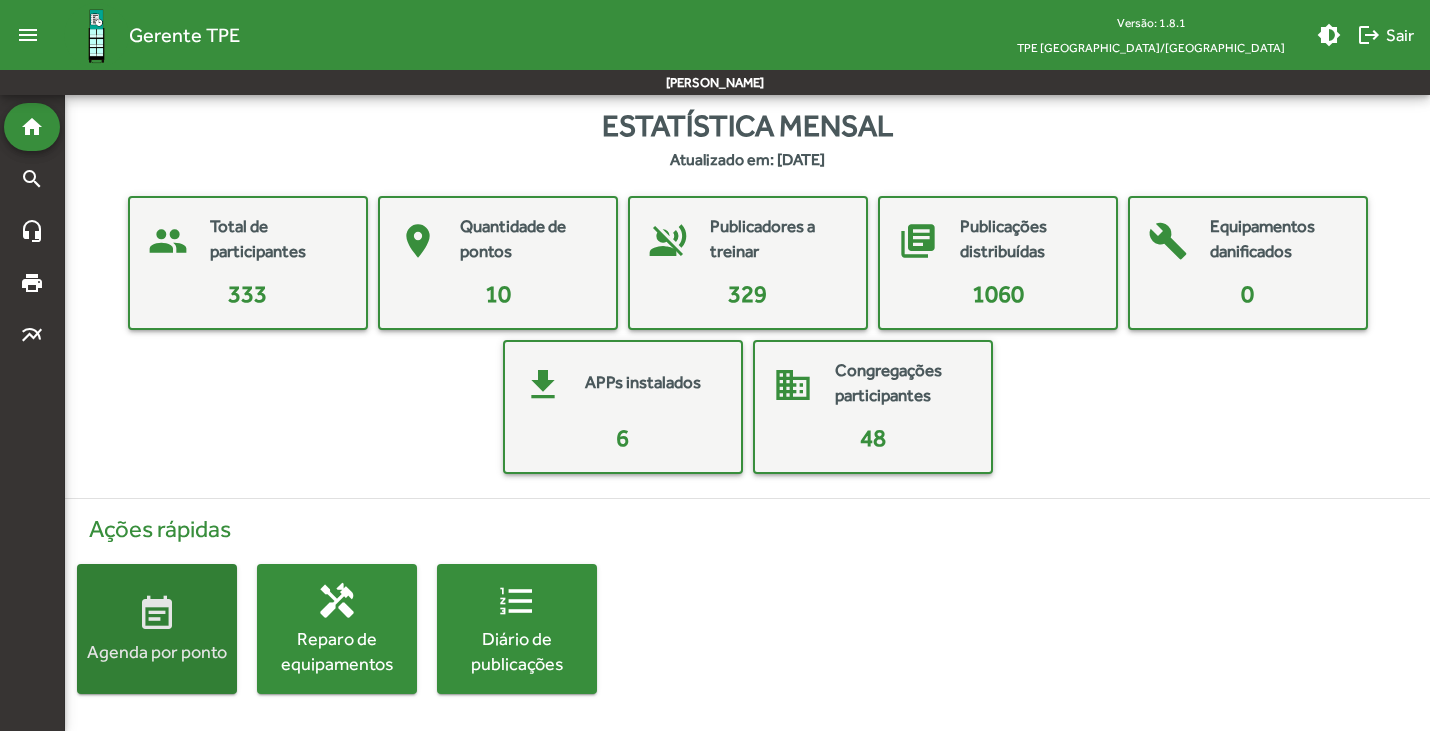 click on "event_note" 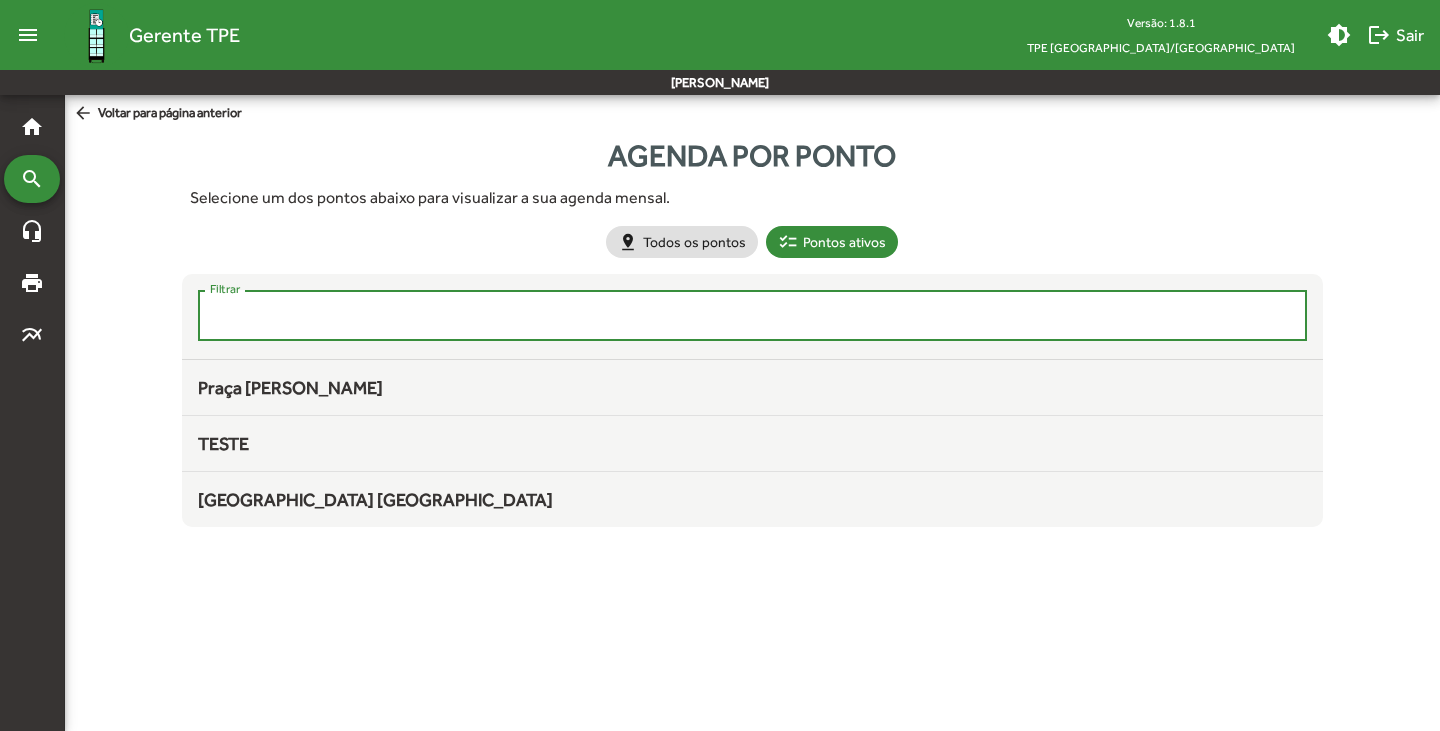 click on "Filtrar" at bounding box center (753, 316) 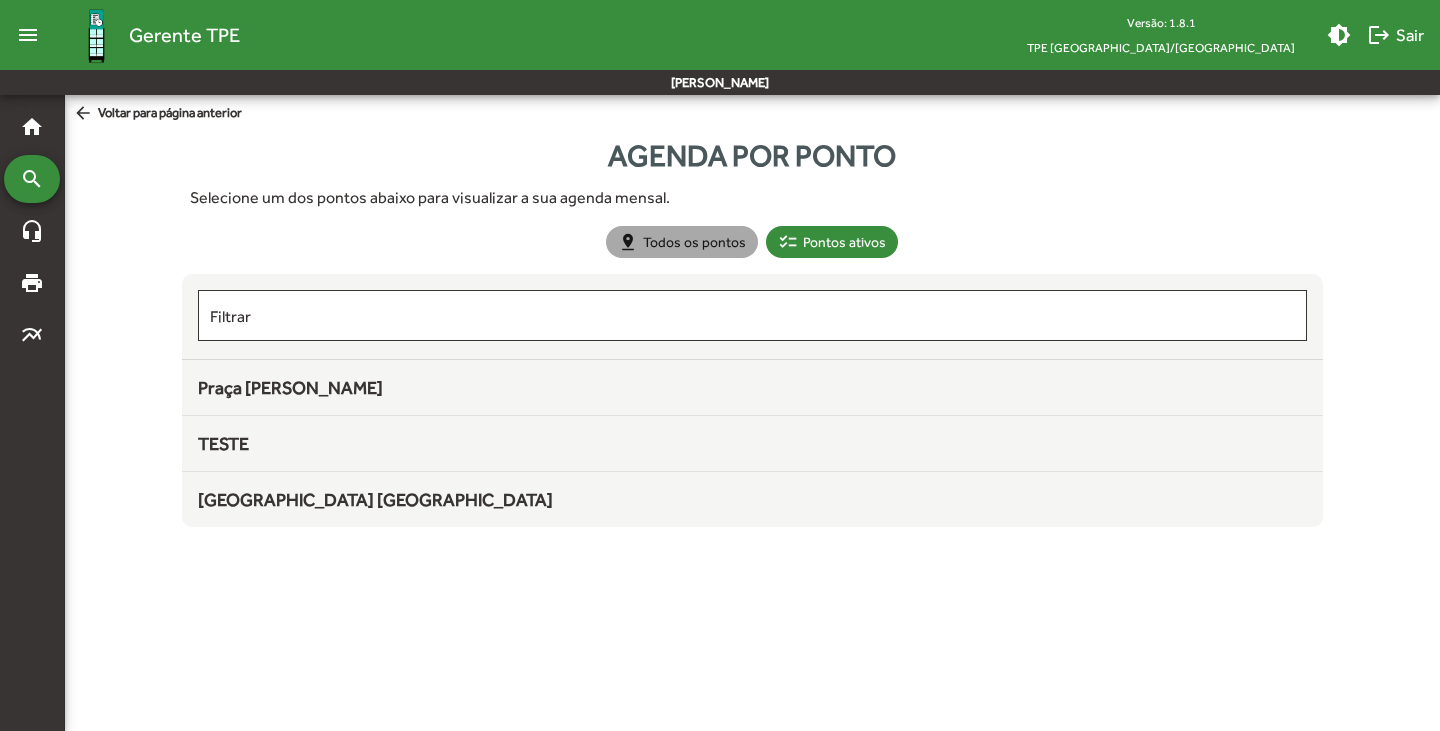 click on "pin_drop  Todos os pontos" at bounding box center (682, 242) 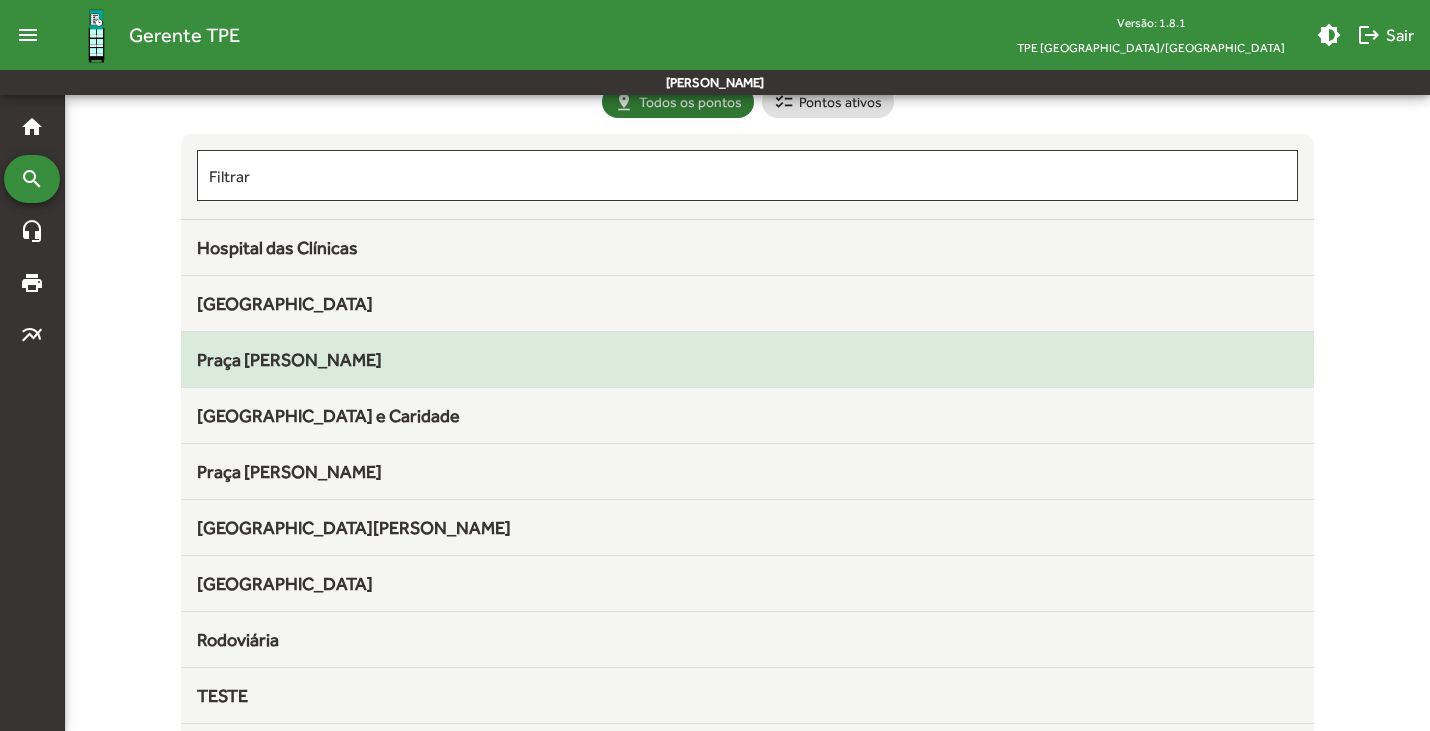 scroll, scrollTop: 268, scrollLeft: 0, axis: vertical 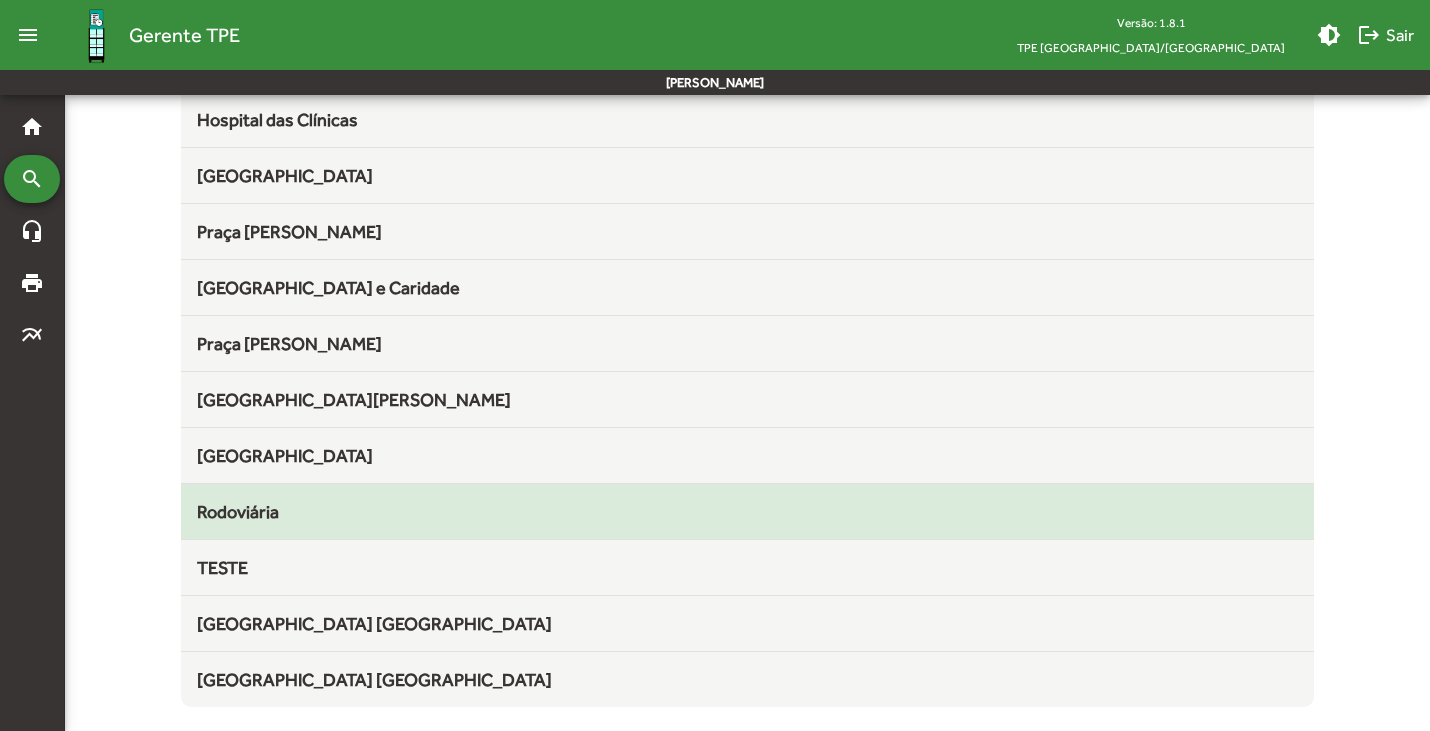 click on "Rodoviária" 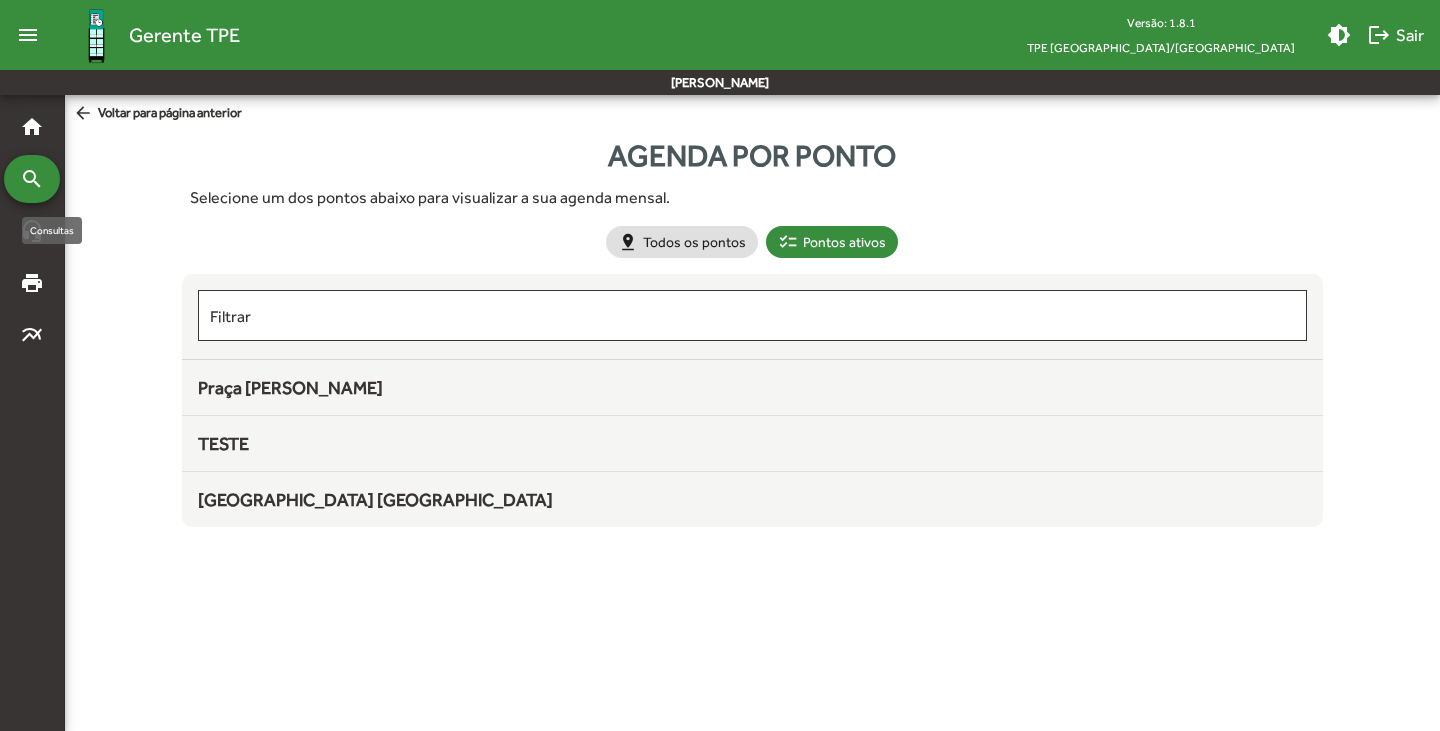 click on "search" at bounding box center [32, 179] 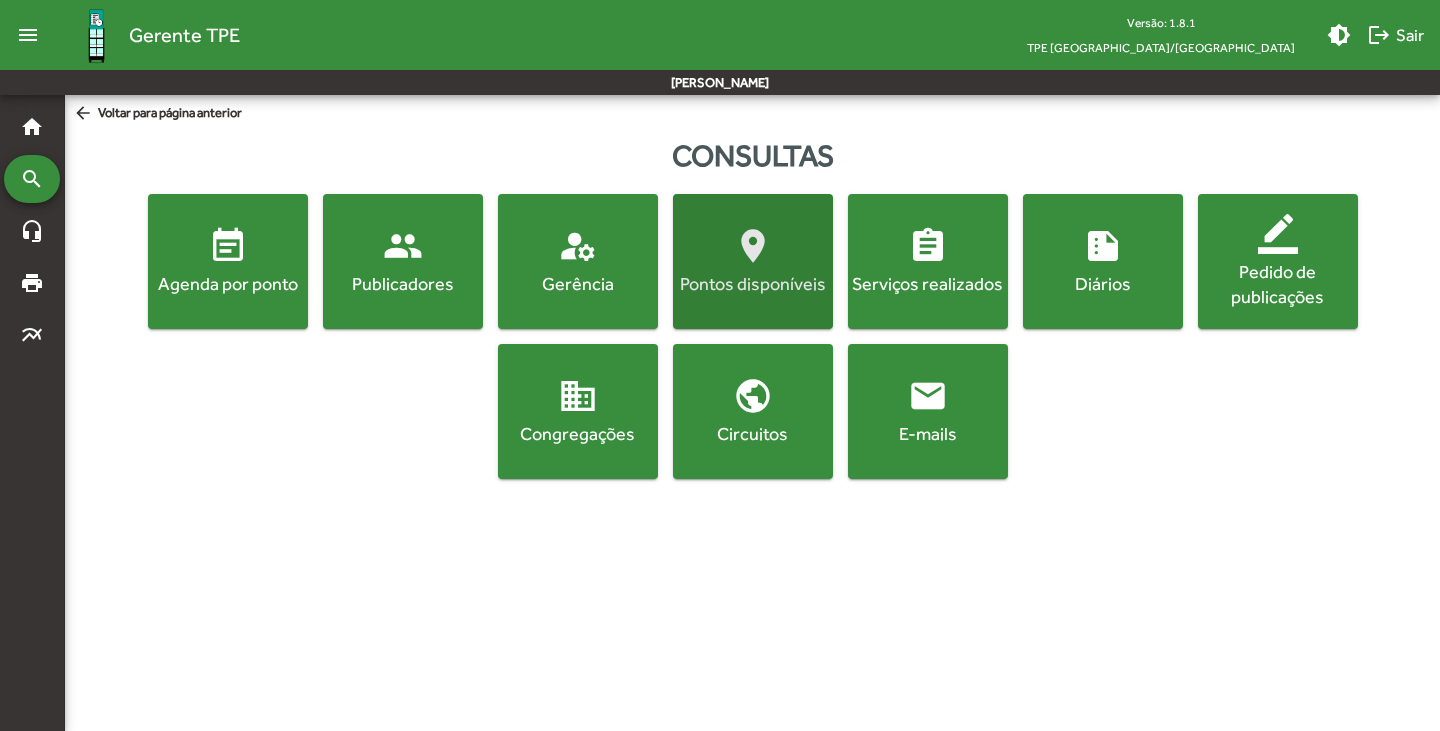 click on "location_on  Pontos disponíveis" 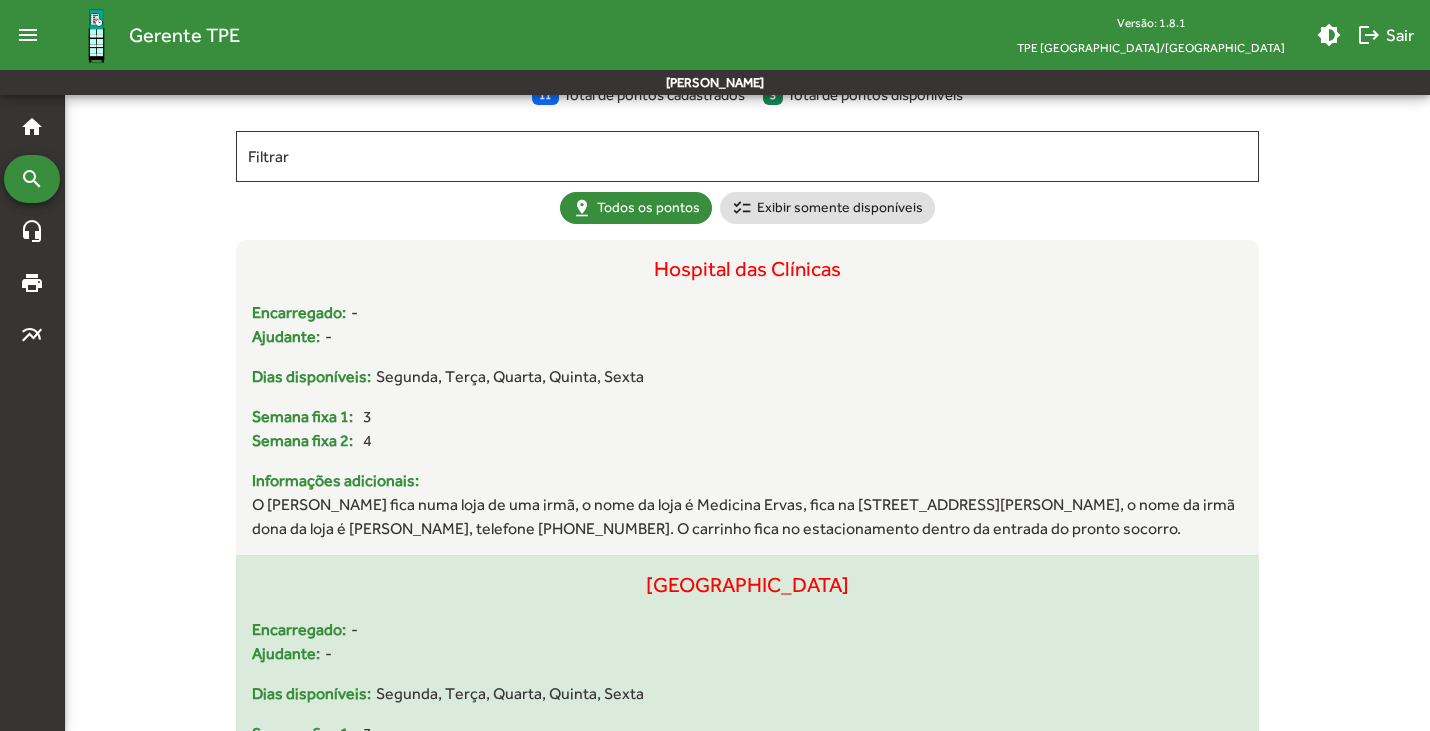 scroll, scrollTop: 0, scrollLeft: 0, axis: both 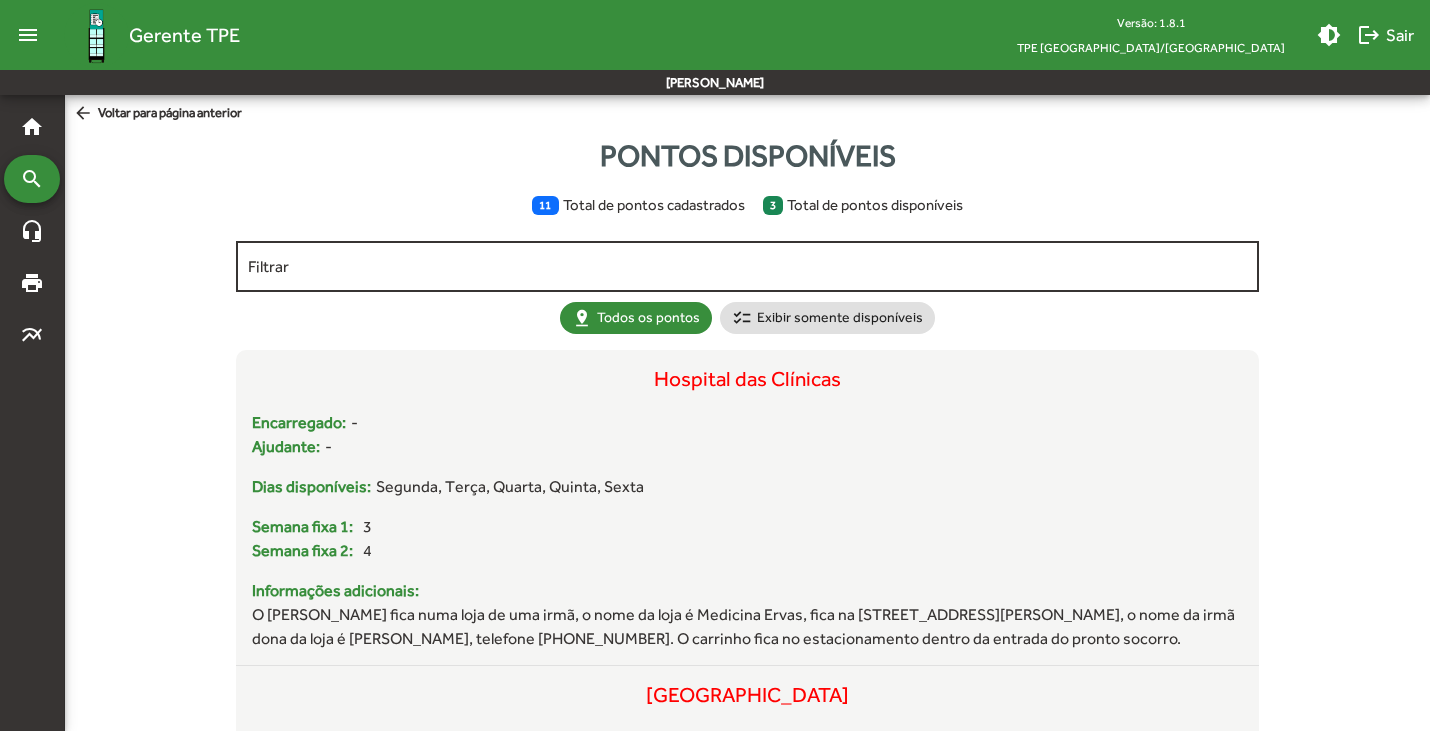 click on "Filtrar" 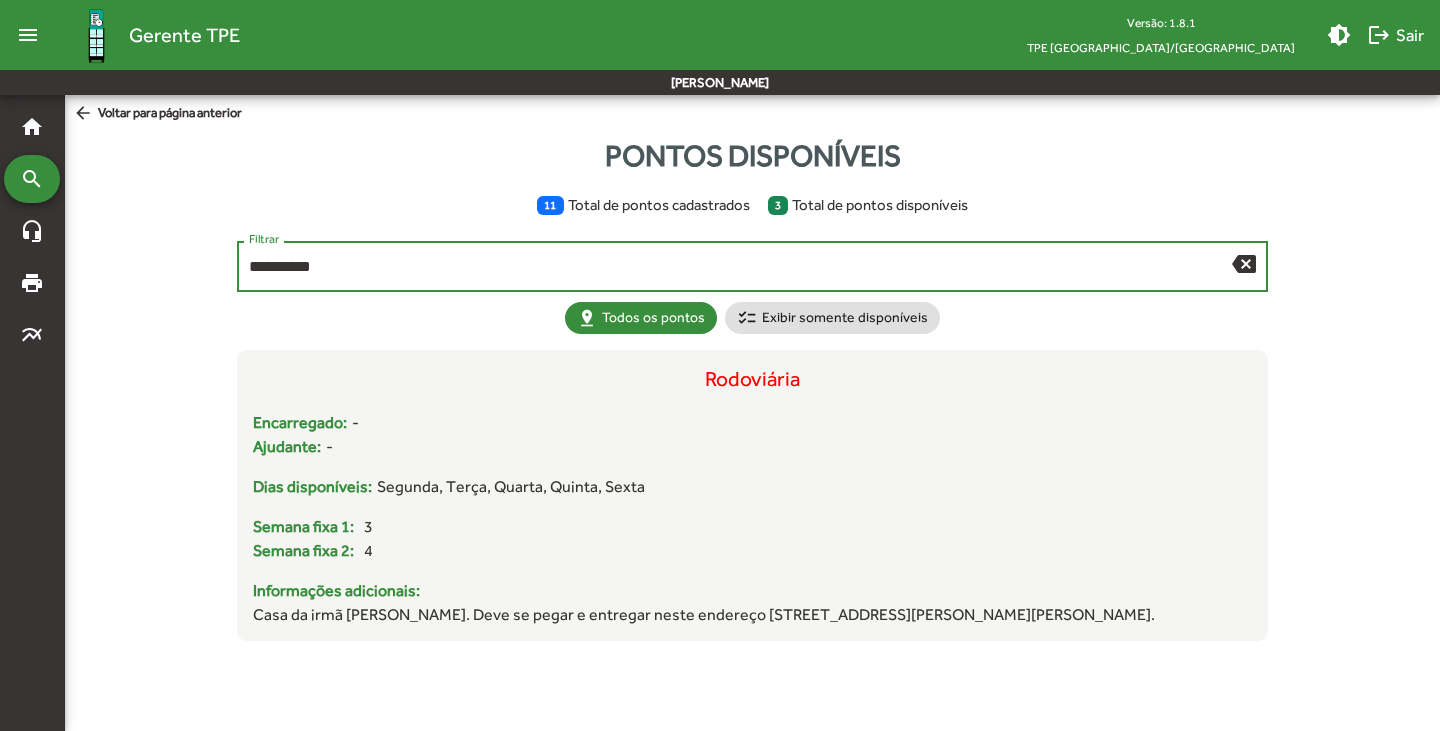 type on "**********" 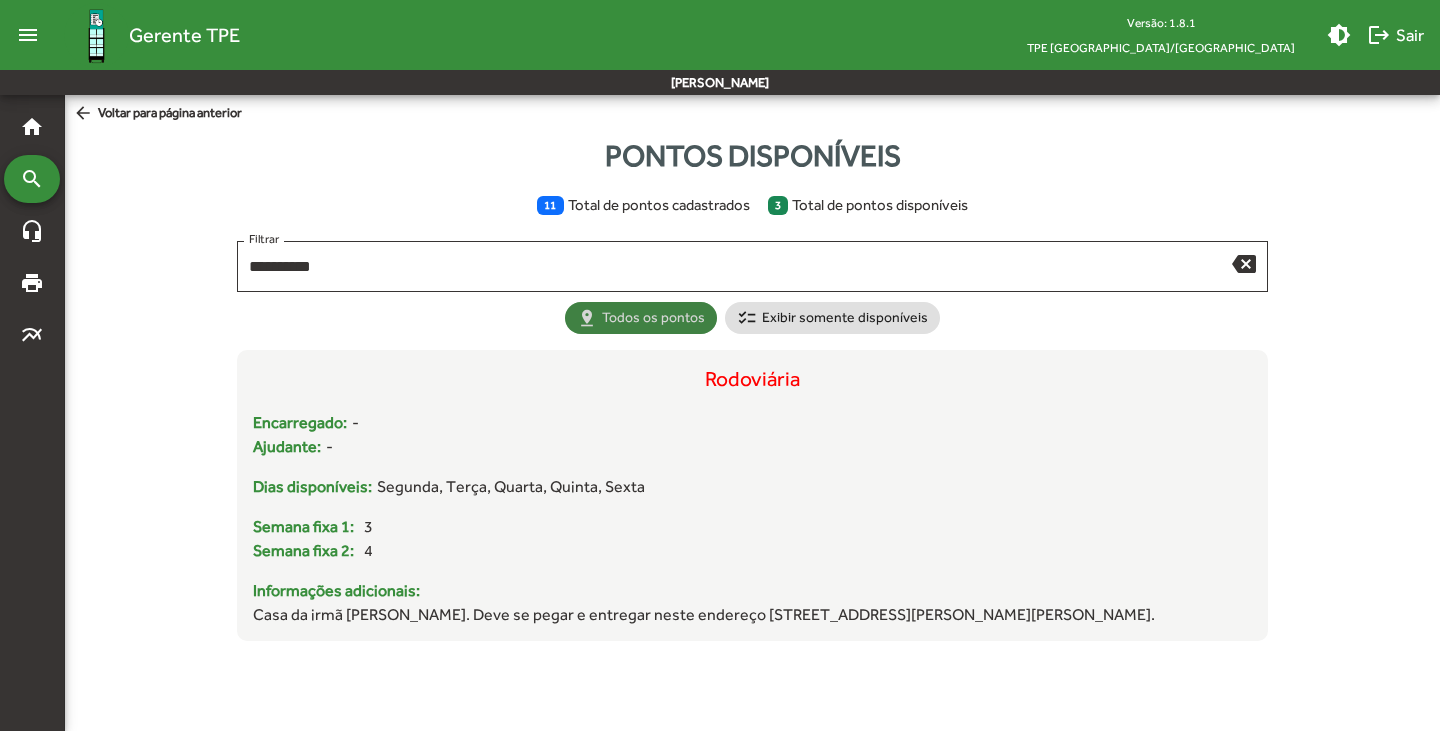 click on "pin_drop  Todos os pontos" at bounding box center (641, 318) 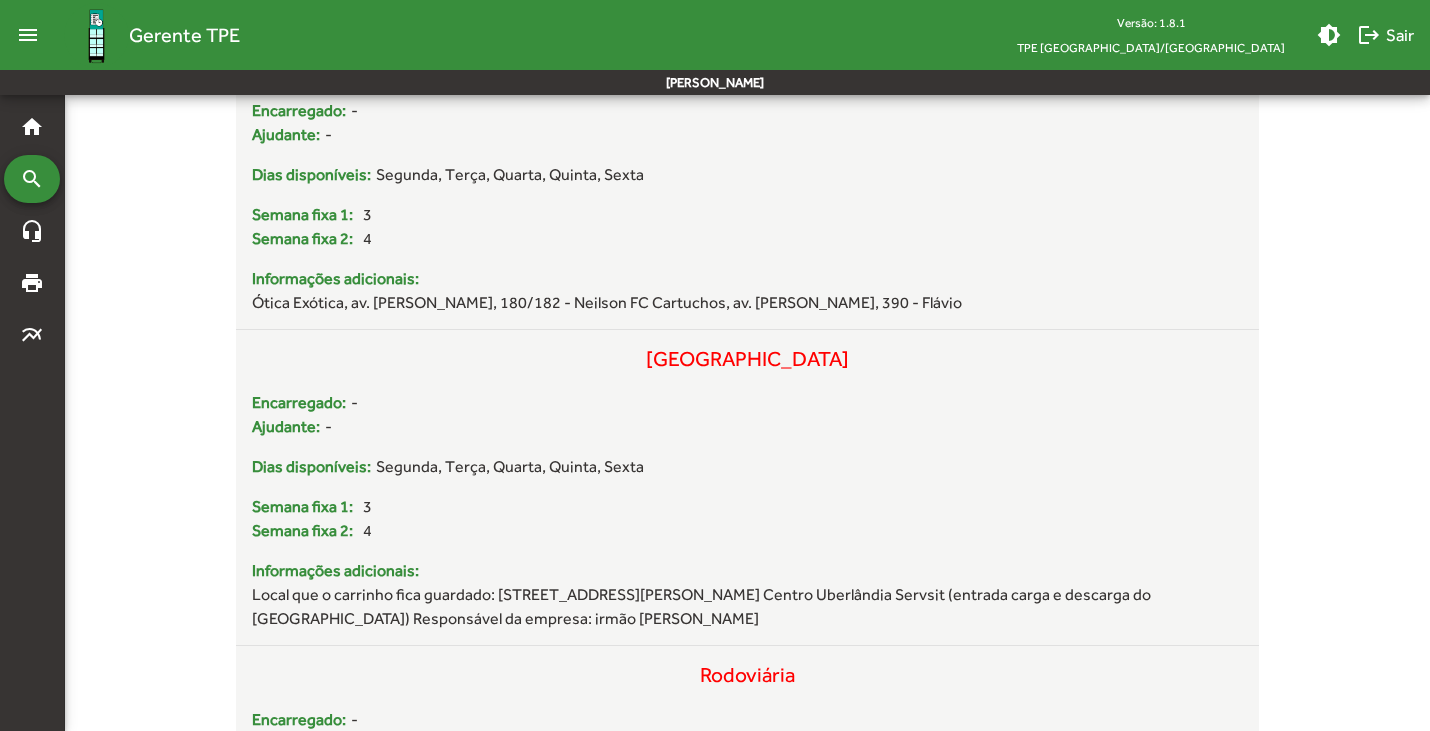 scroll, scrollTop: 1900, scrollLeft: 0, axis: vertical 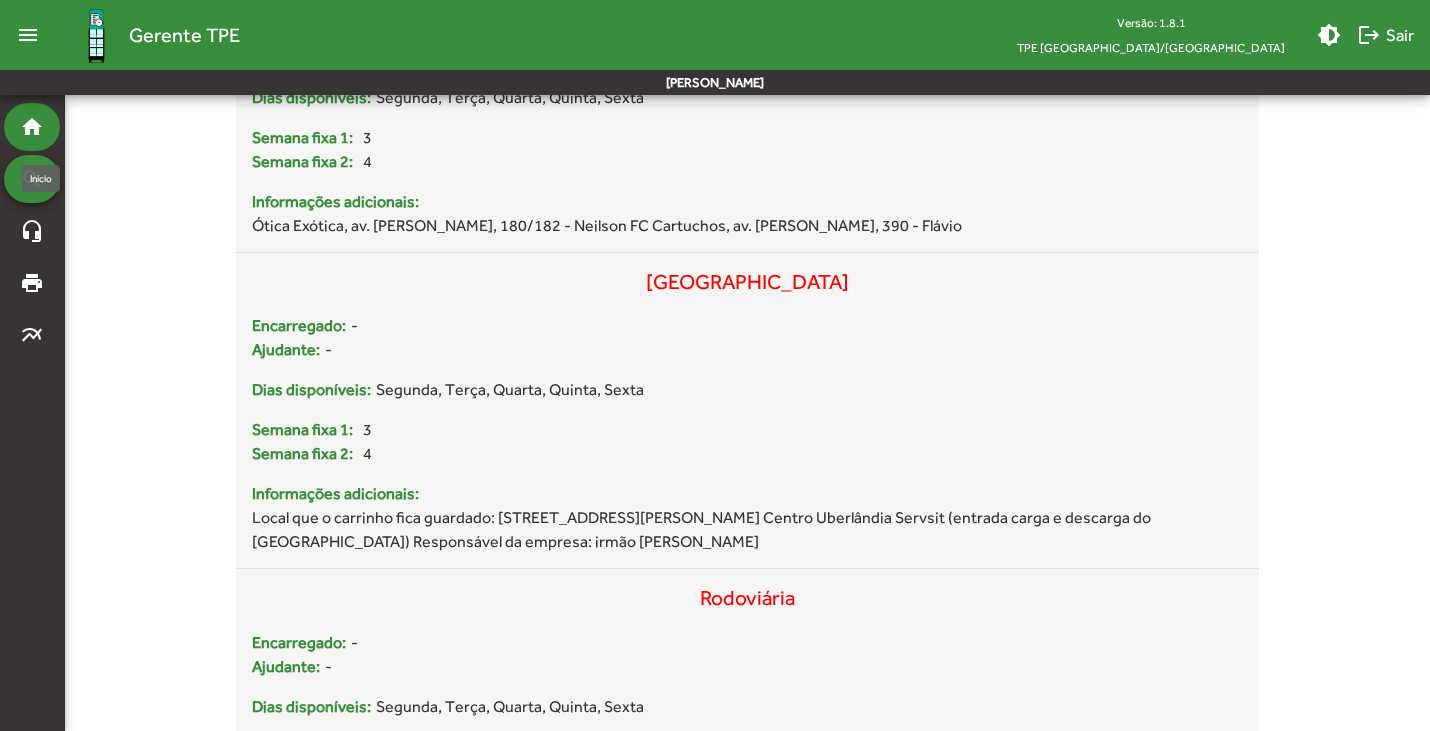 click on "home" at bounding box center (32, 127) 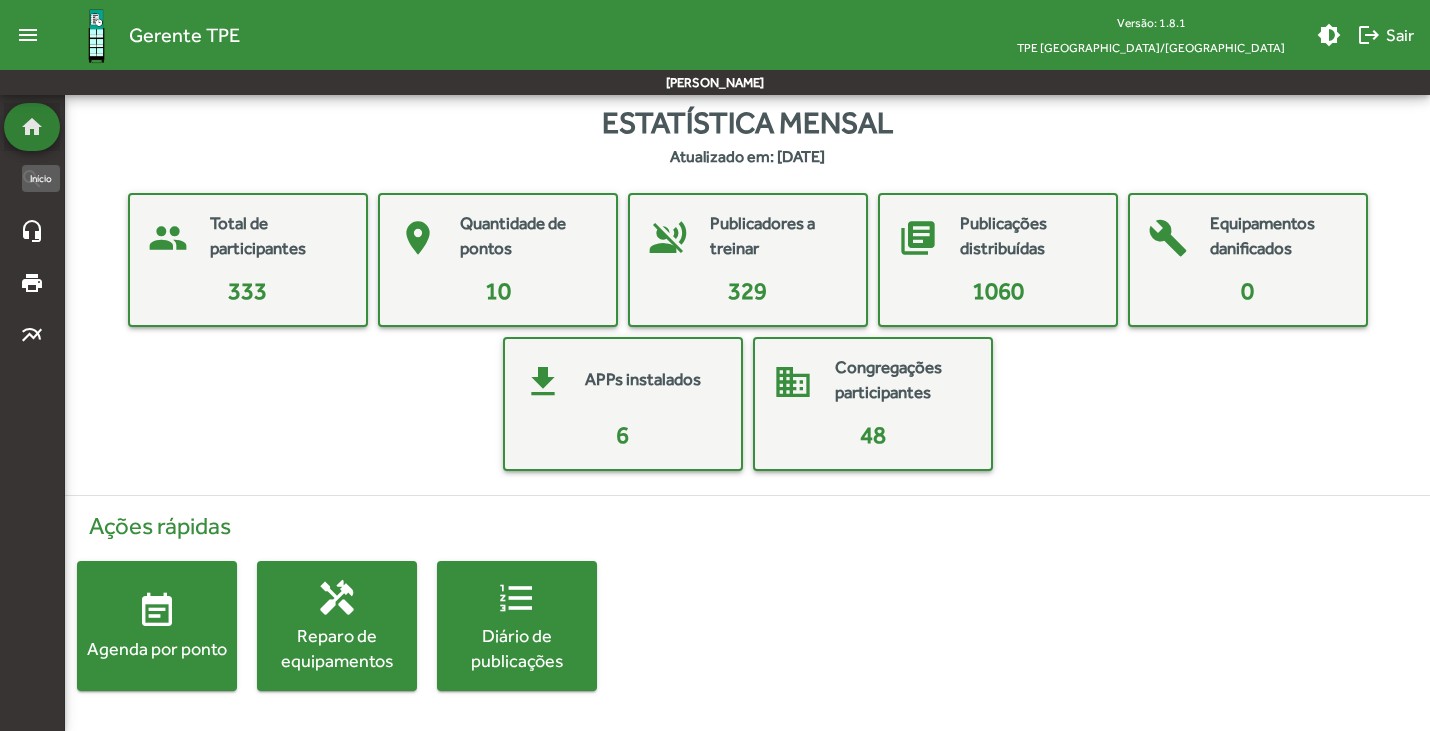 scroll, scrollTop: 0, scrollLeft: 0, axis: both 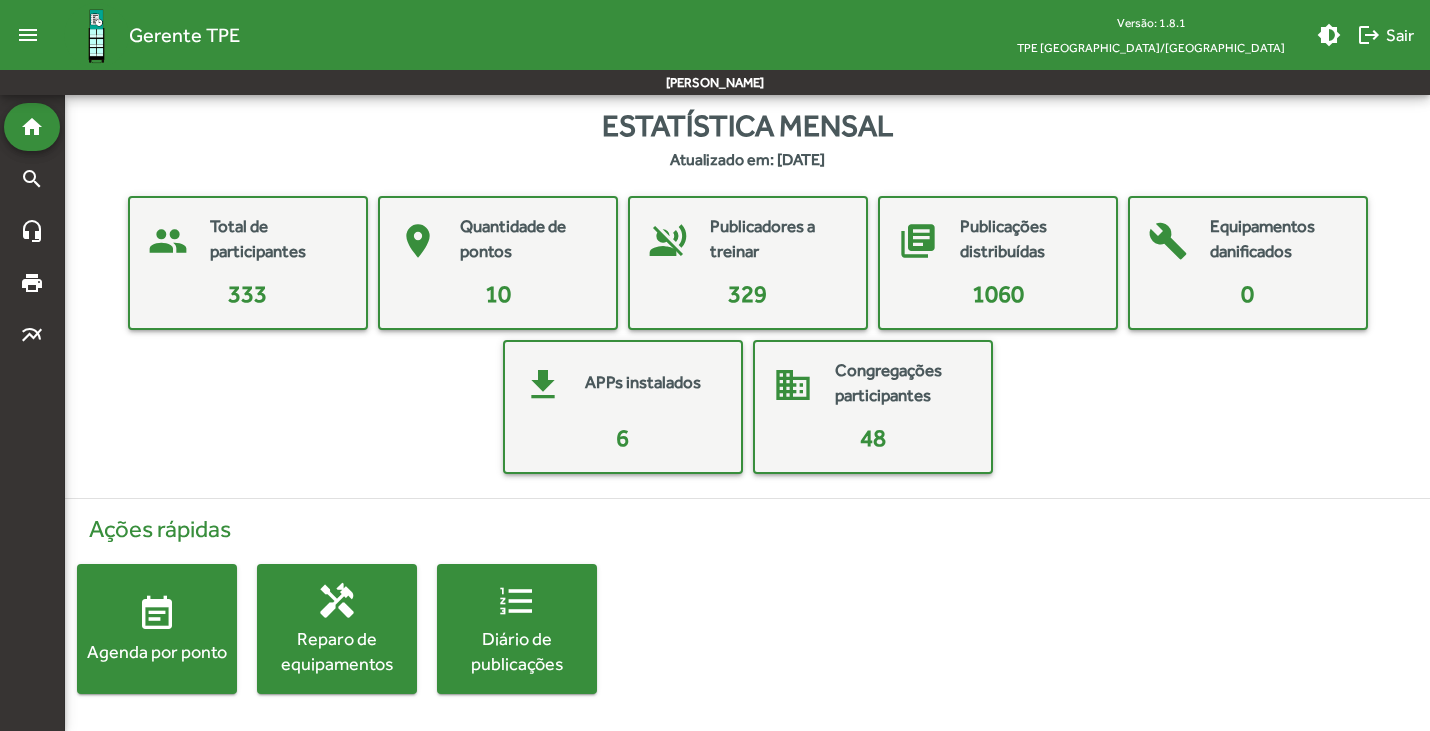 click on "Quantidade de pontos" 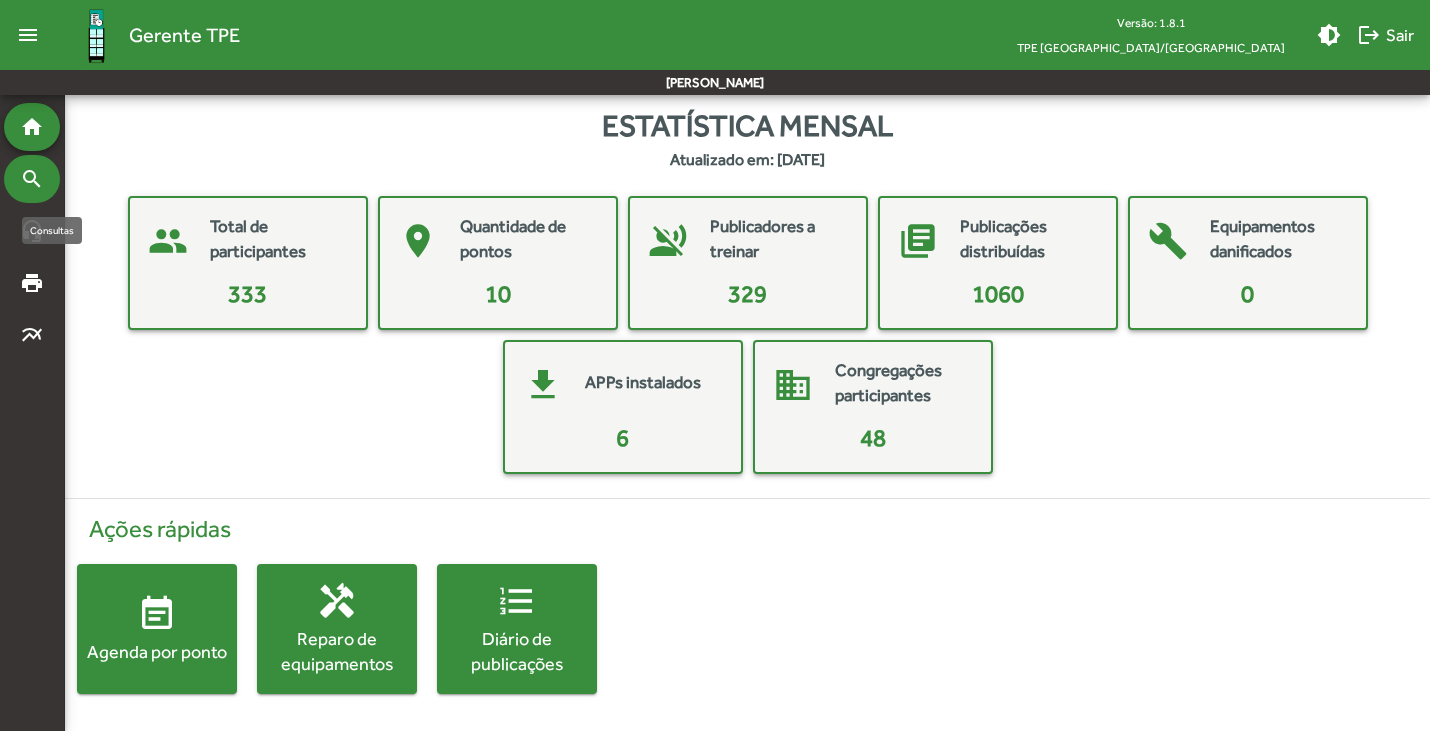 click on "search" at bounding box center [32, 179] 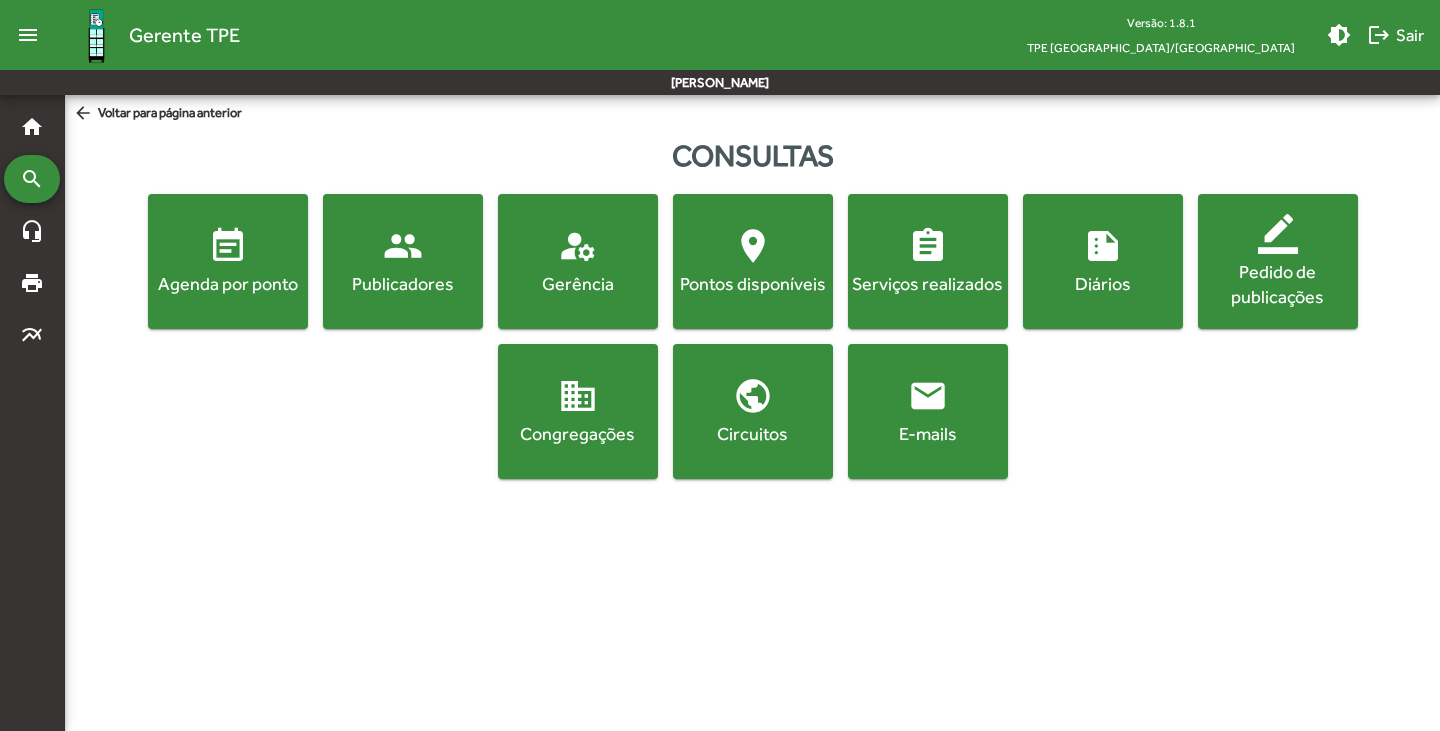 click on "event_note  Agenda por ponto" 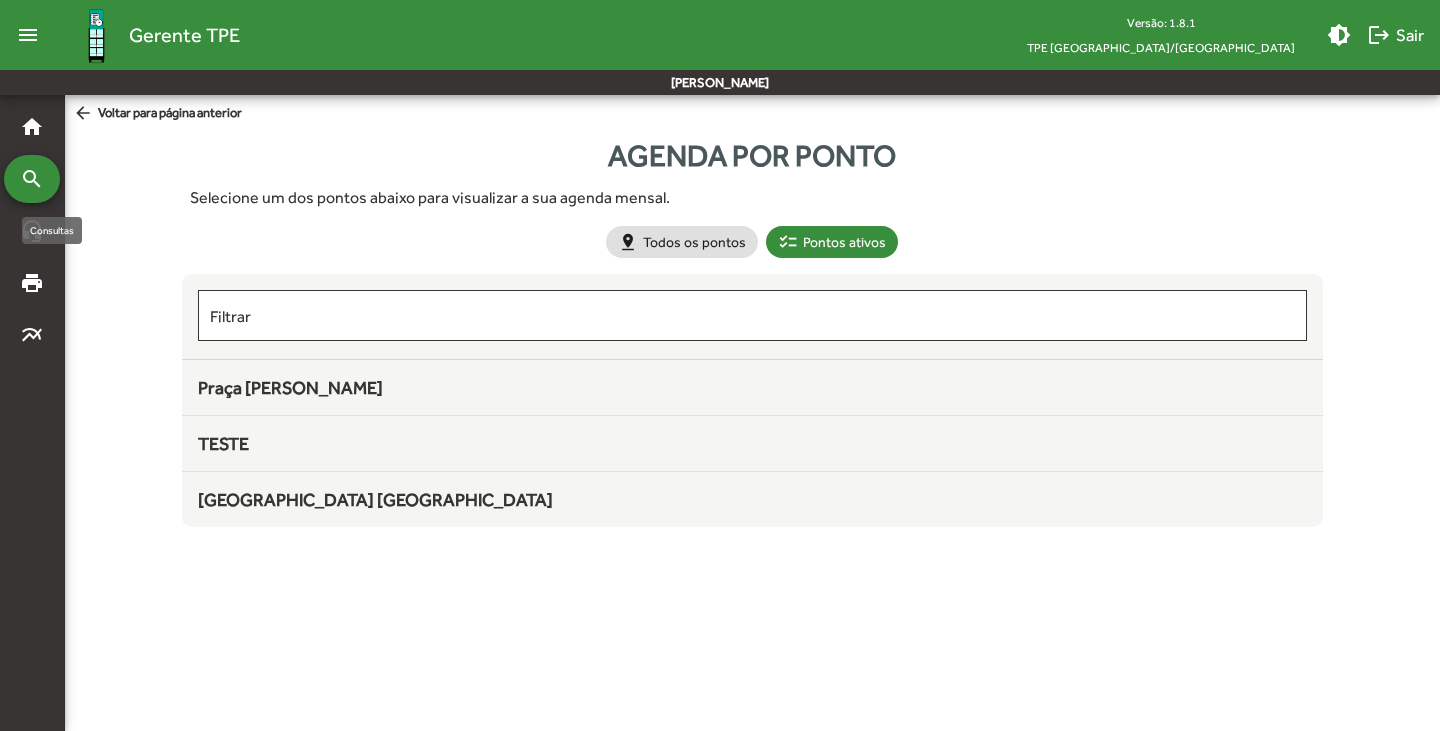 click on "search" at bounding box center (32, 179) 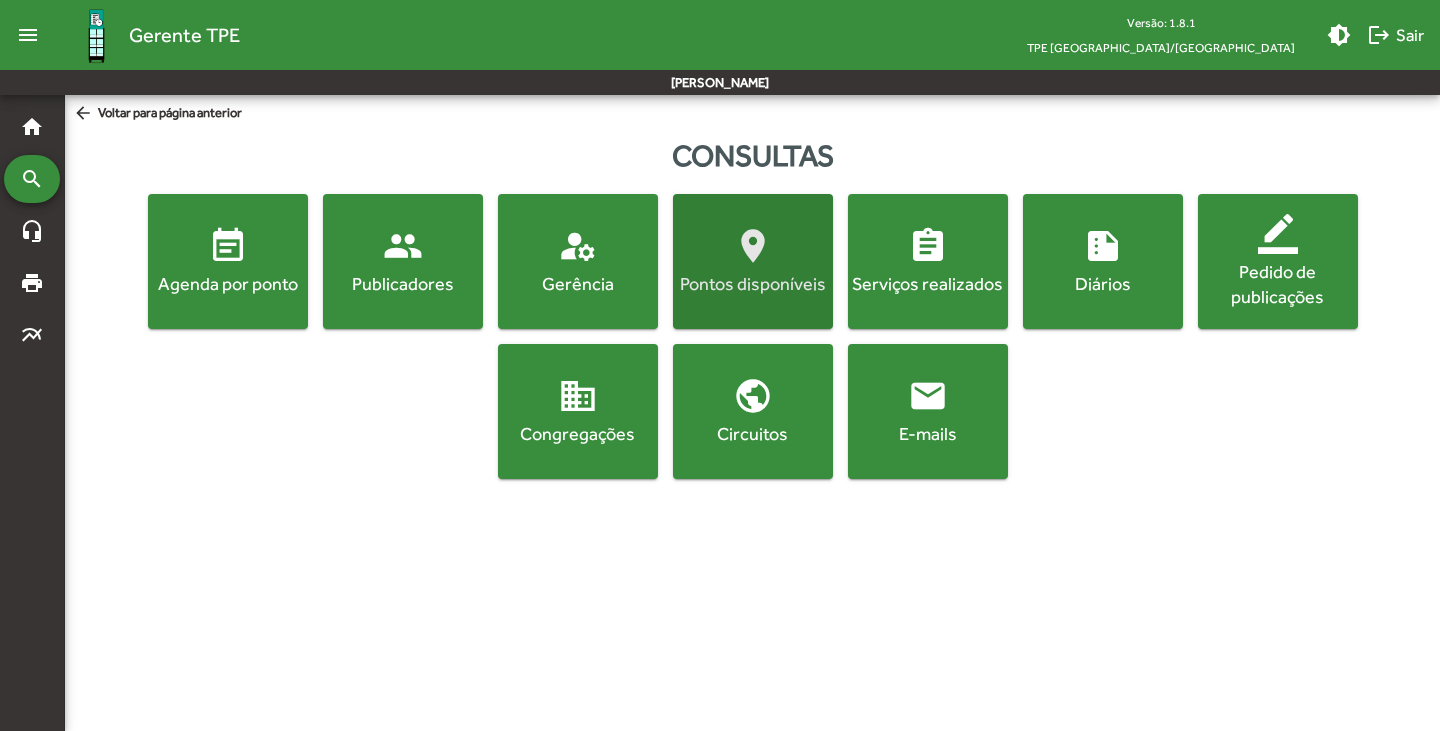 click on "location_on" 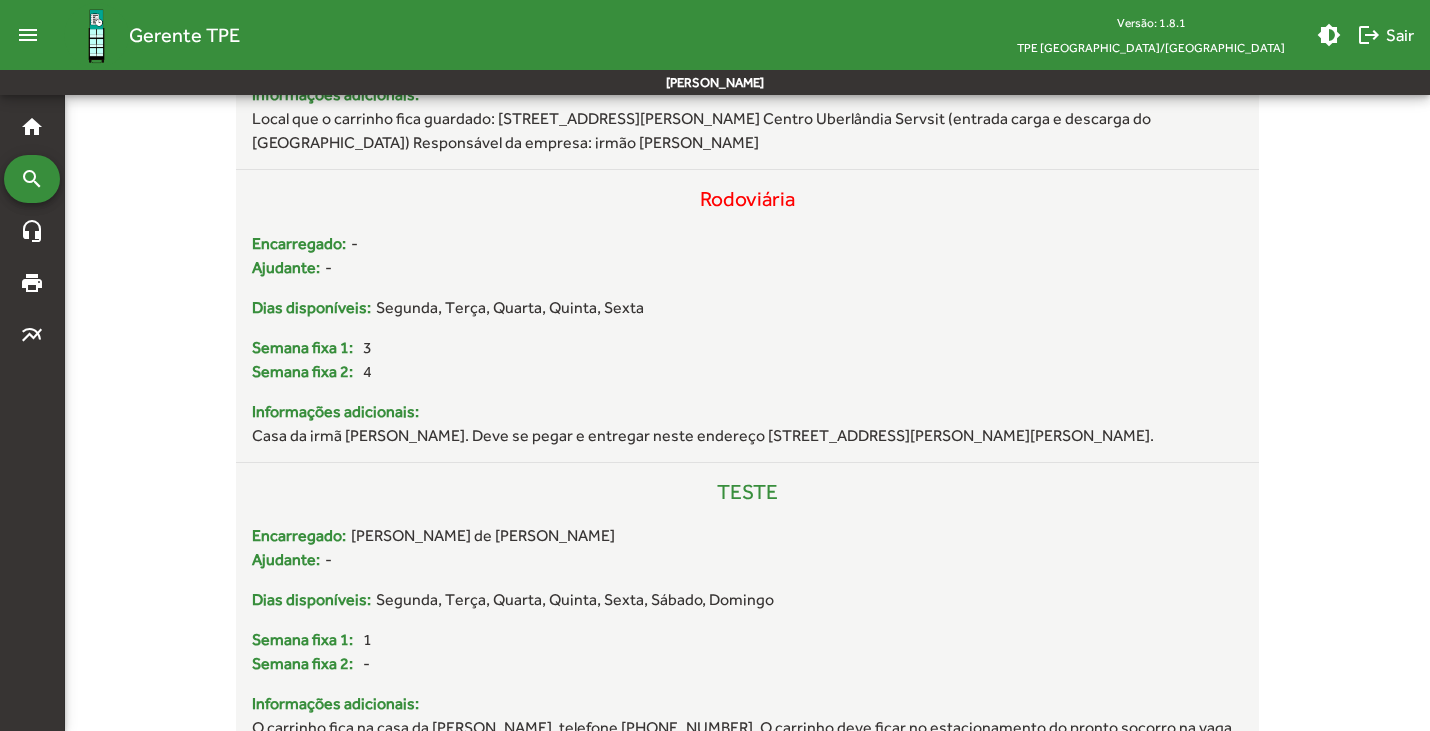 scroll, scrollTop: 2300, scrollLeft: 0, axis: vertical 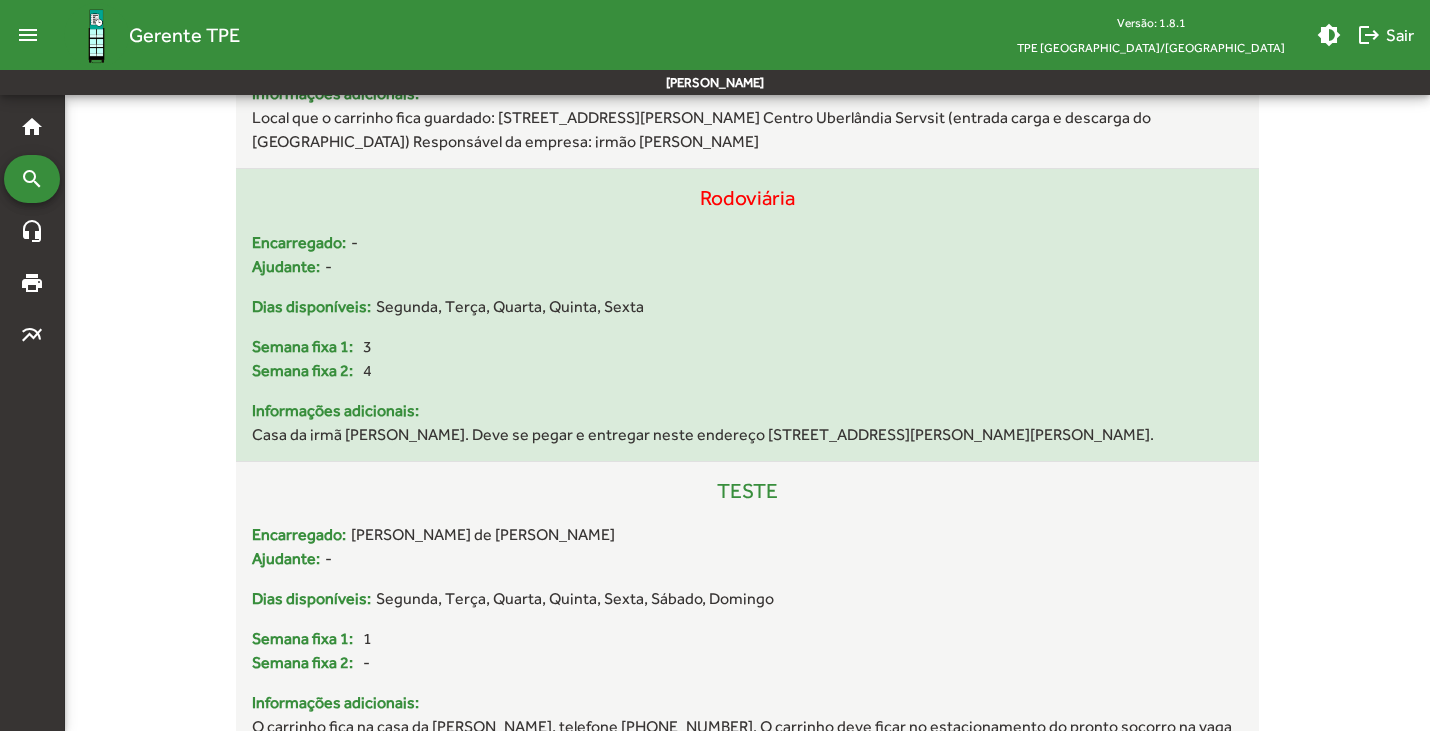 click on "Rodoviária" 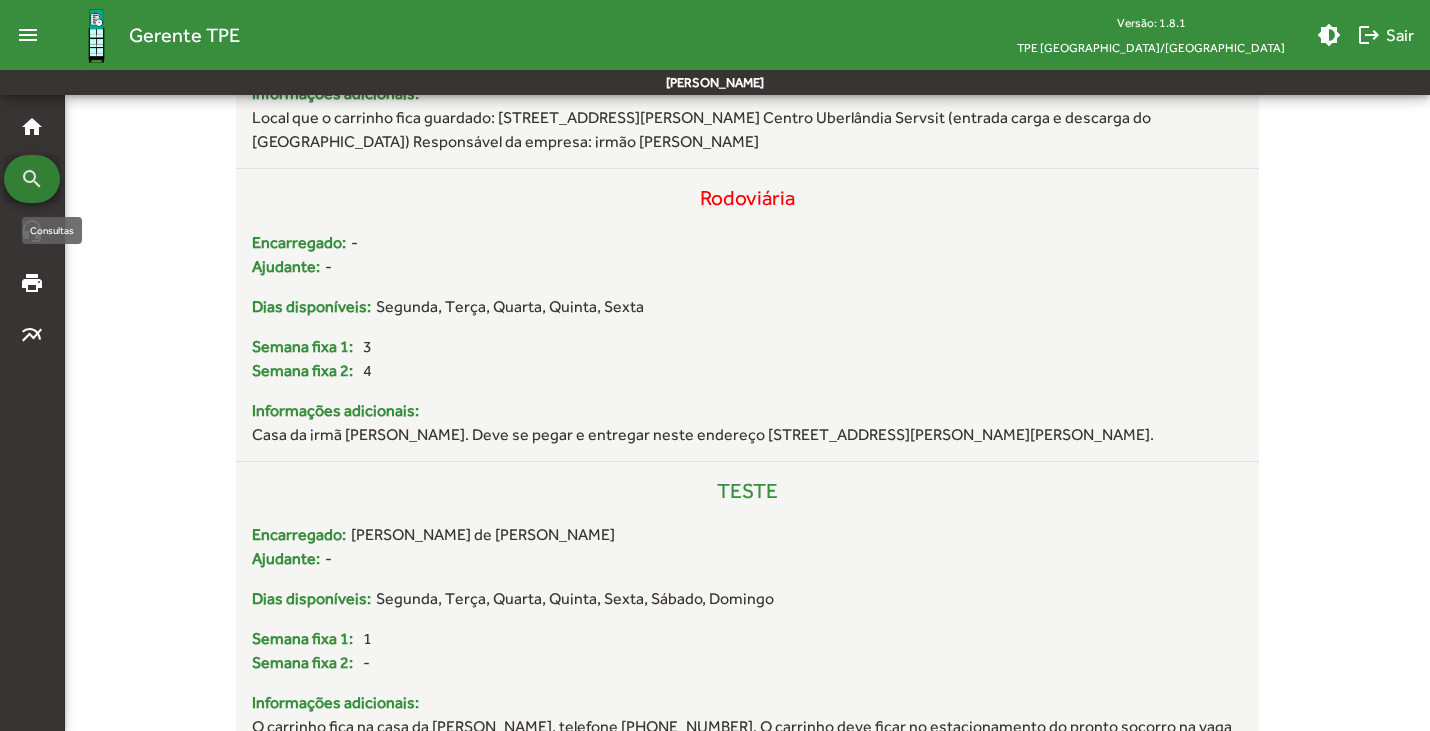 click on "search" at bounding box center [32, 179] 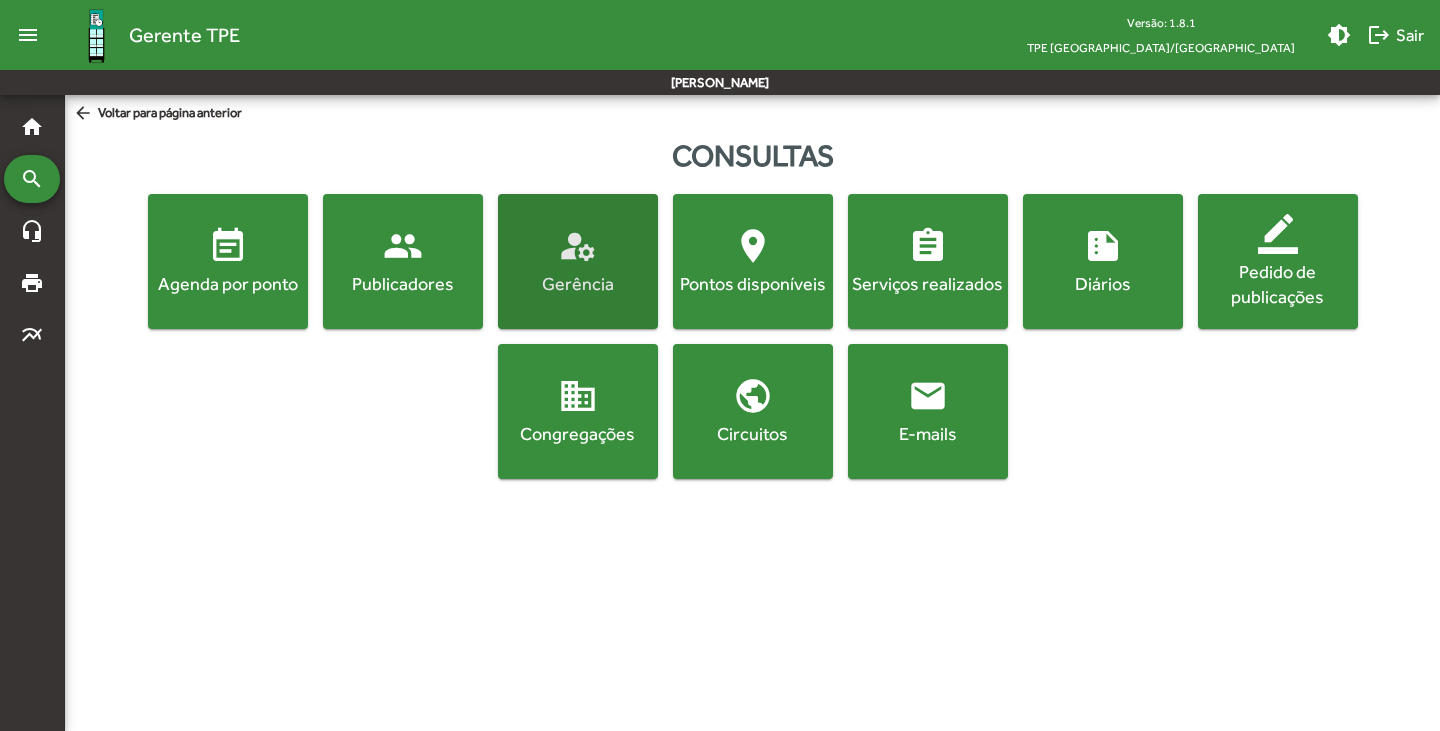 click on "manage_accounts" 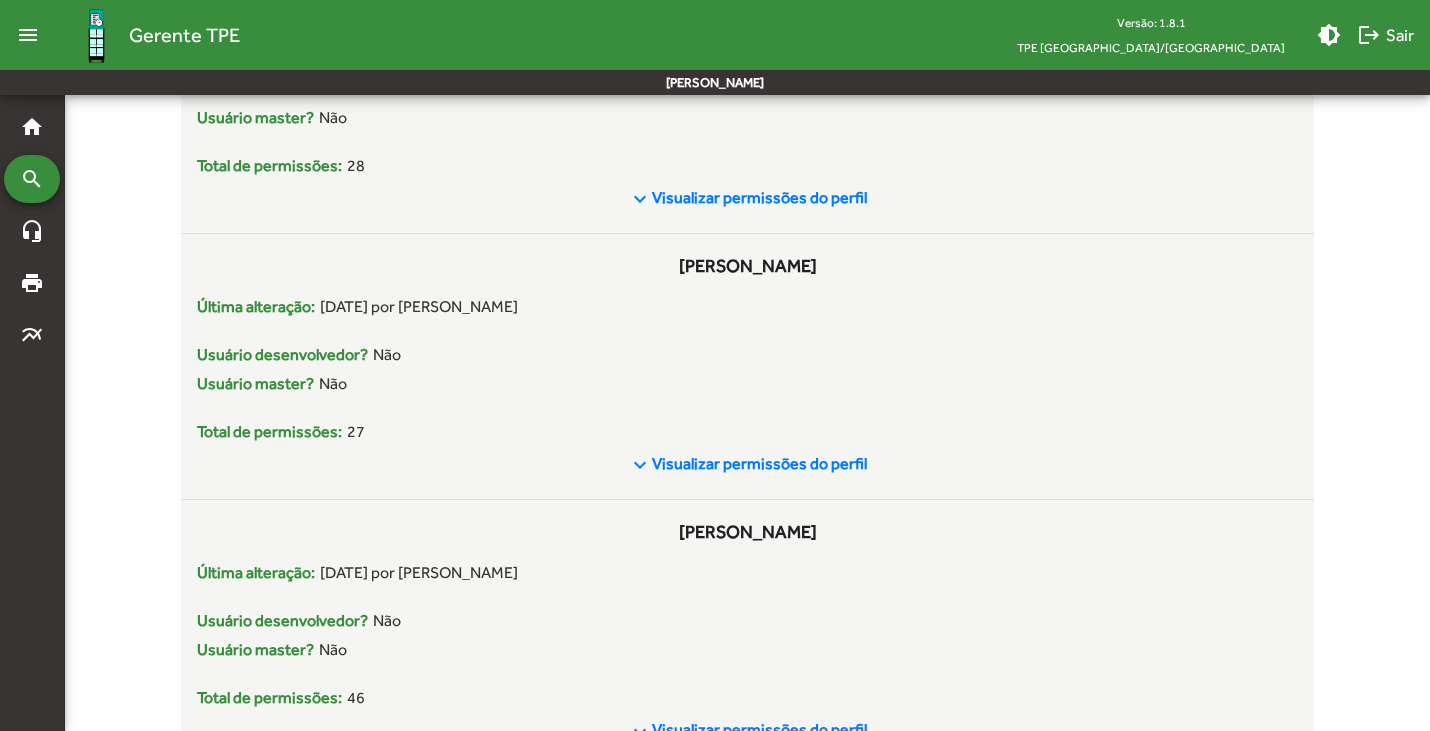 scroll, scrollTop: 4600, scrollLeft: 0, axis: vertical 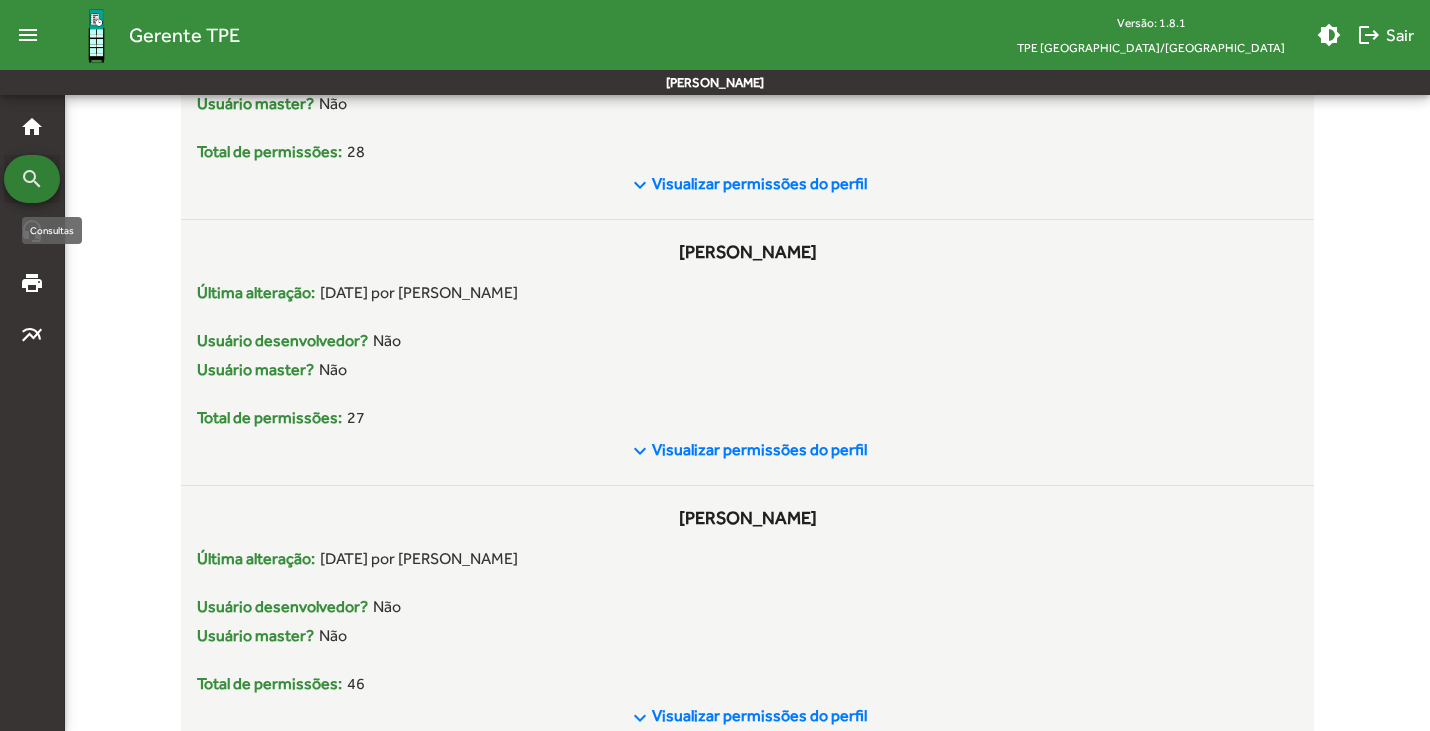 click on "search" at bounding box center (32, 179) 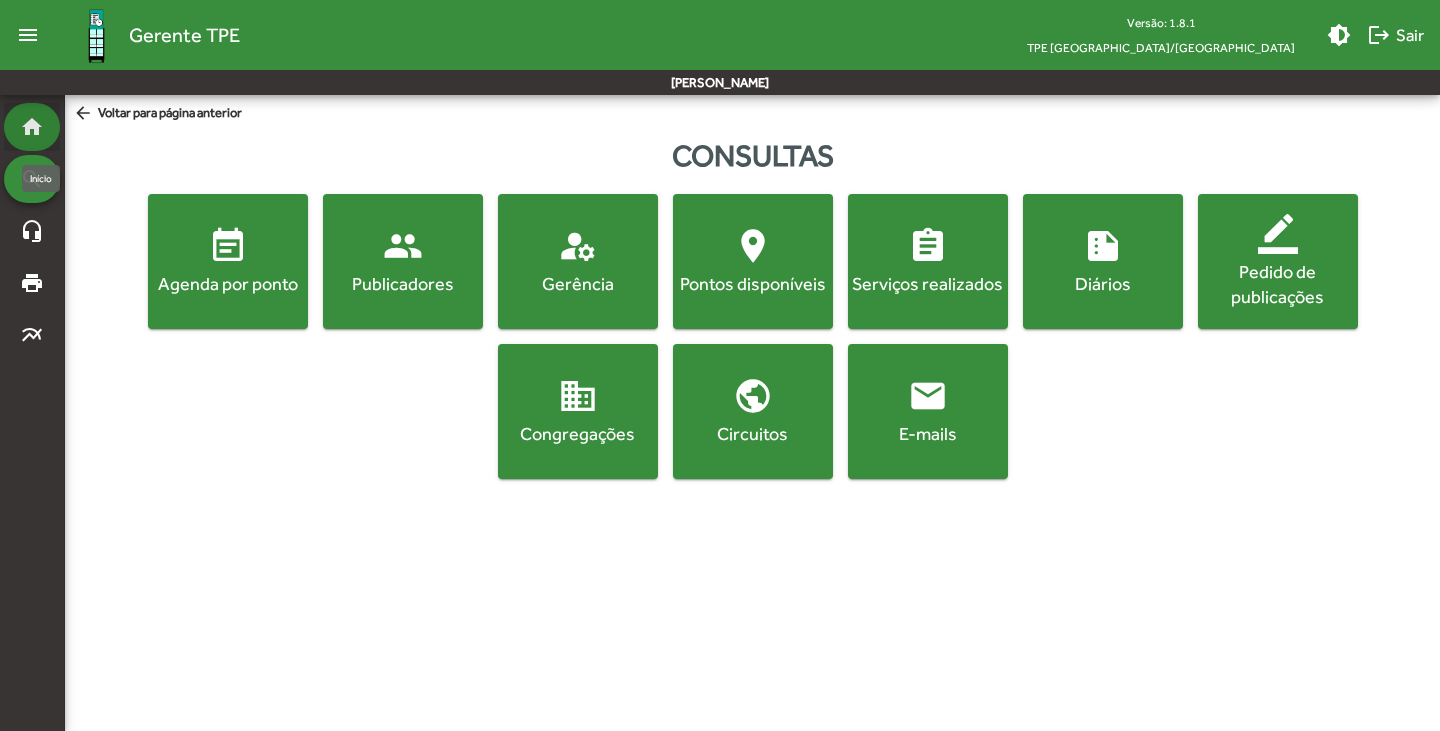 click on "home" at bounding box center (32, 127) 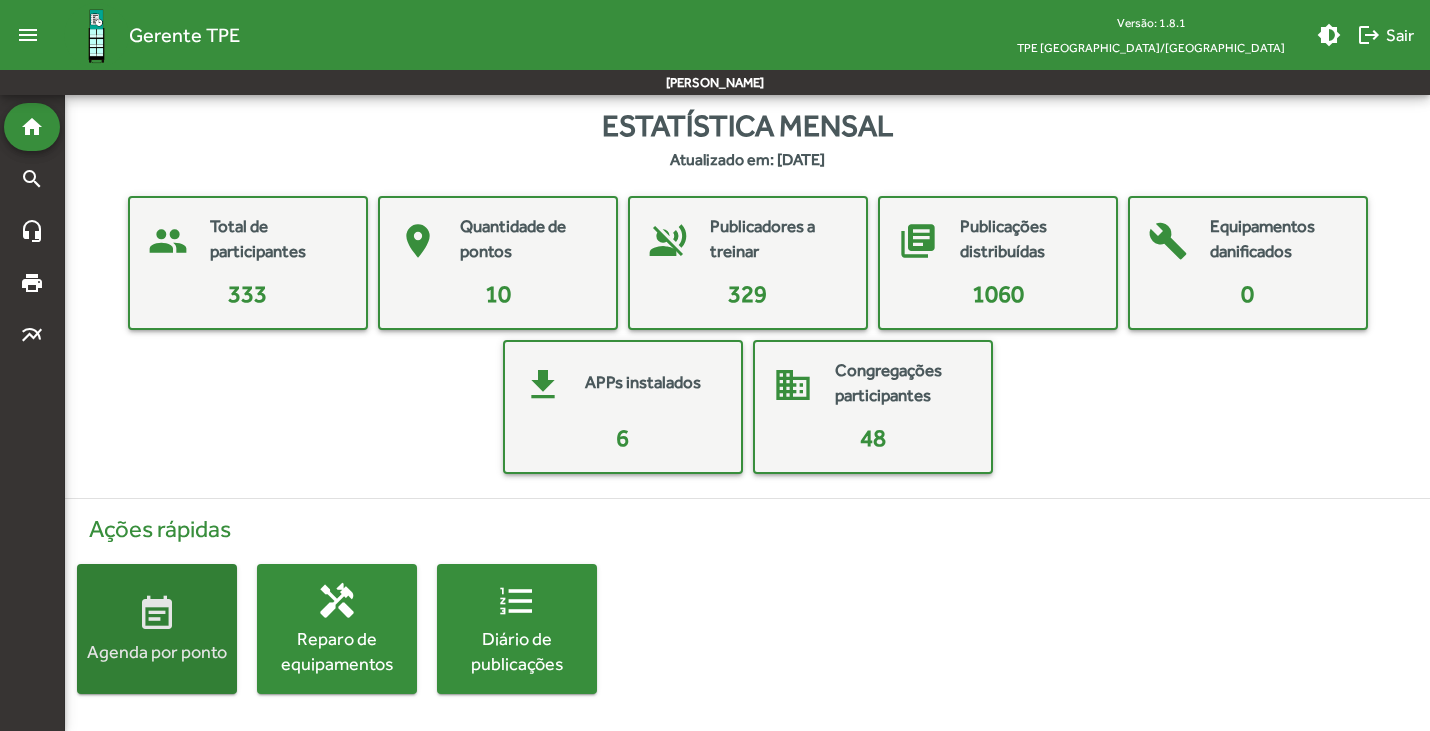 click on "event_note" 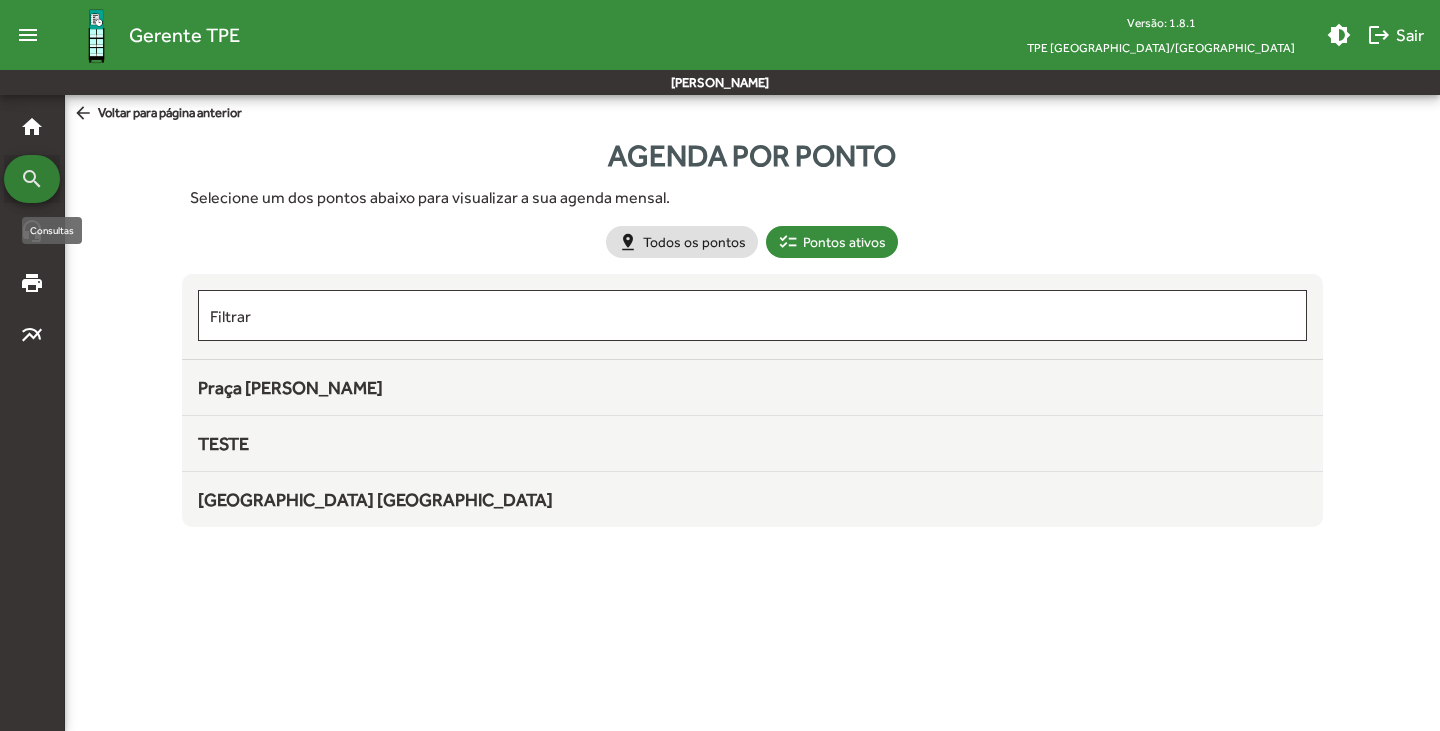 click on "search" at bounding box center (32, 179) 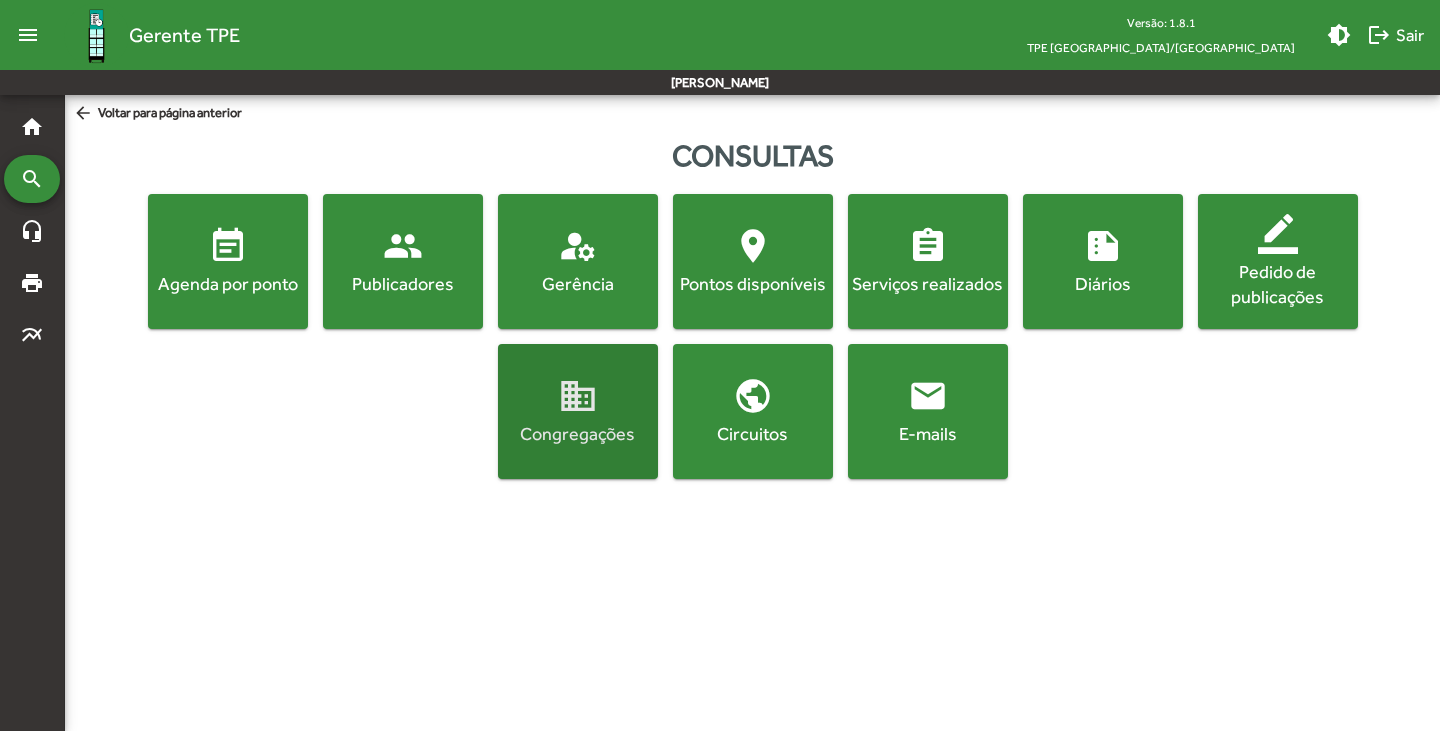 click on "domain" 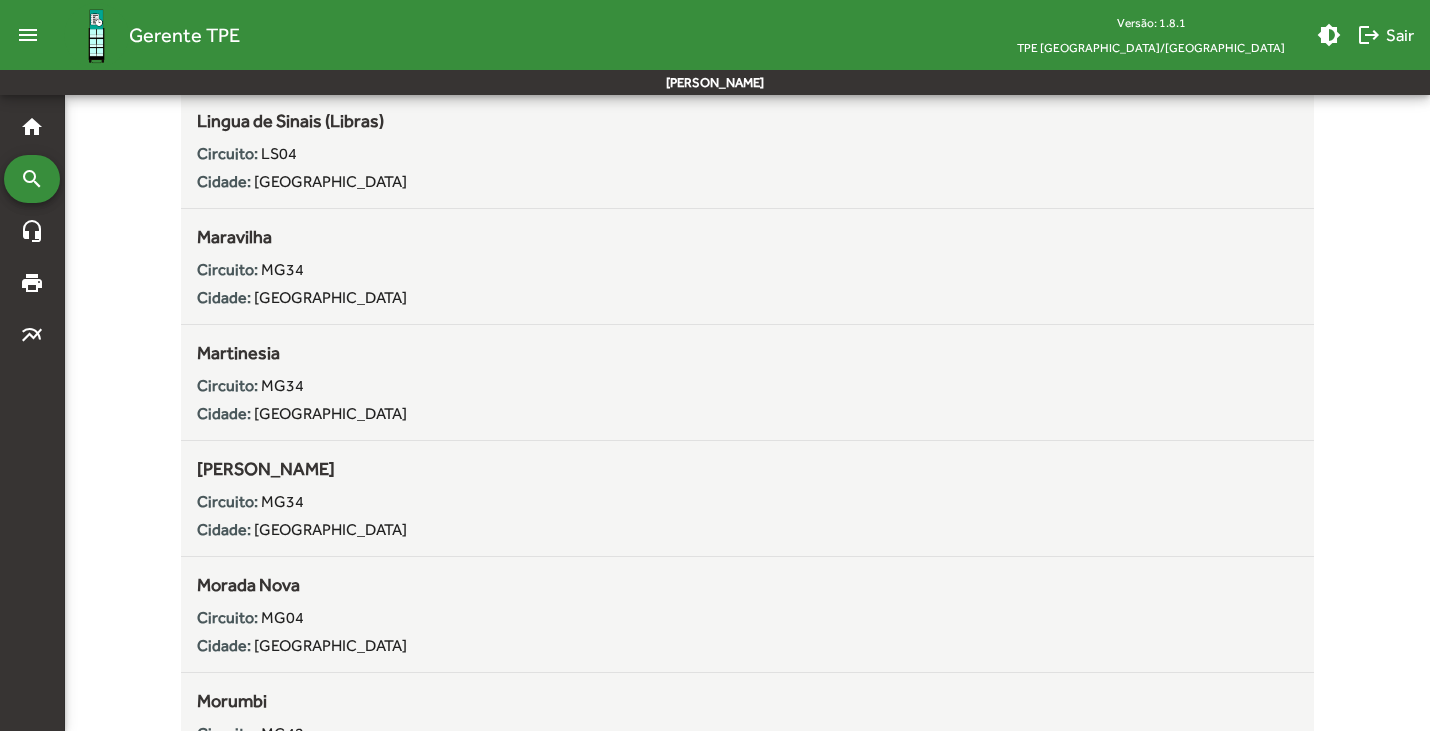 scroll, scrollTop: 2900, scrollLeft: 0, axis: vertical 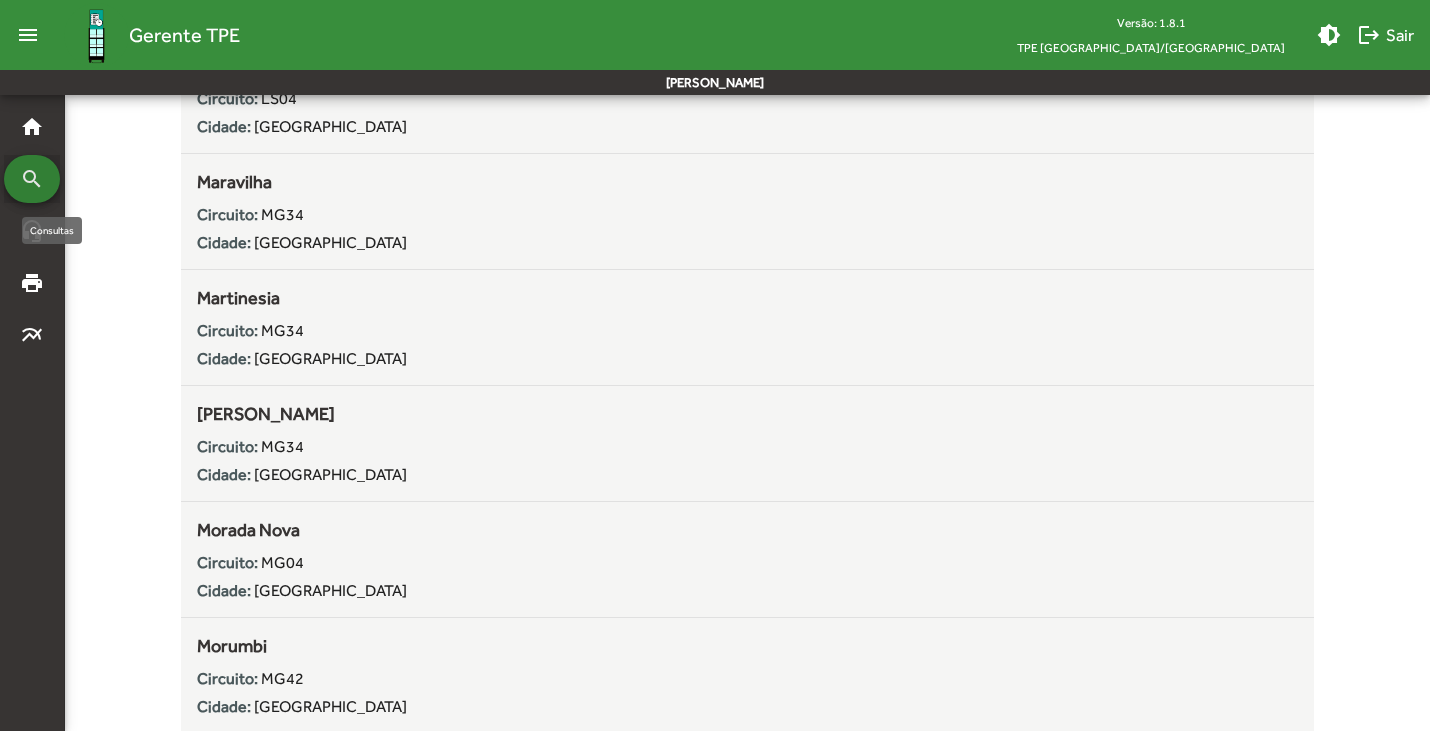 click on "search" at bounding box center [32, 179] 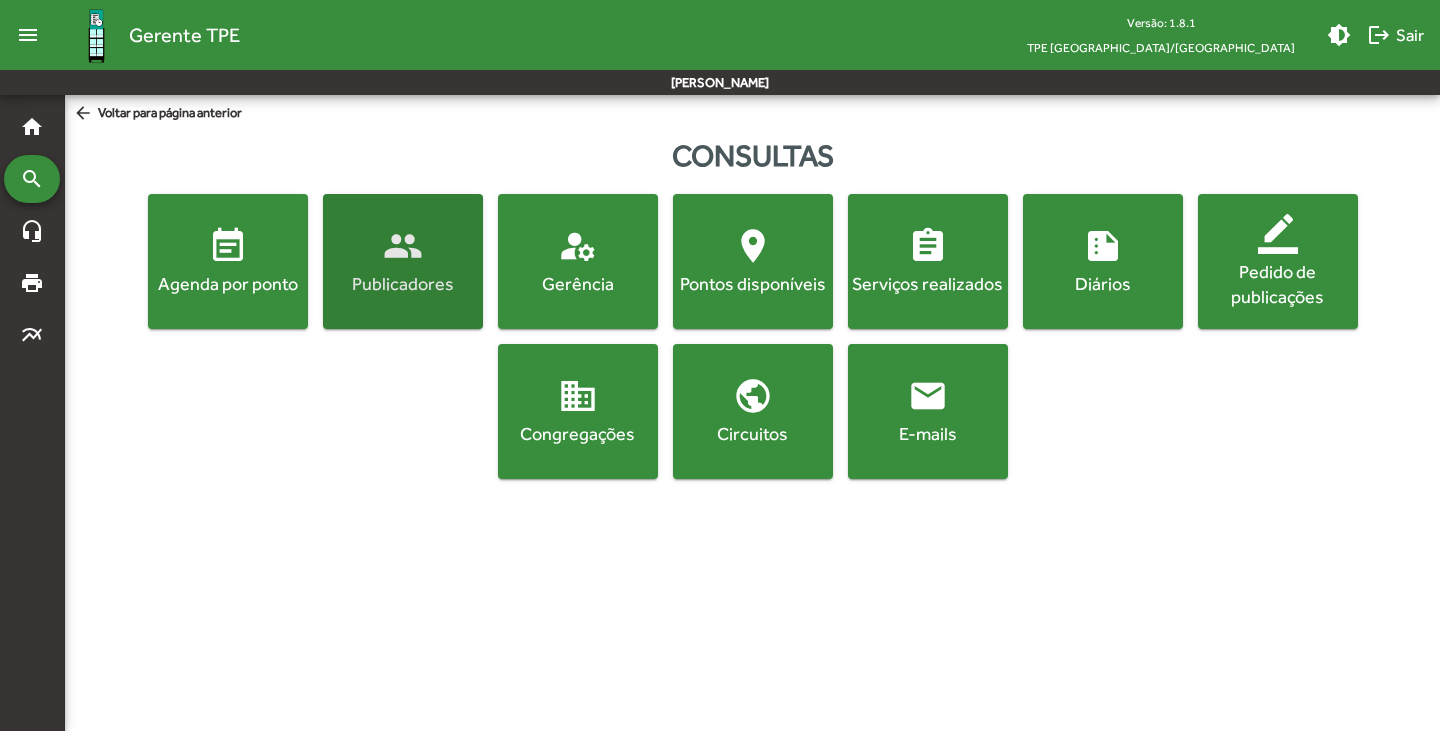 click on "people" 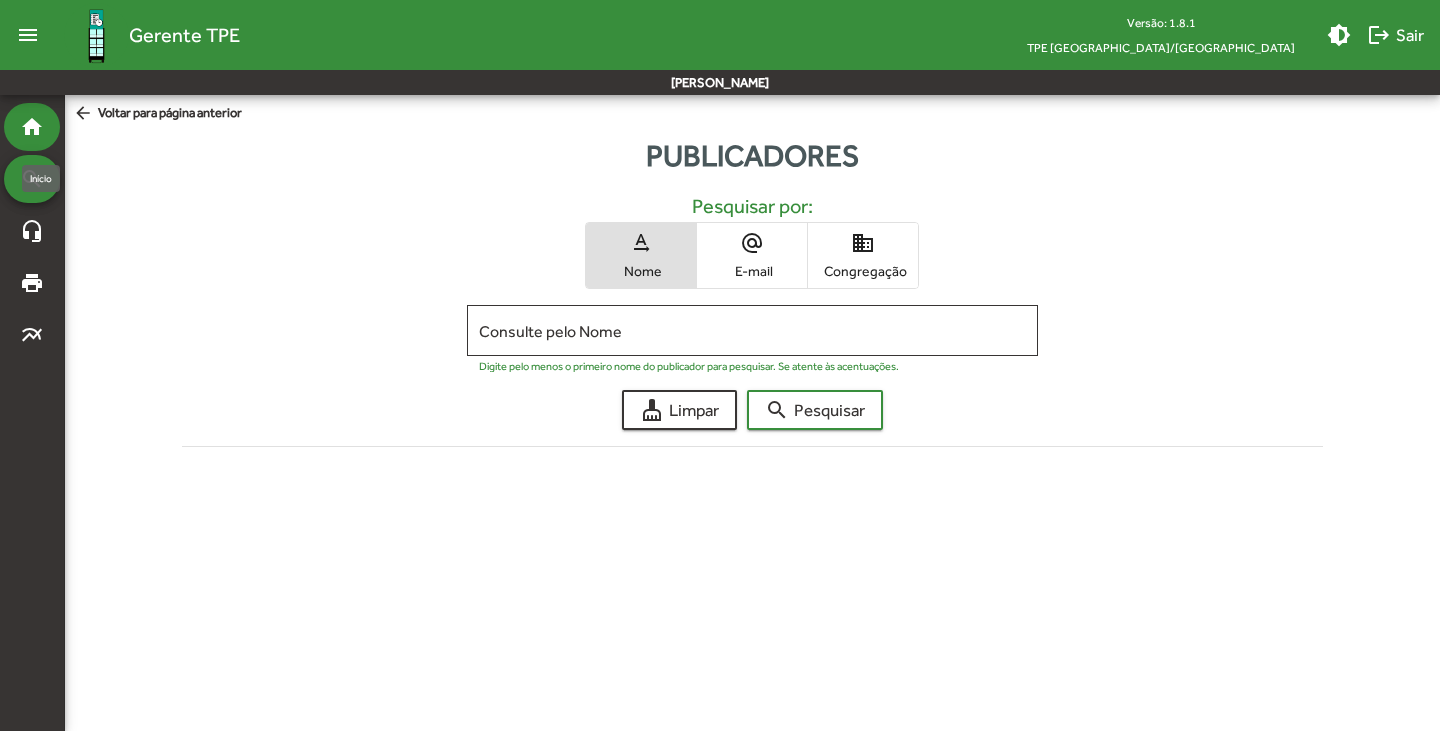 click on "home" at bounding box center [32, 127] 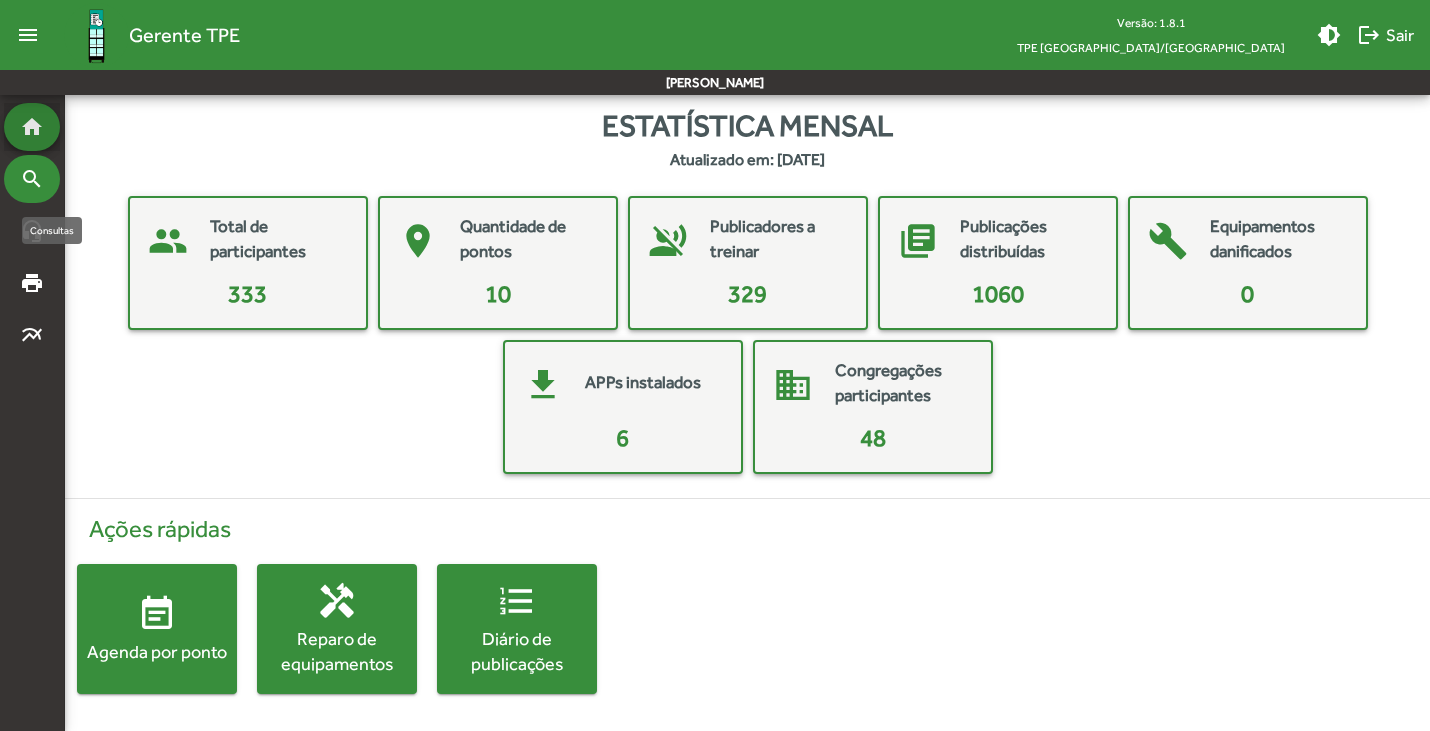 click on "search" at bounding box center (32, 179) 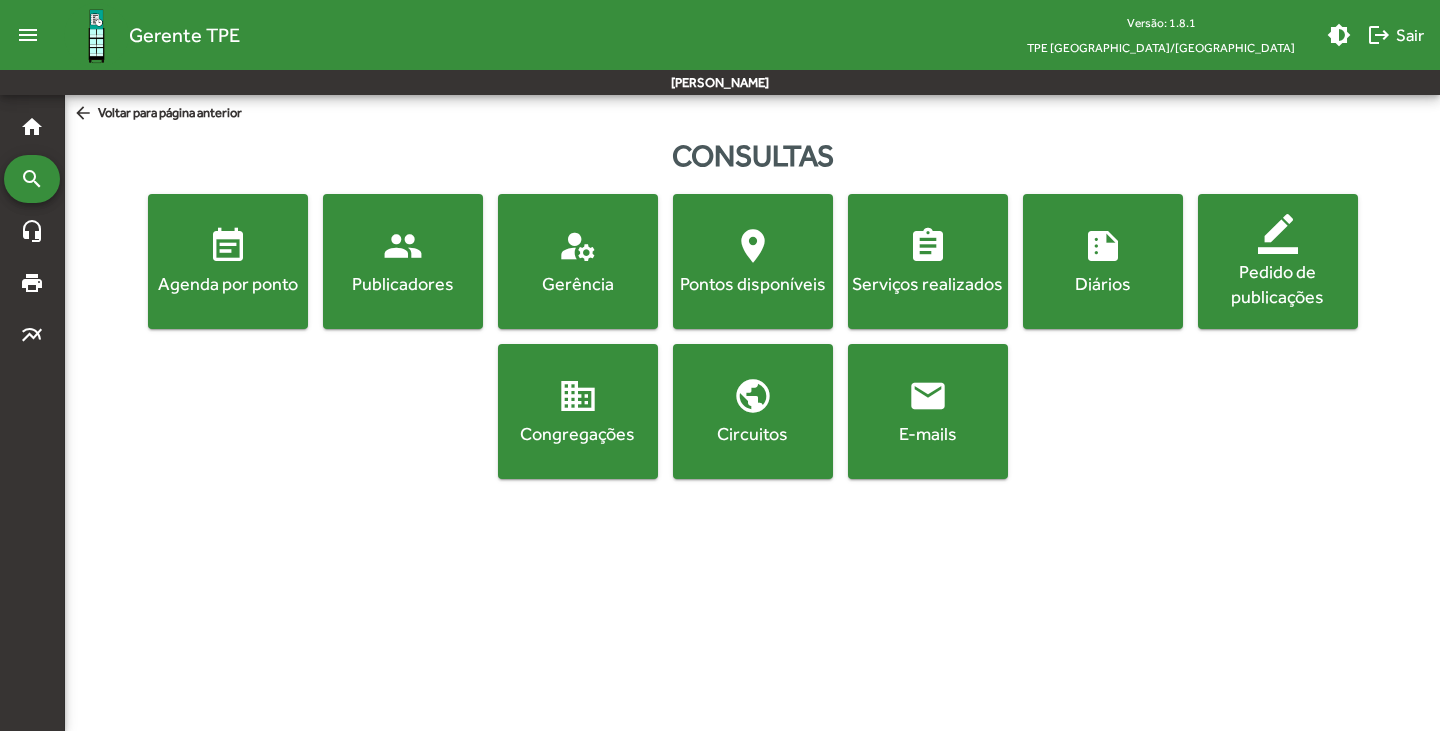 click on "location_on  Pontos disponíveis" 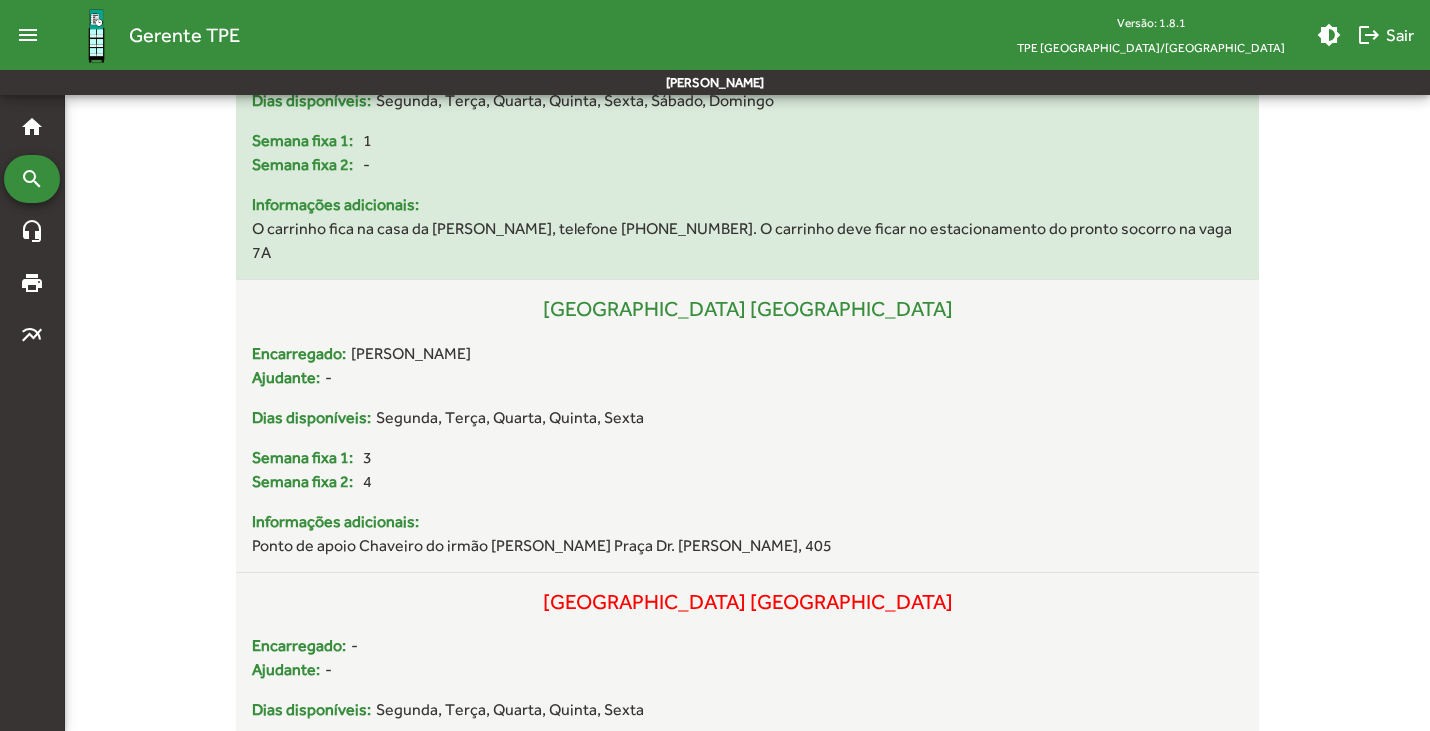 scroll, scrollTop: 2800, scrollLeft: 0, axis: vertical 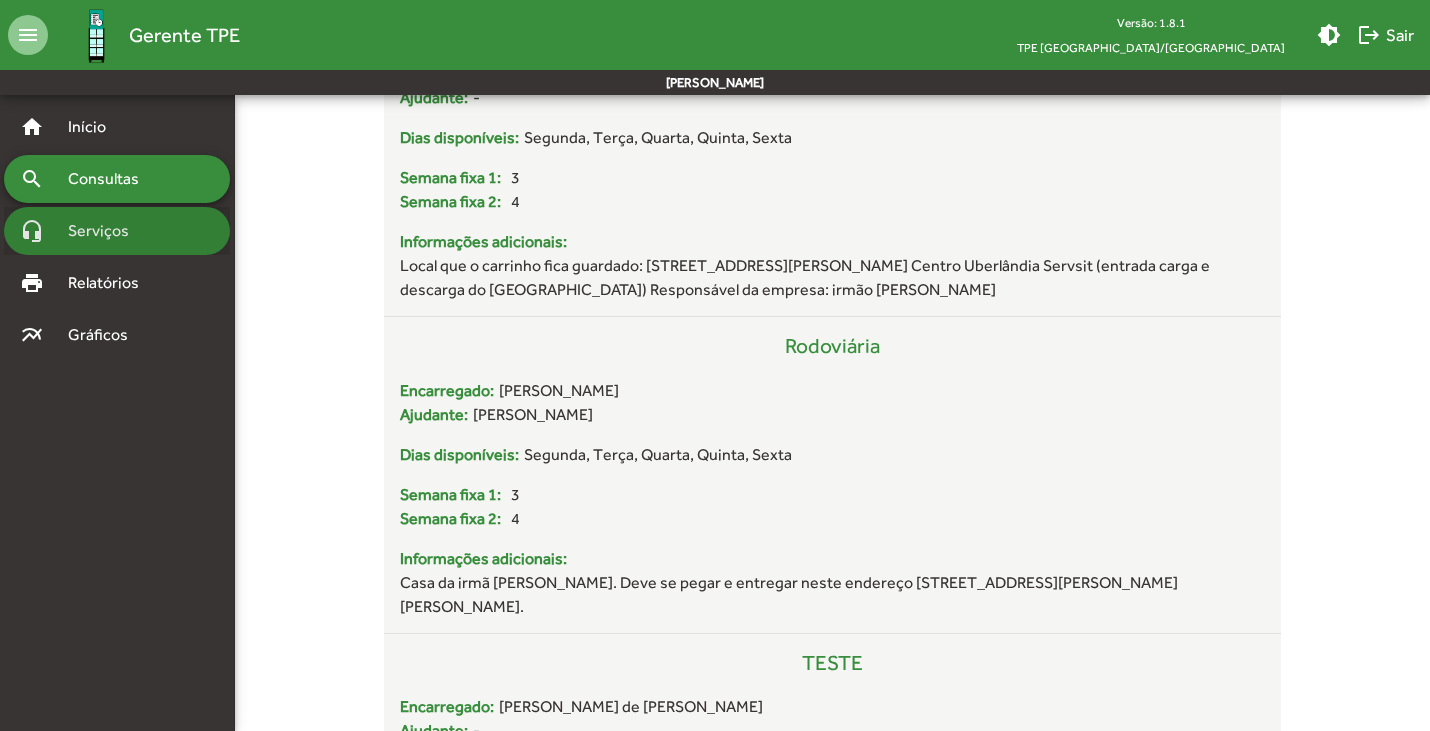 click on "Serviços" at bounding box center [106, 231] 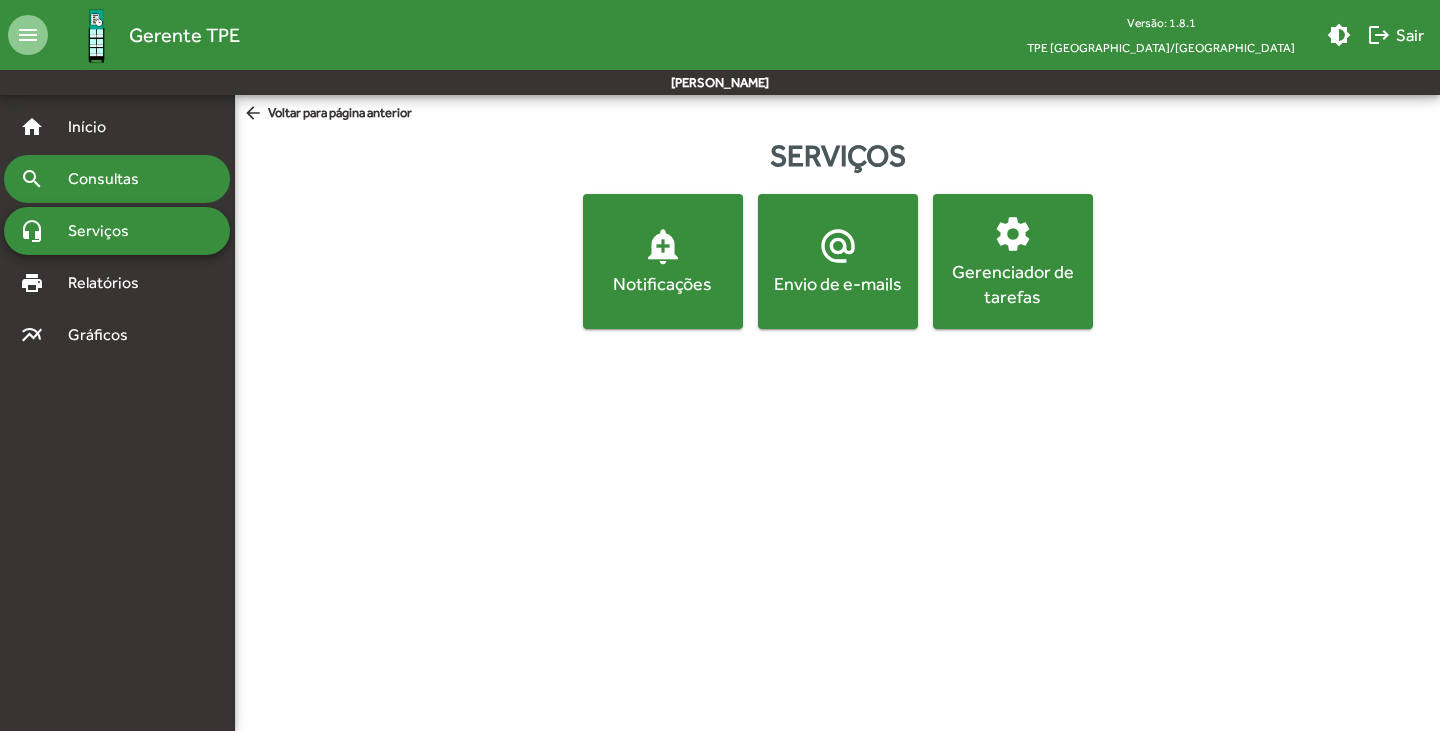 click on "Consultas" at bounding box center [110, 179] 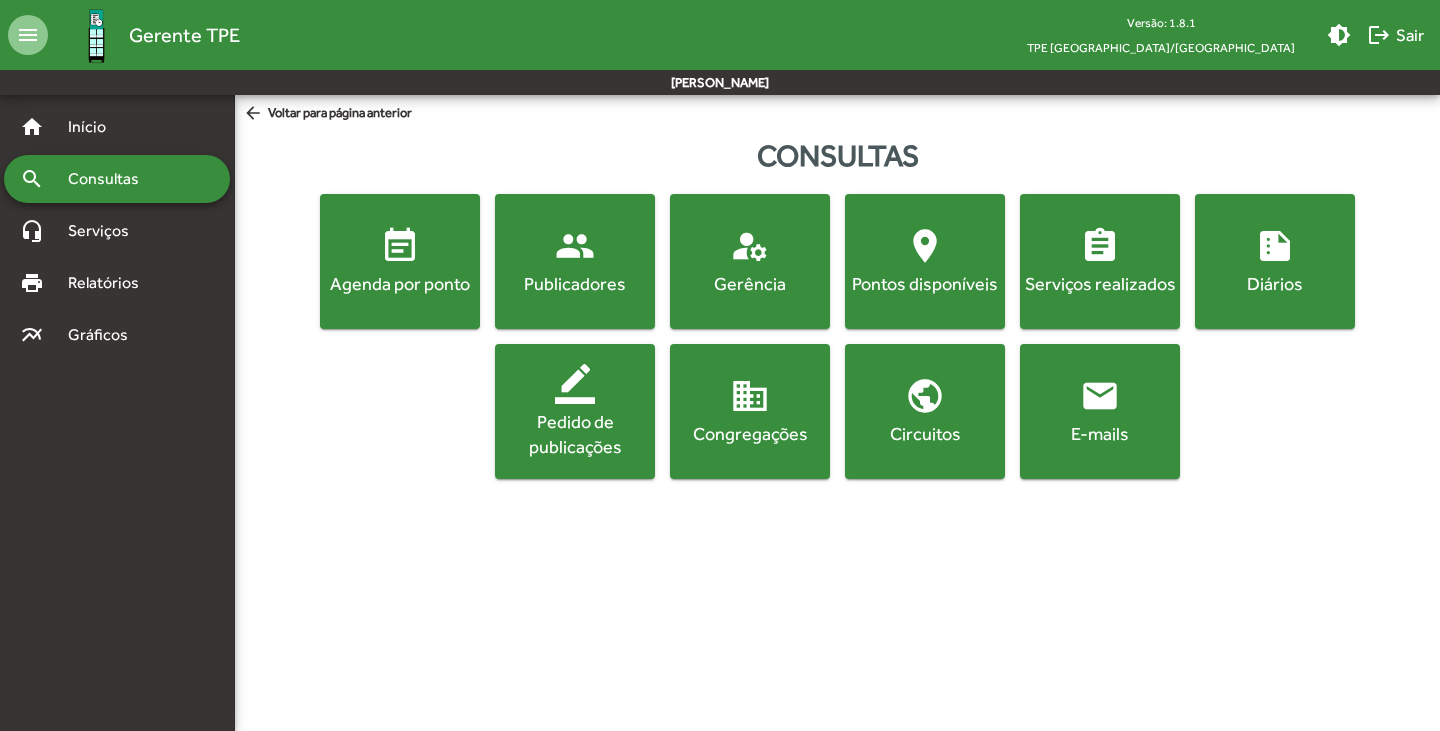 click on "event_note" 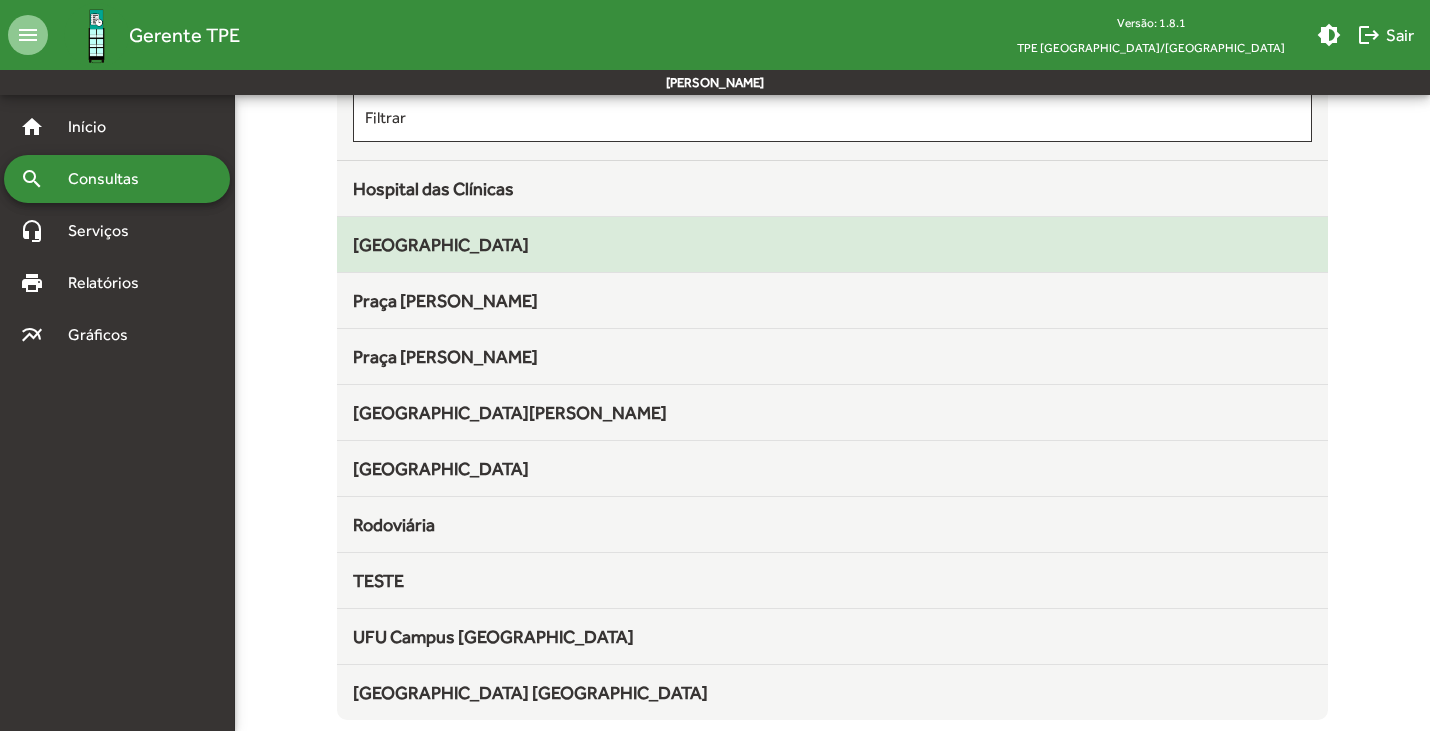 scroll, scrollTop: 200, scrollLeft: 0, axis: vertical 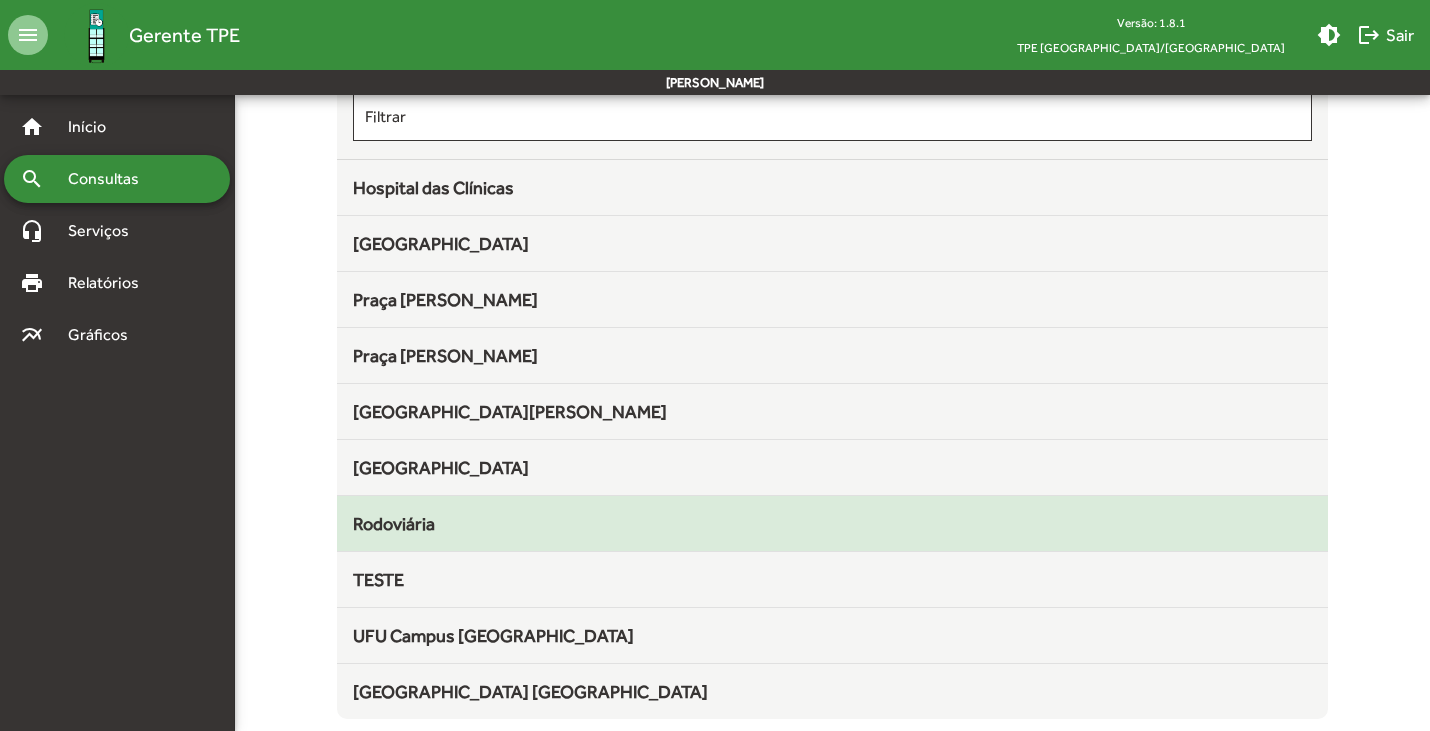 click on "Rodoviária" 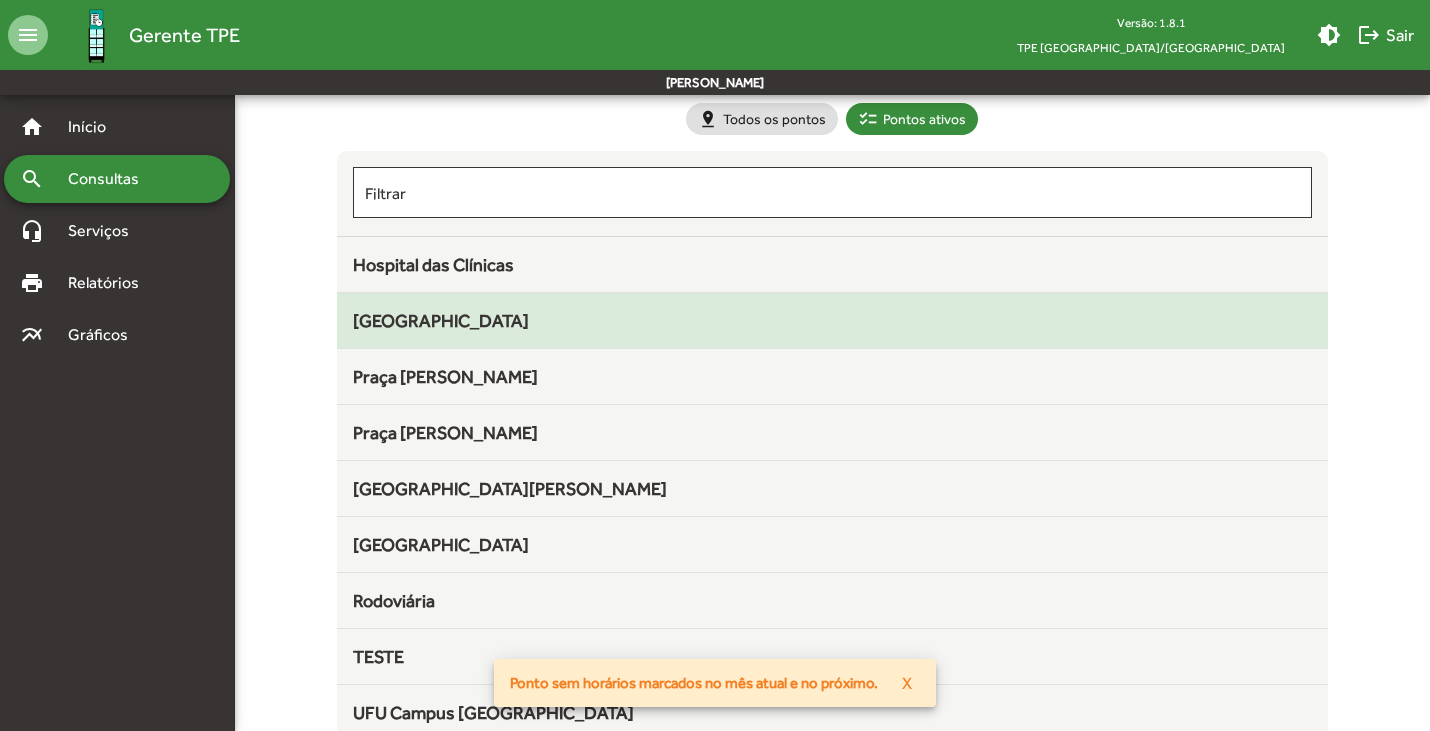 scroll, scrollTop: 200, scrollLeft: 0, axis: vertical 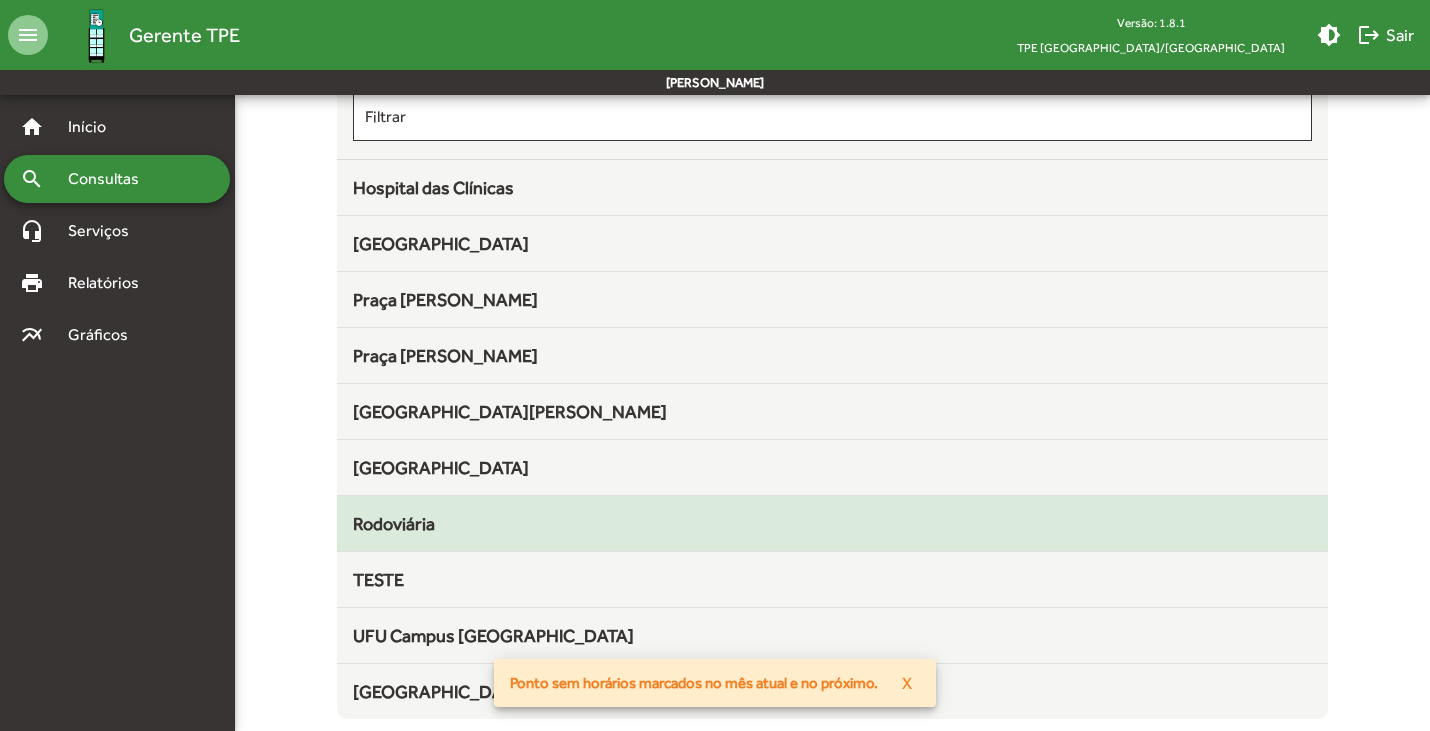 click on "Rodoviária" 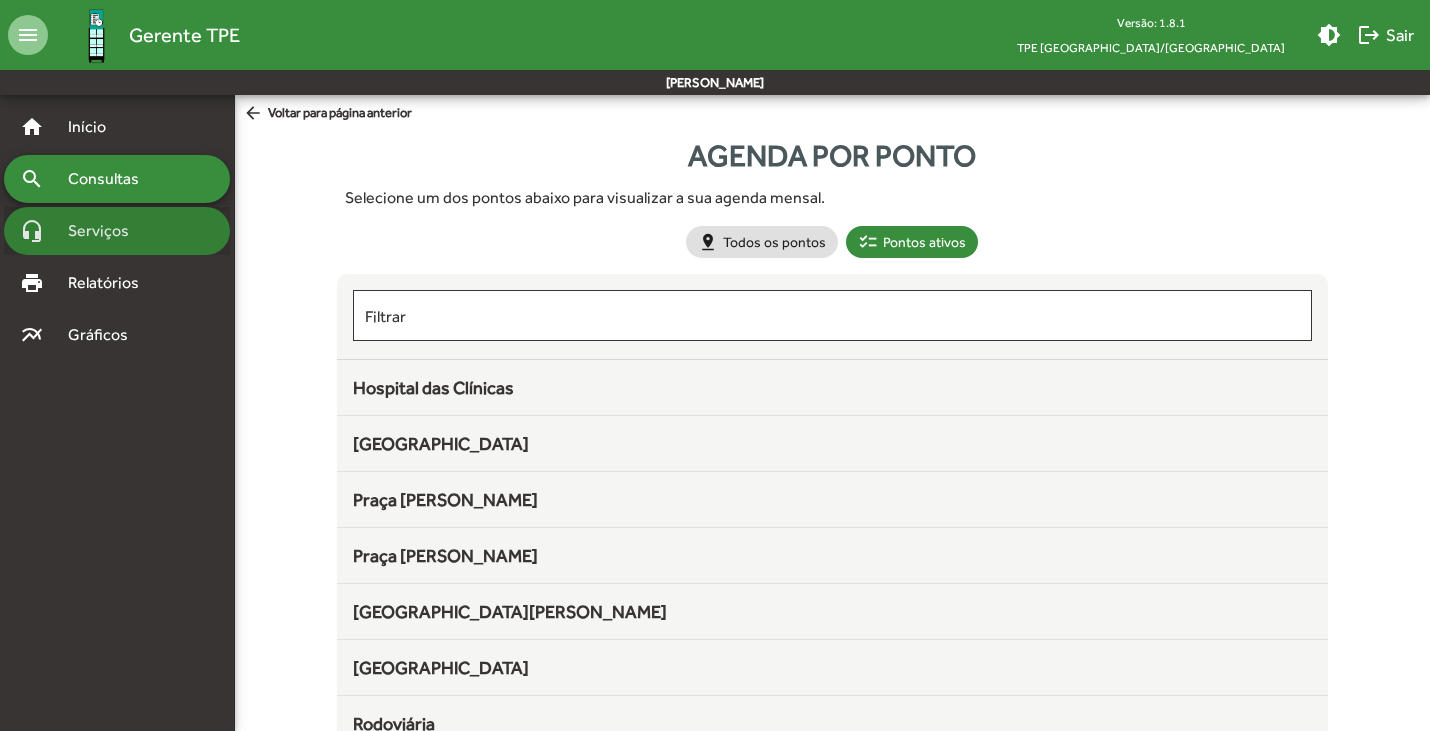 click on "Serviços" at bounding box center (106, 231) 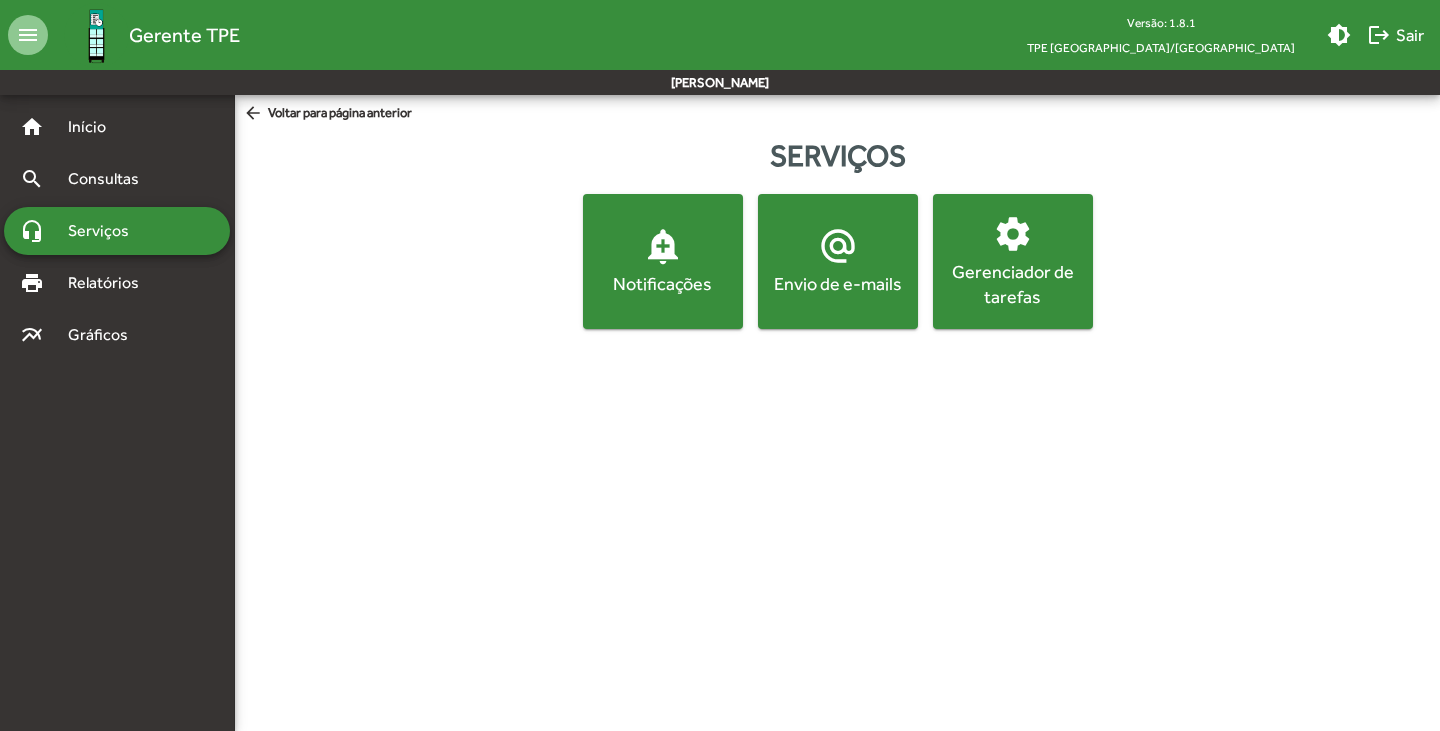 click on "Gerenciador de tarefas" 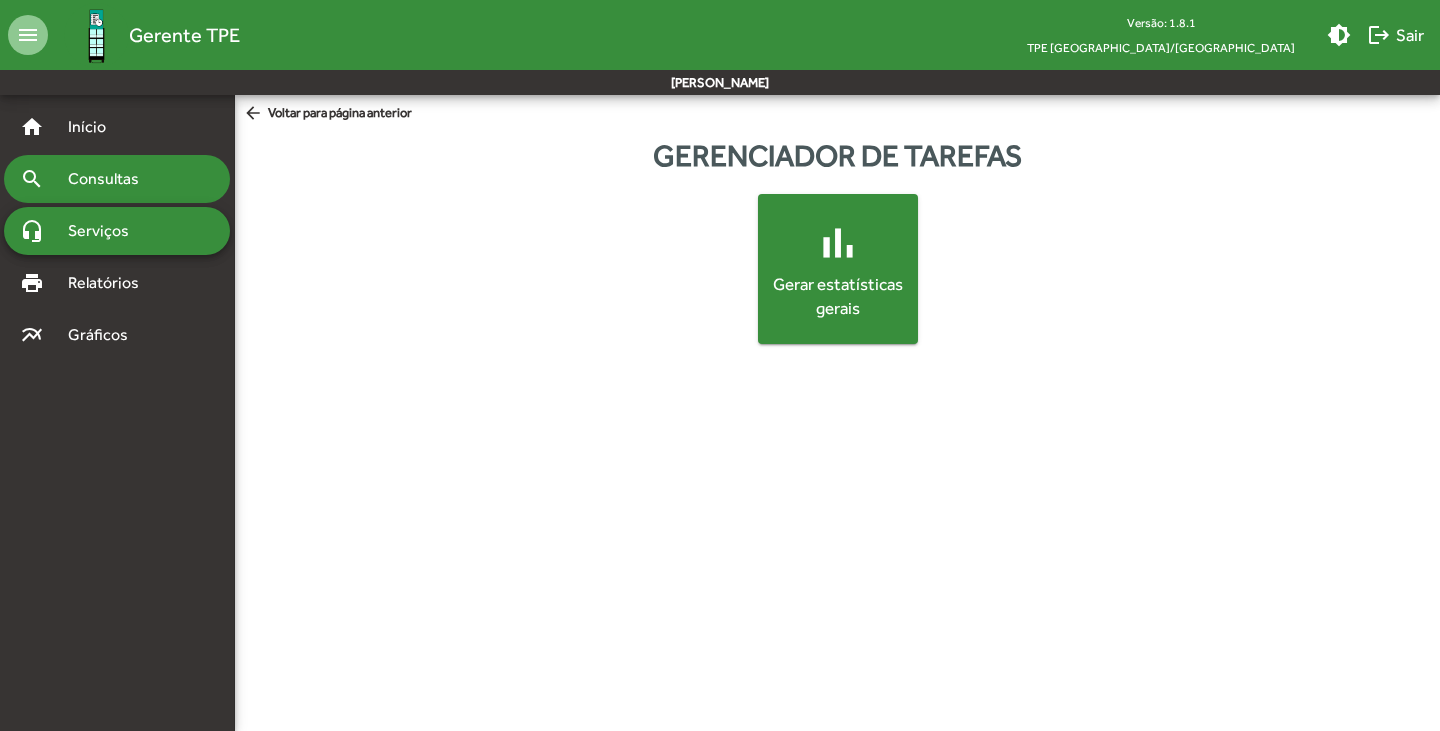 click on "Consultas" at bounding box center (110, 179) 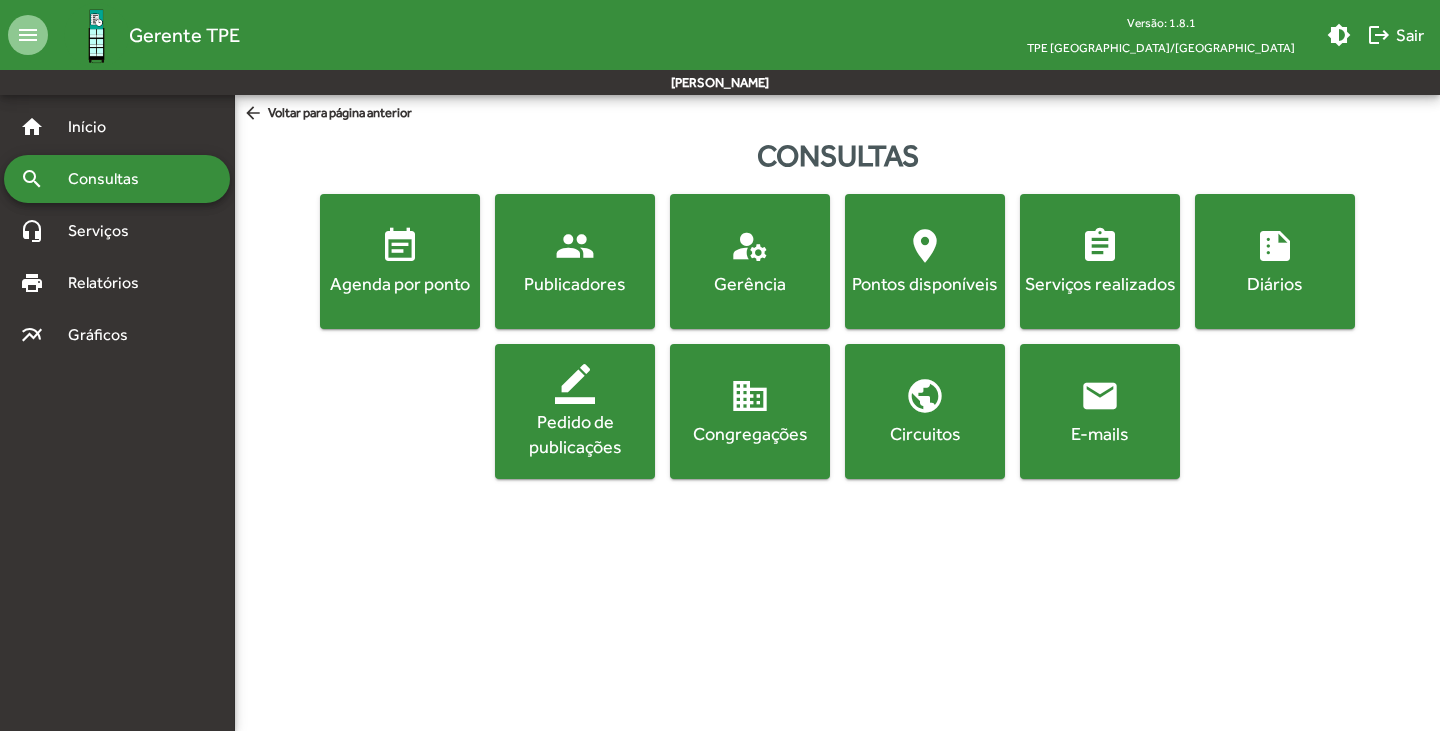 click on "event_note" 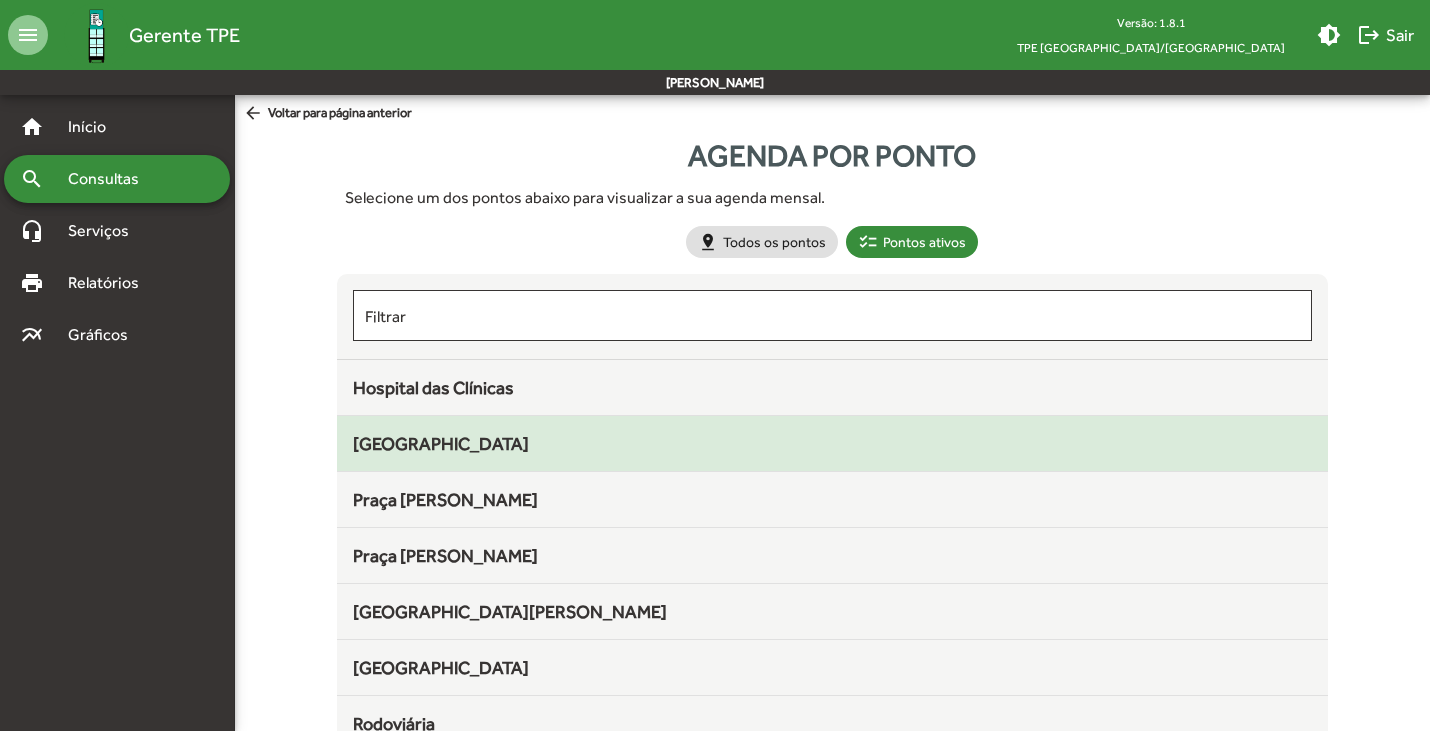 scroll, scrollTop: 200, scrollLeft: 0, axis: vertical 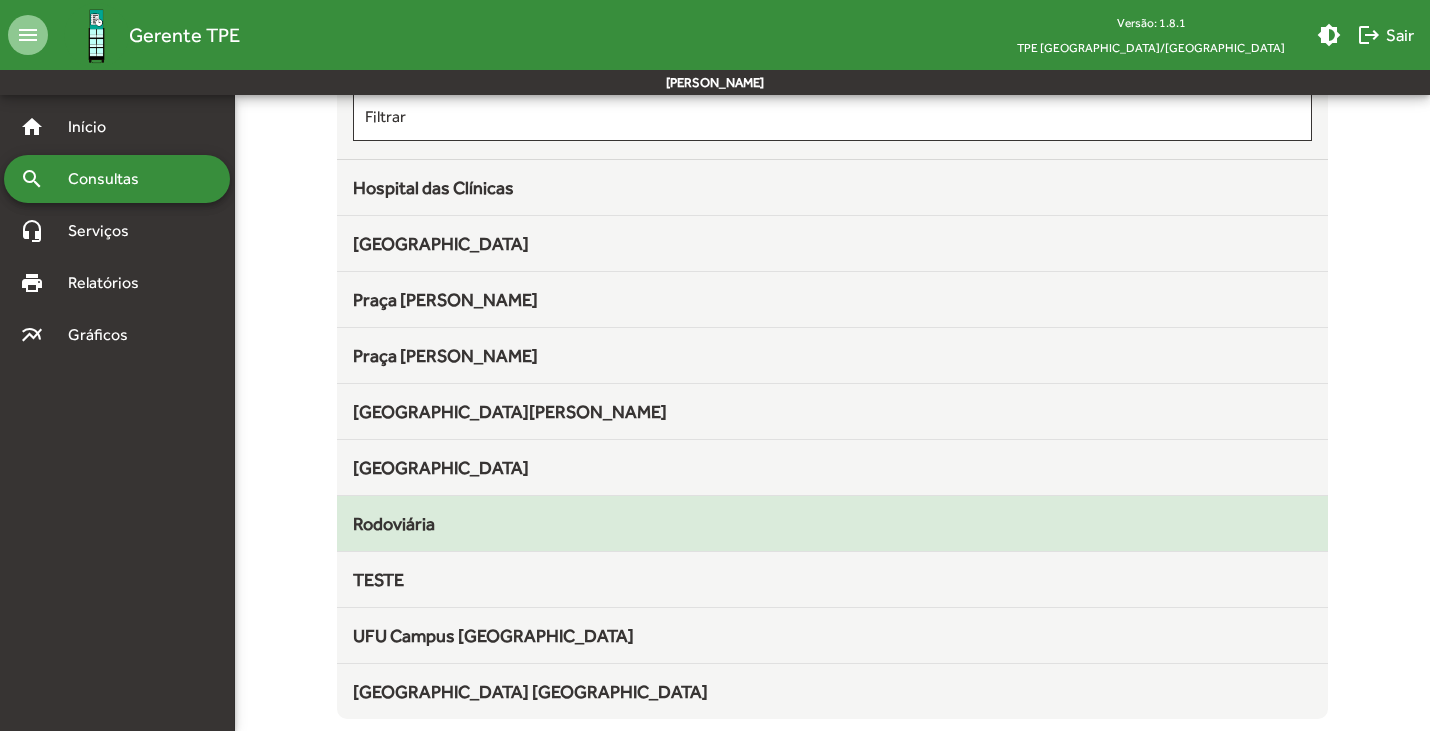 click on "Rodoviária" 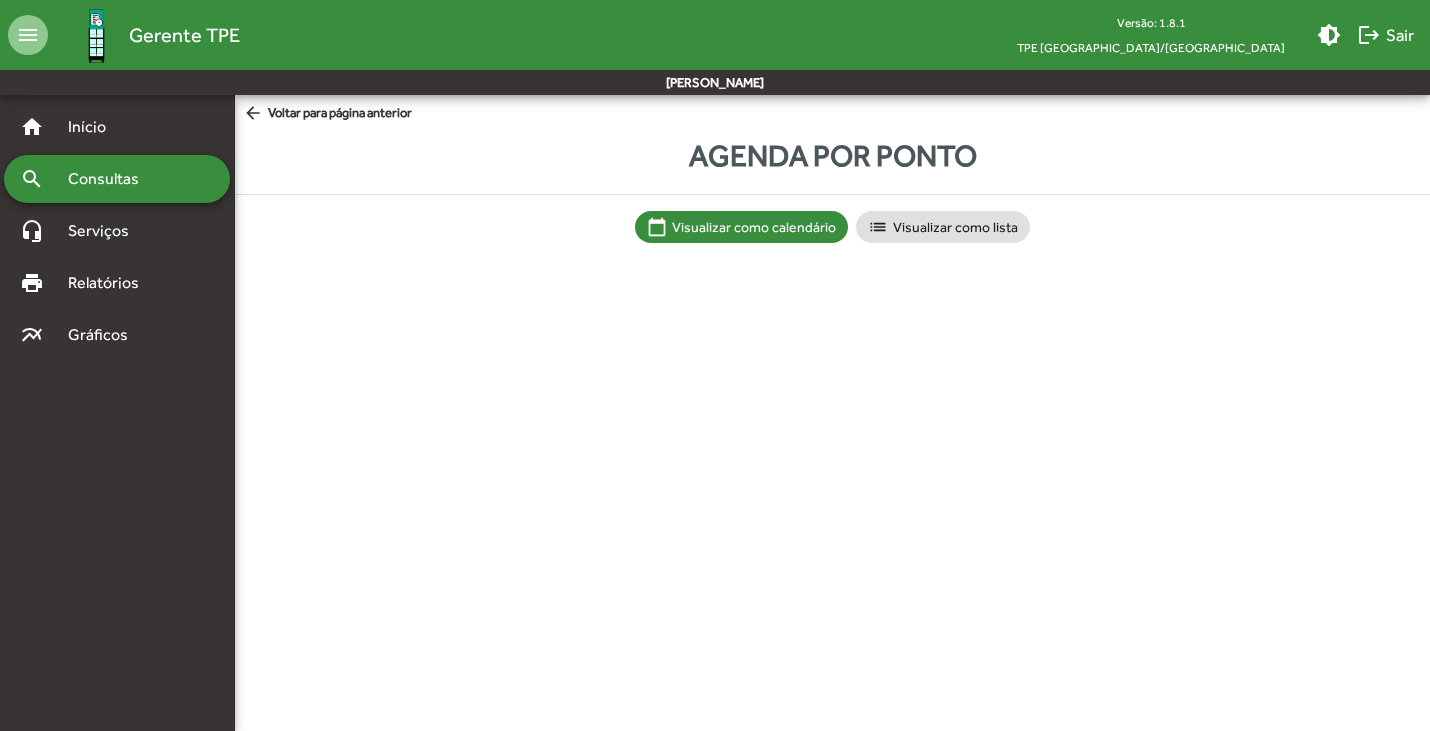 scroll, scrollTop: 0, scrollLeft: 0, axis: both 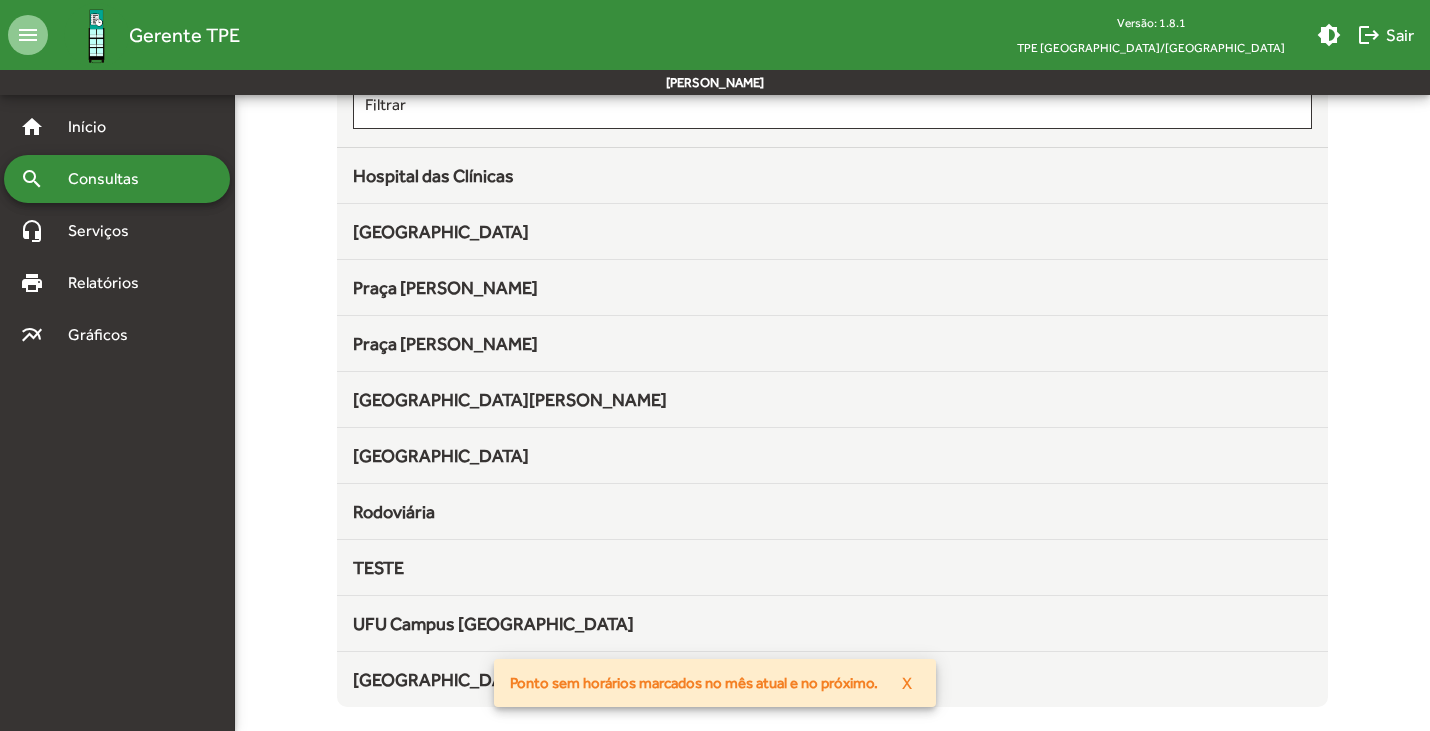 drag, startPoint x: 442, startPoint y: 515, endPoint x: 410, endPoint y: 513, distance: 32.06244 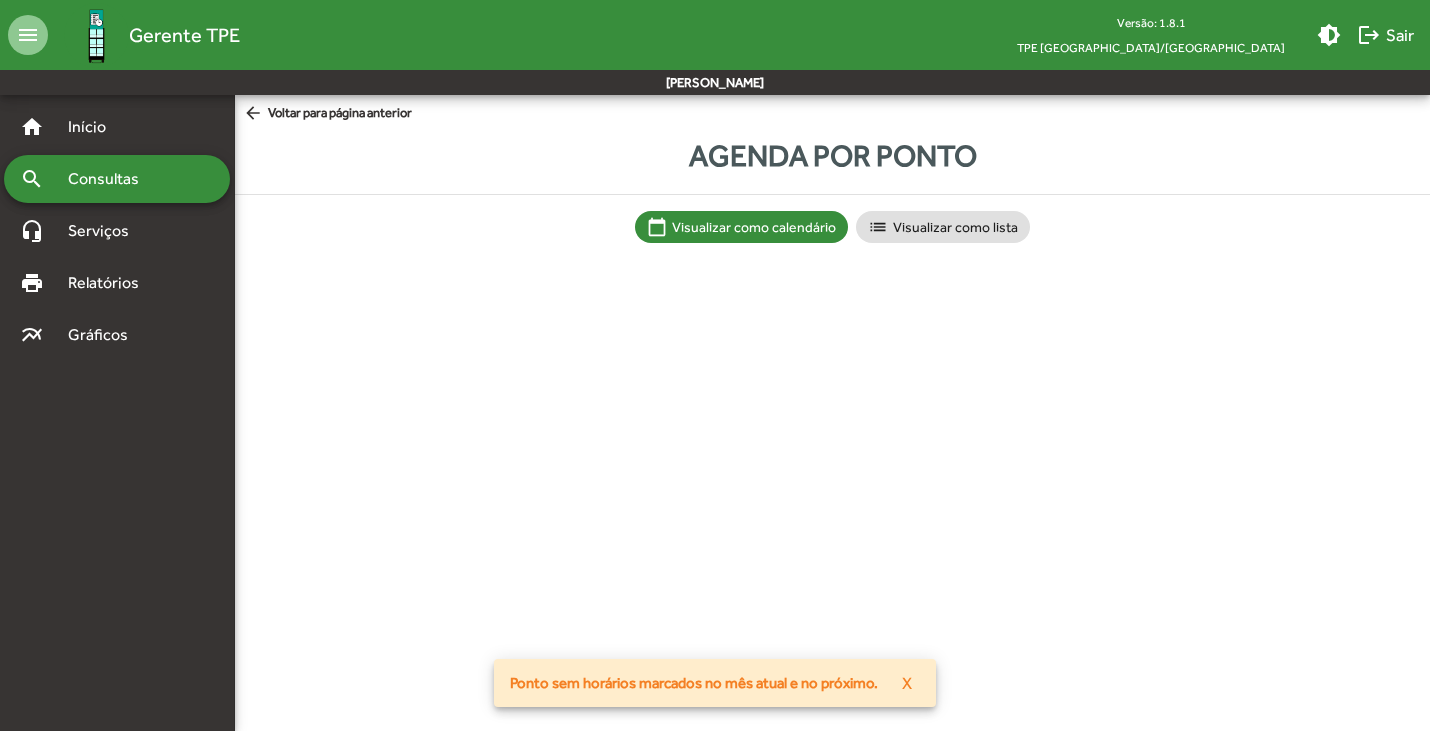 scroll, scrollTop: 0, scrollLeft: 0, axis: both 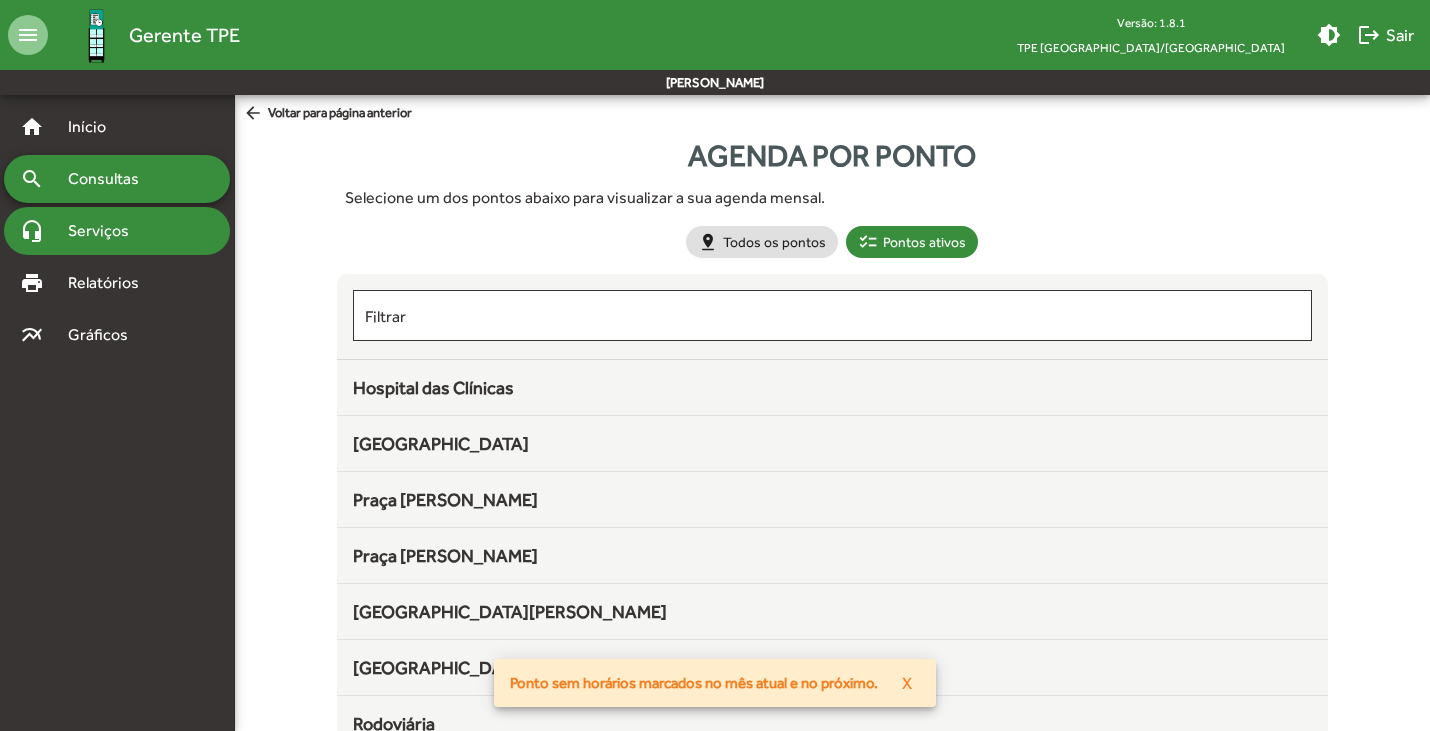 click on "Serviços" at bounding box center (106, 231) 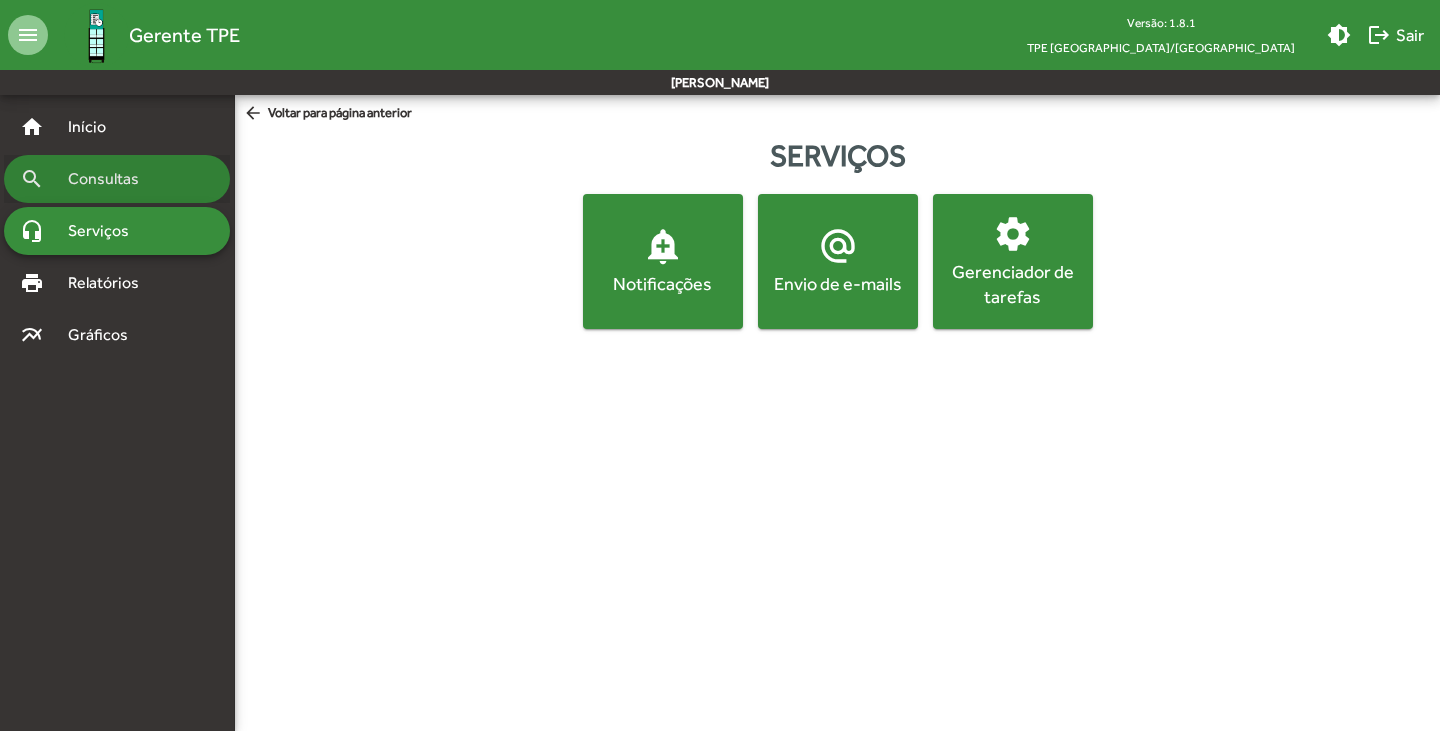 click on "Consultas" at bounding box center [110, 179] 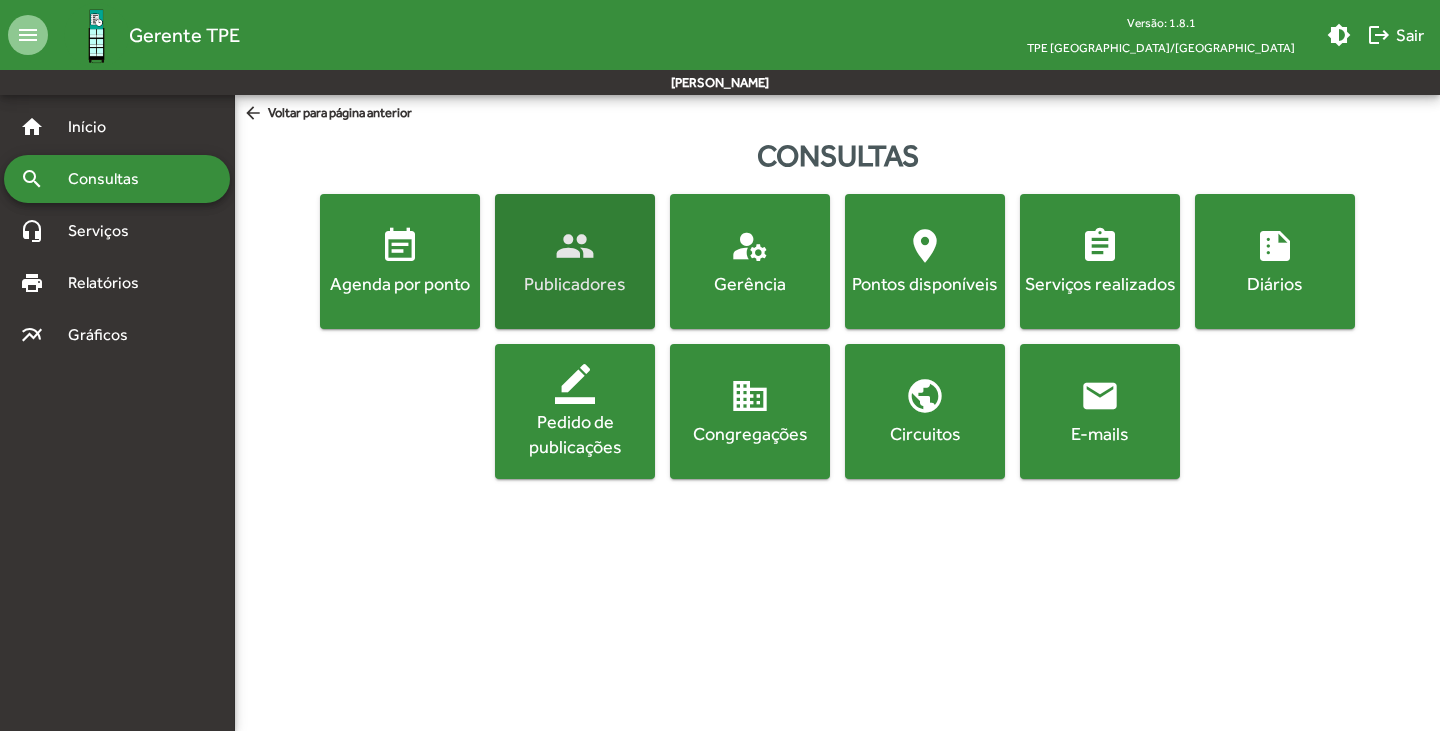 click on "people" 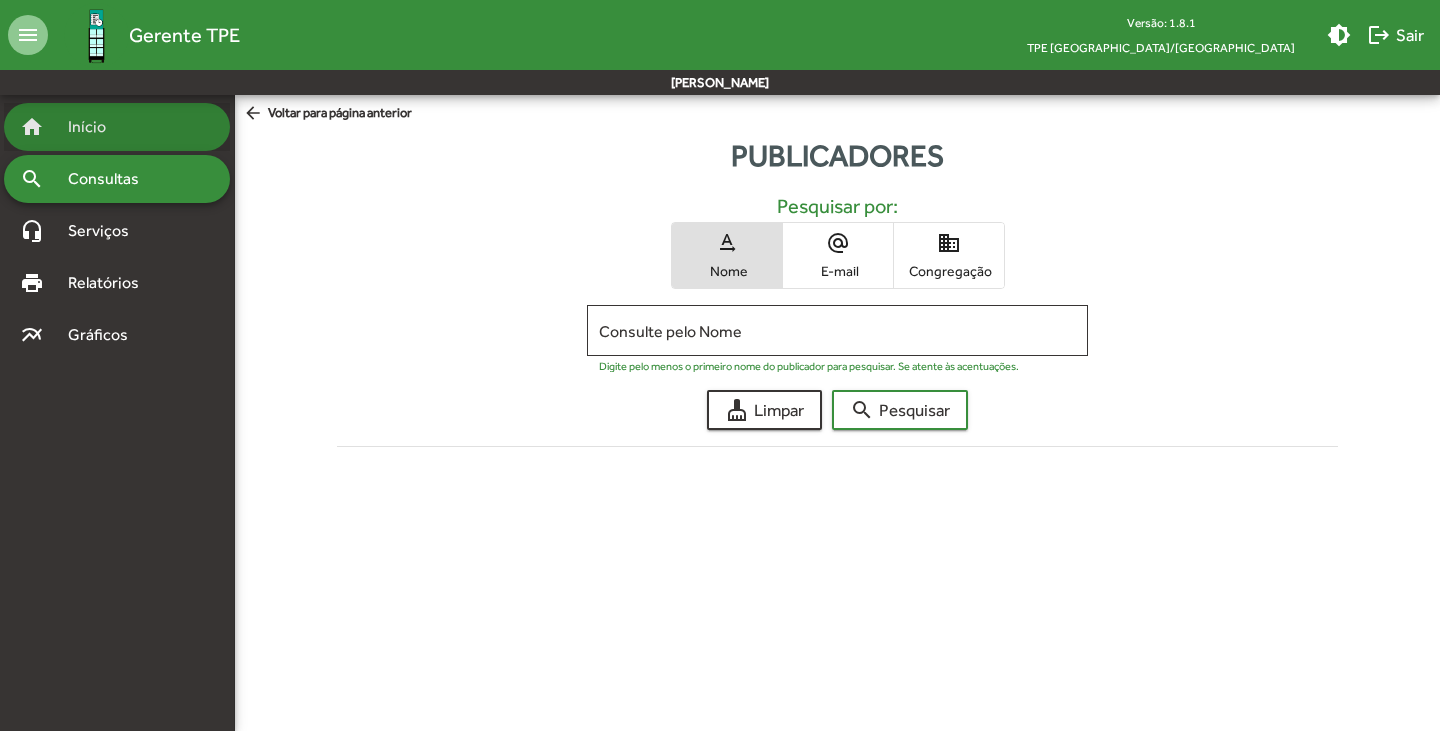 click on "Início" at bounding box center [95, 127] 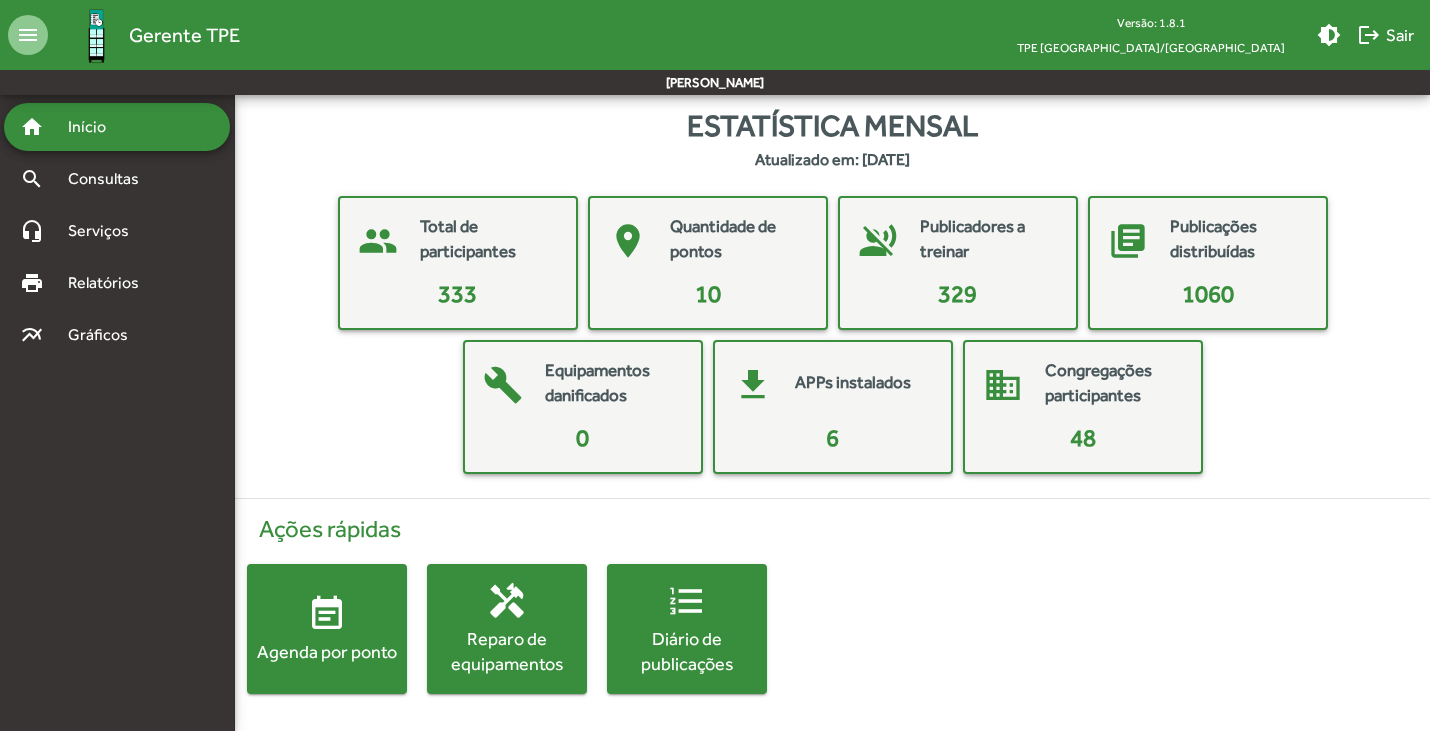 scroll, scrollTop: 3, scrollLeft: 0, axis: vertical 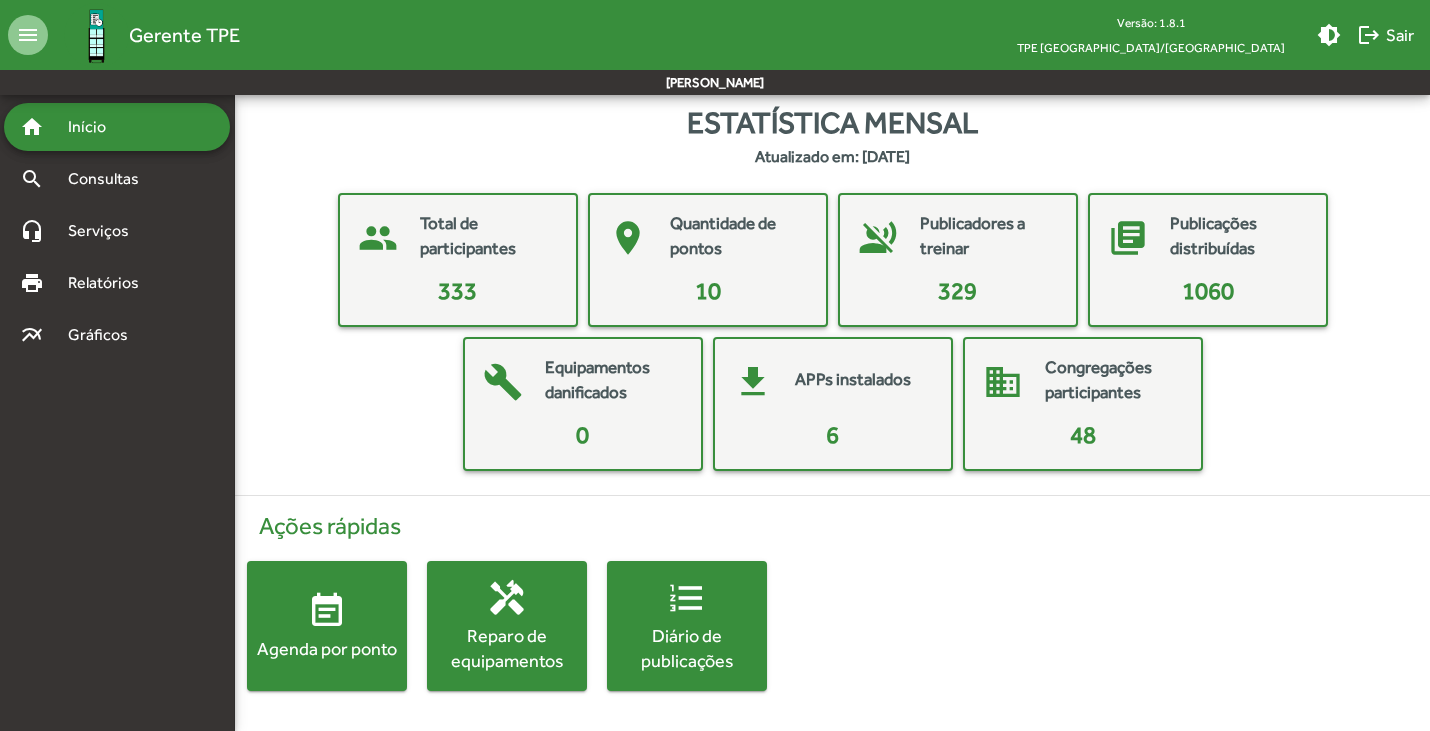 click on "event_note  Agenda por ponto" 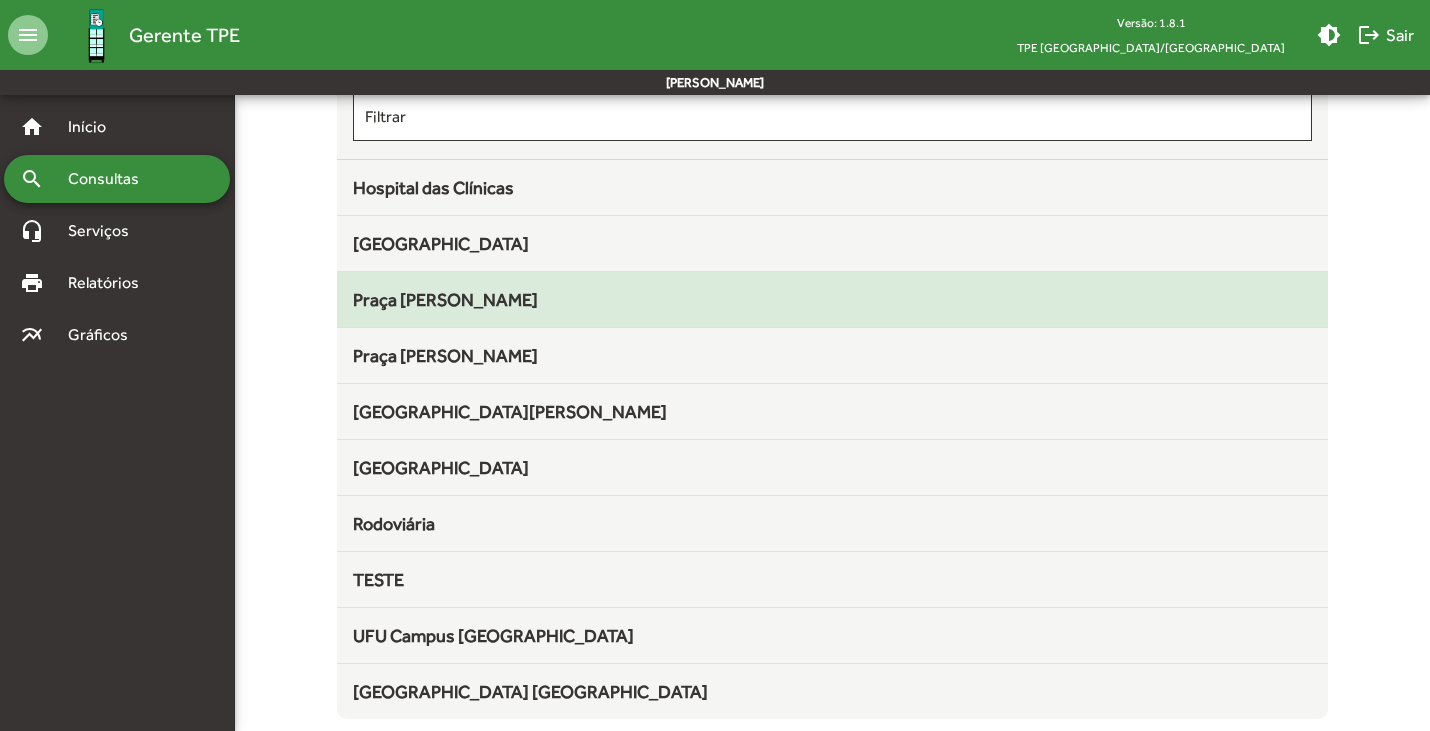scroll, scrollTop: 212, scrollLeft: 0, axis: vertical 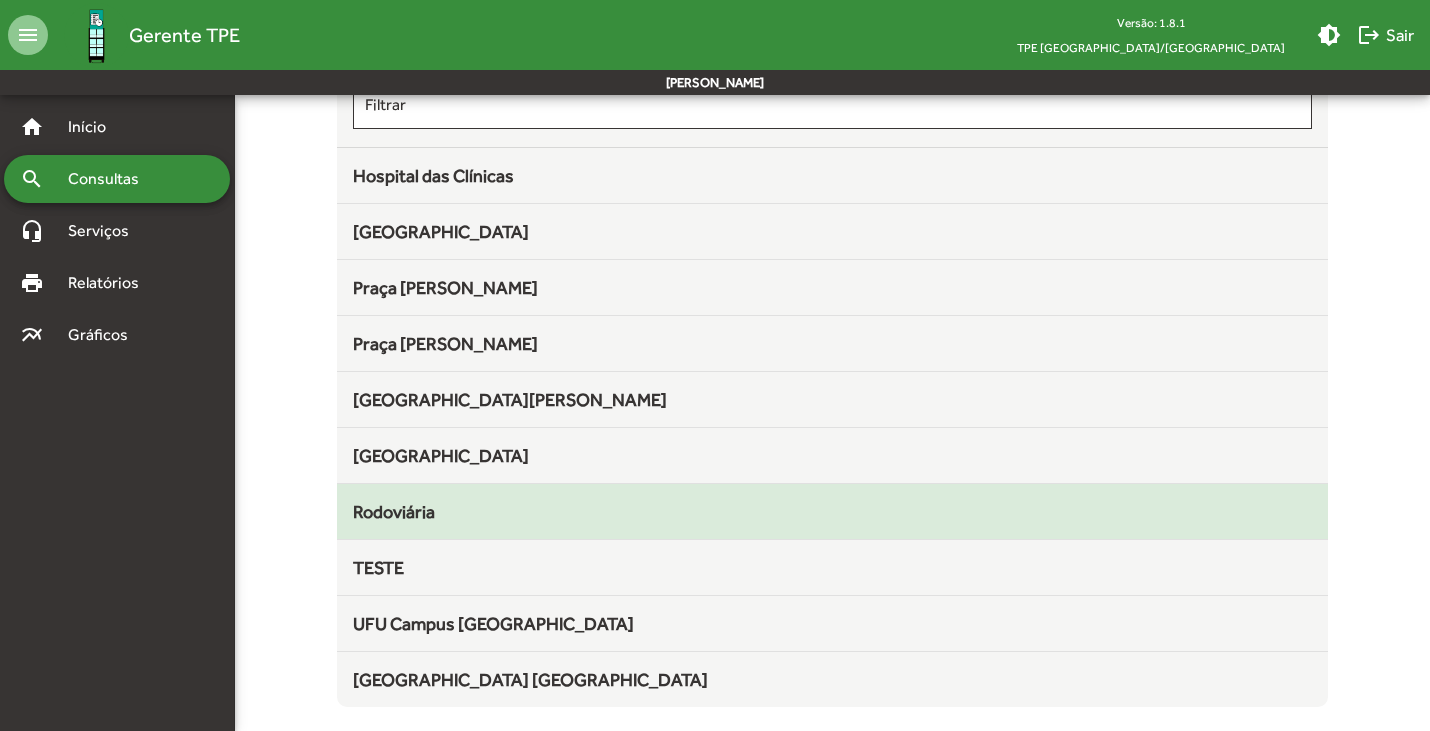 click on "Rodoviária" 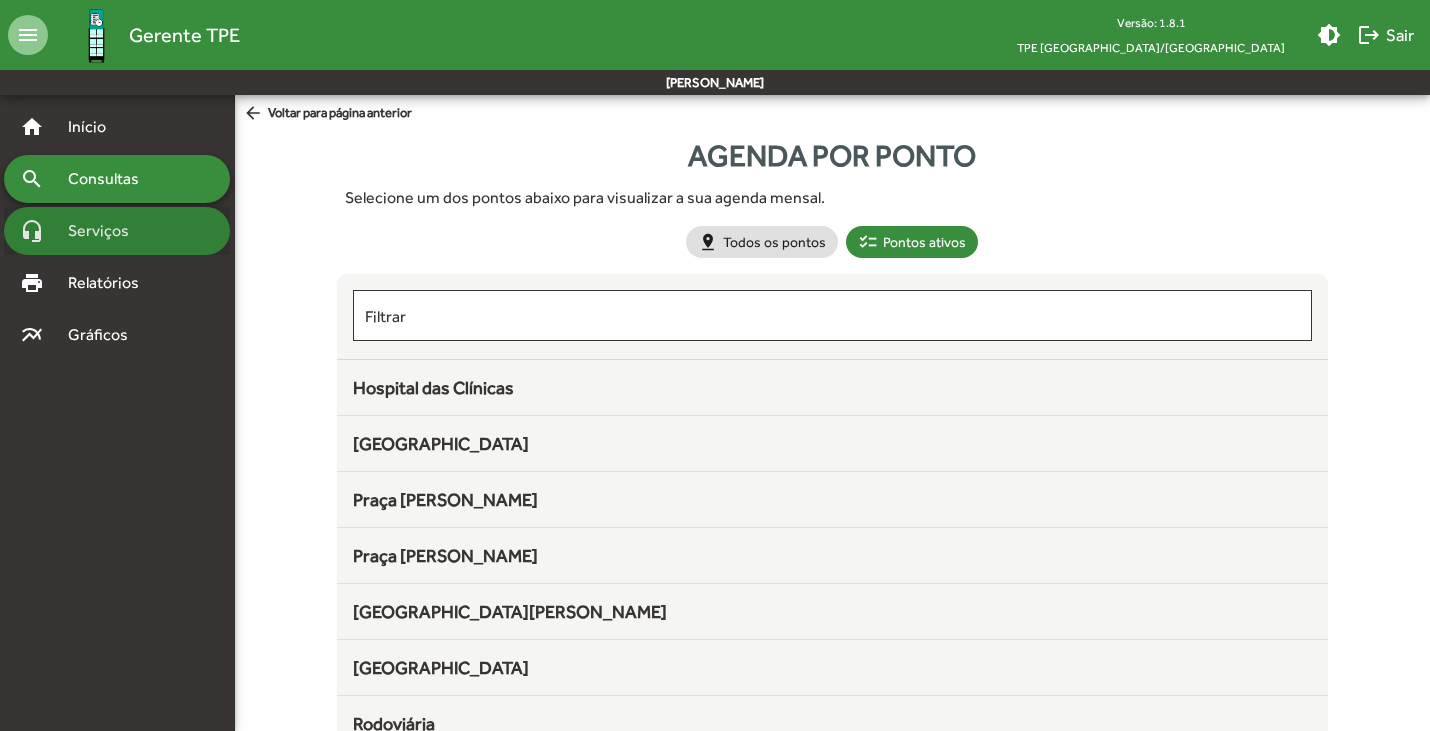 click on "Serviços" at bounding box center (106, 231) 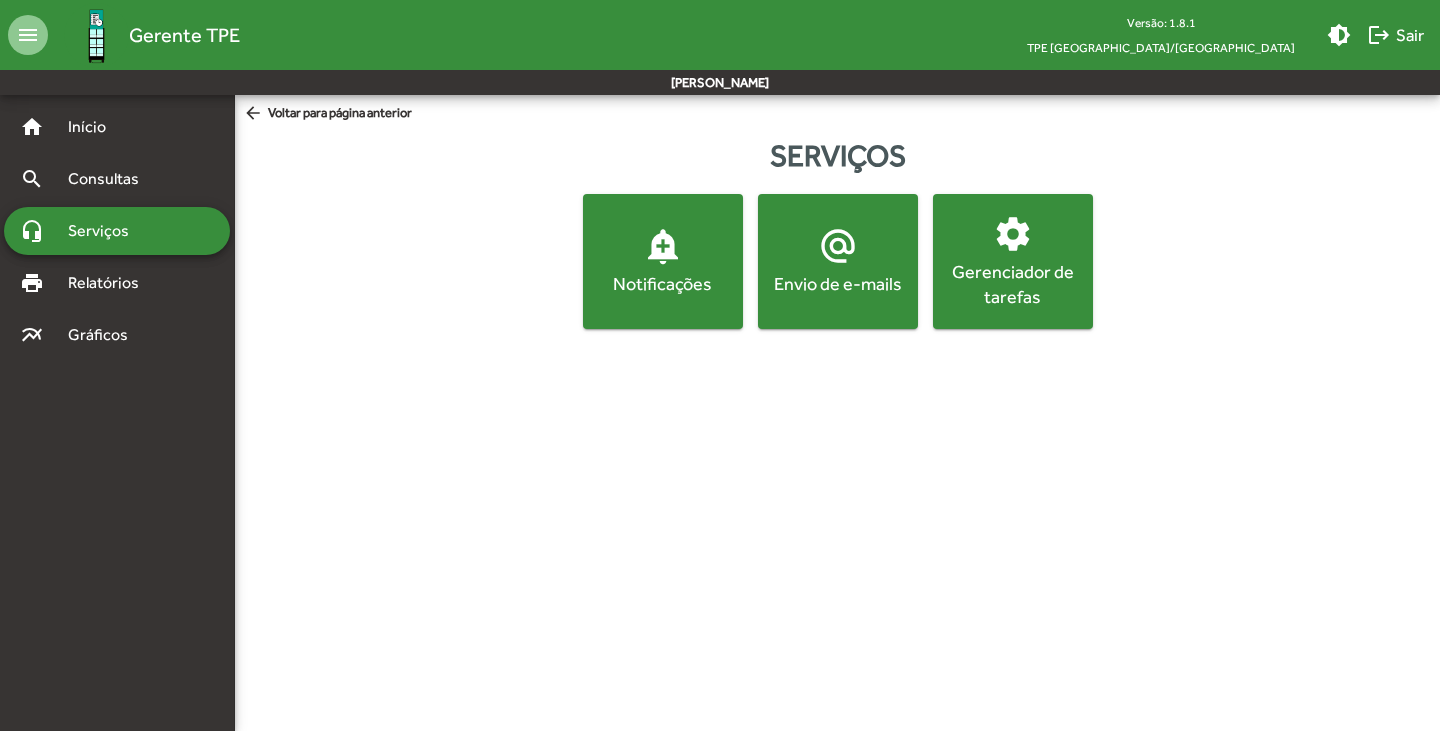 click on "Gerenciador de tarefas" 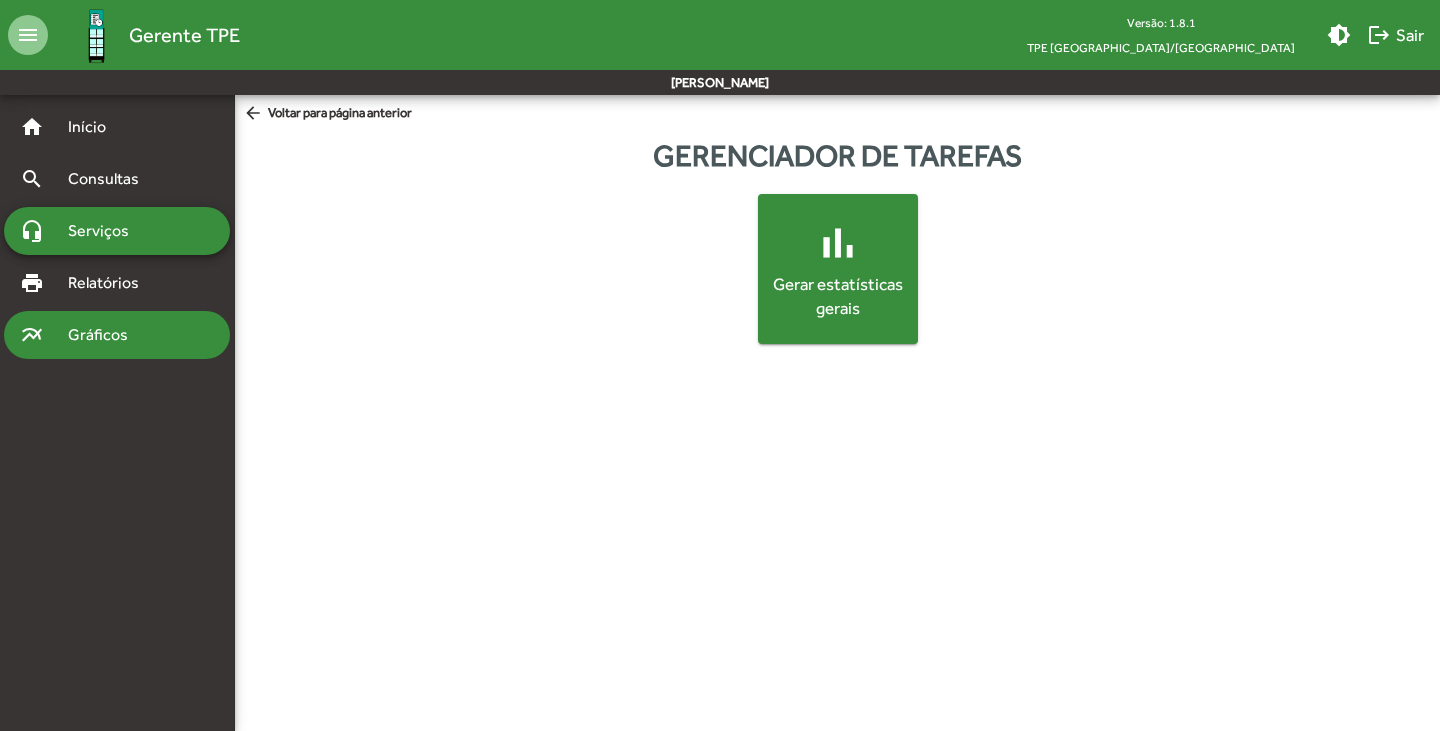 click on "Gráficos" at bounding box center (105, 335) 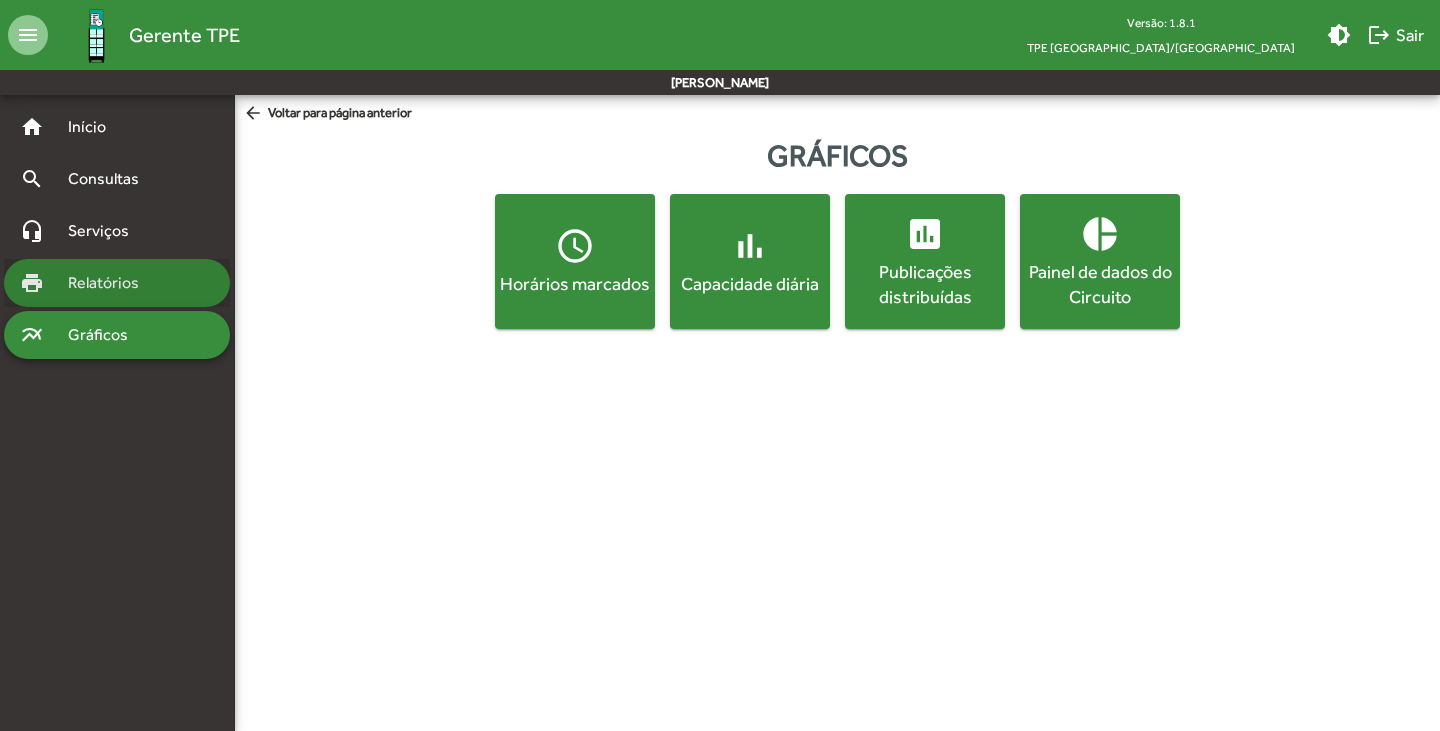 click on "Relatórios" at bounding box center (110, 283) 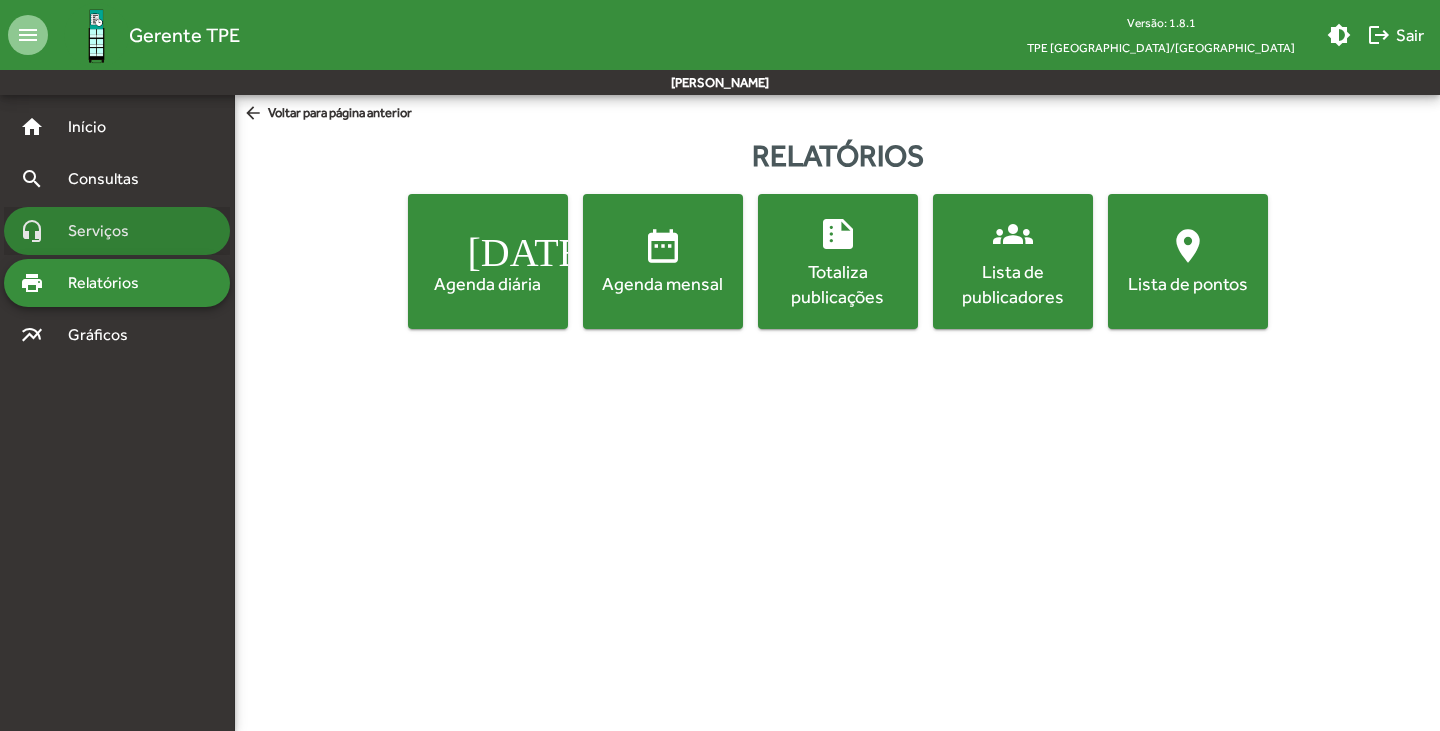 click on "Serviços" at bounding box center (106, 231) 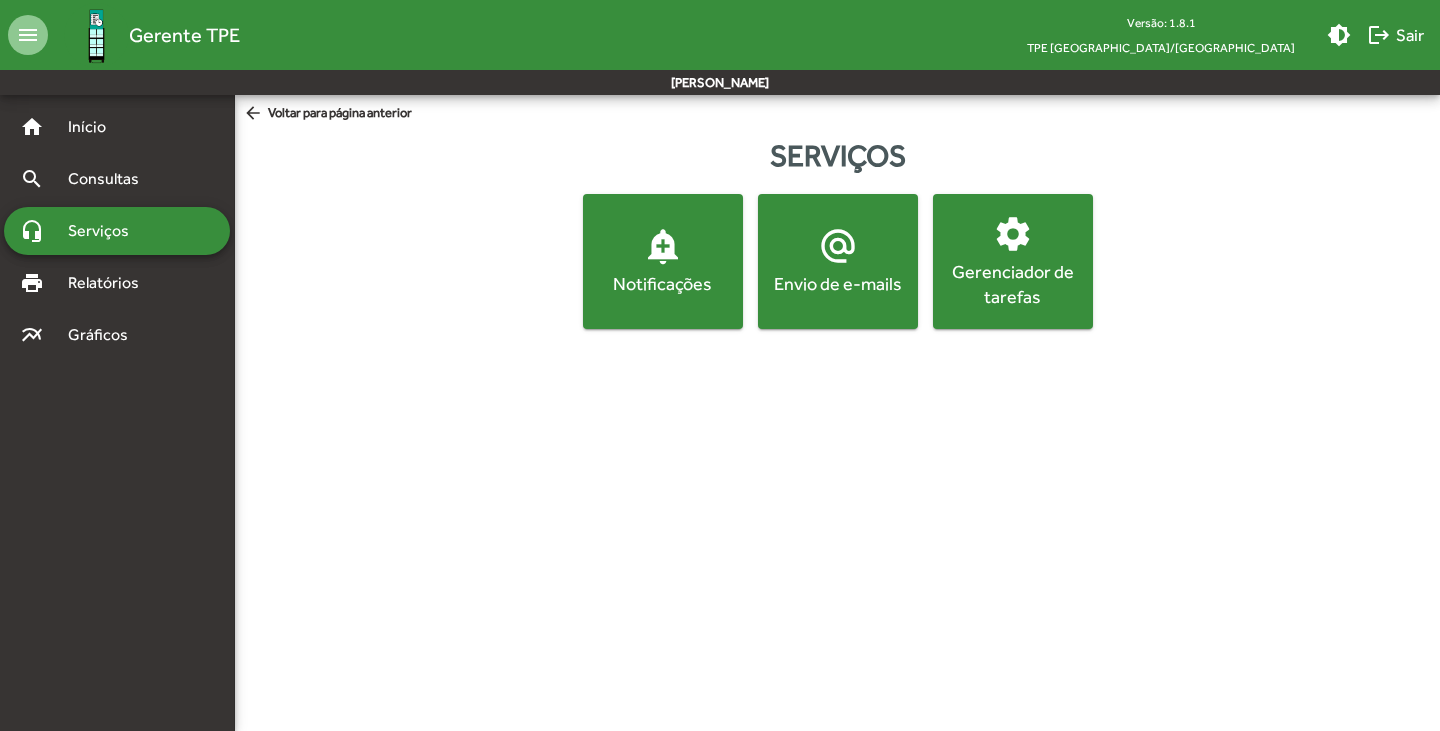 click on "Serviços" at bounding box center [106, 231] 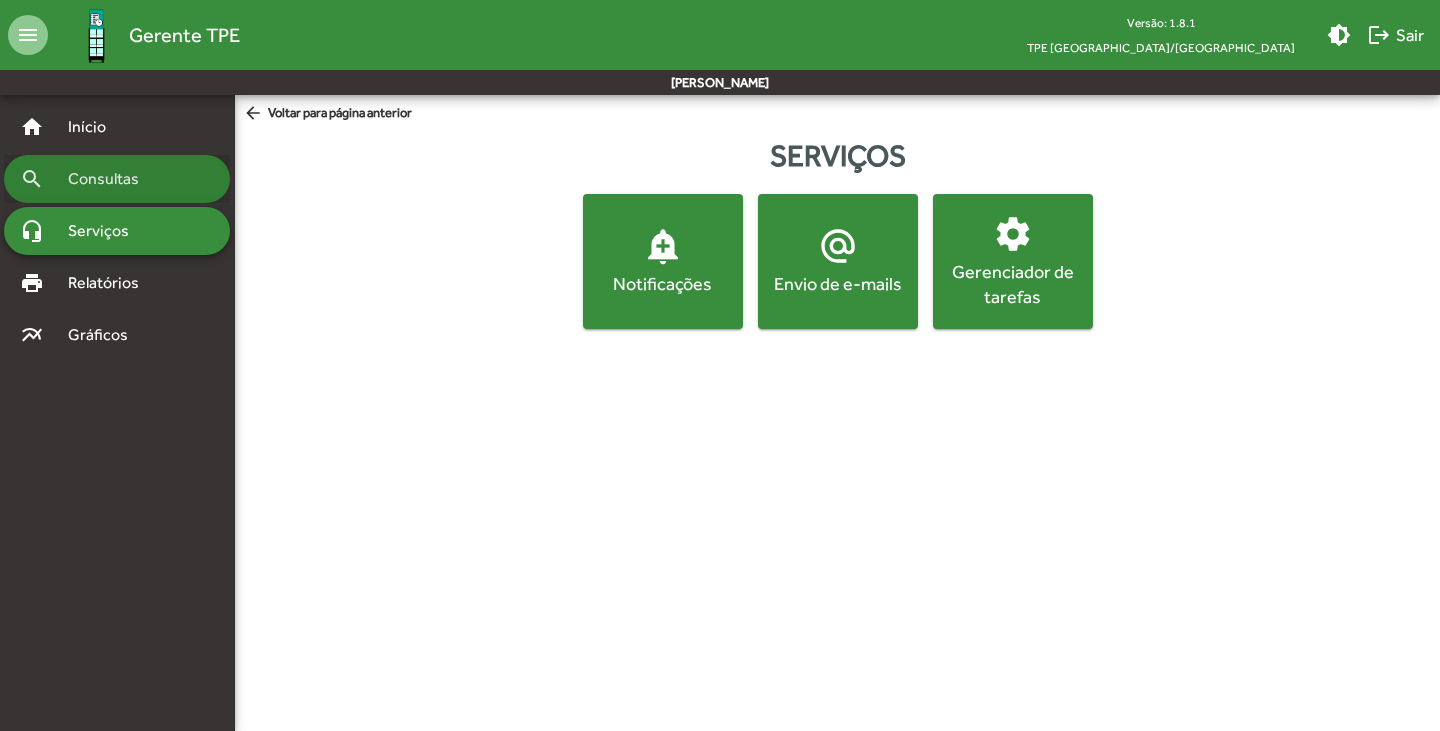 click on "Consultas" at bounding box center (110, 179) 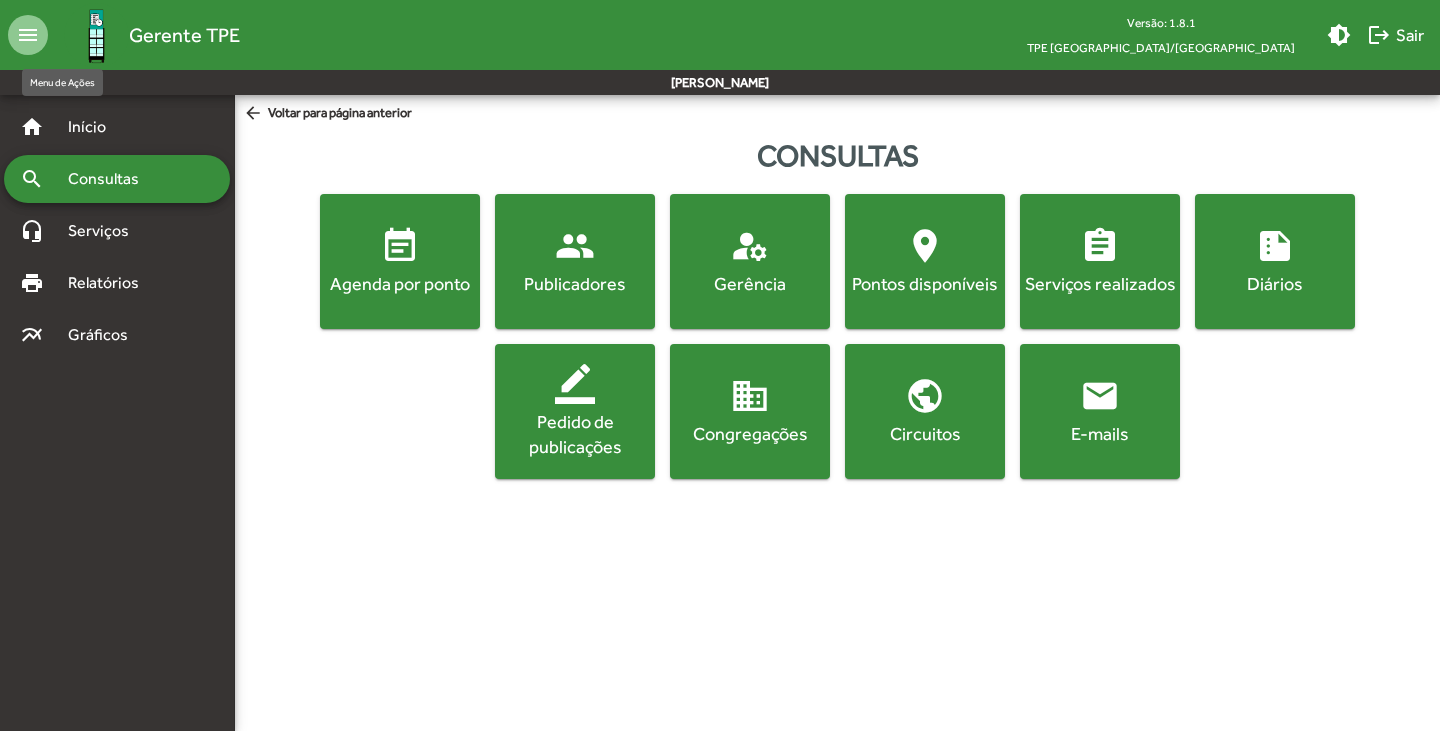 click on "menu" 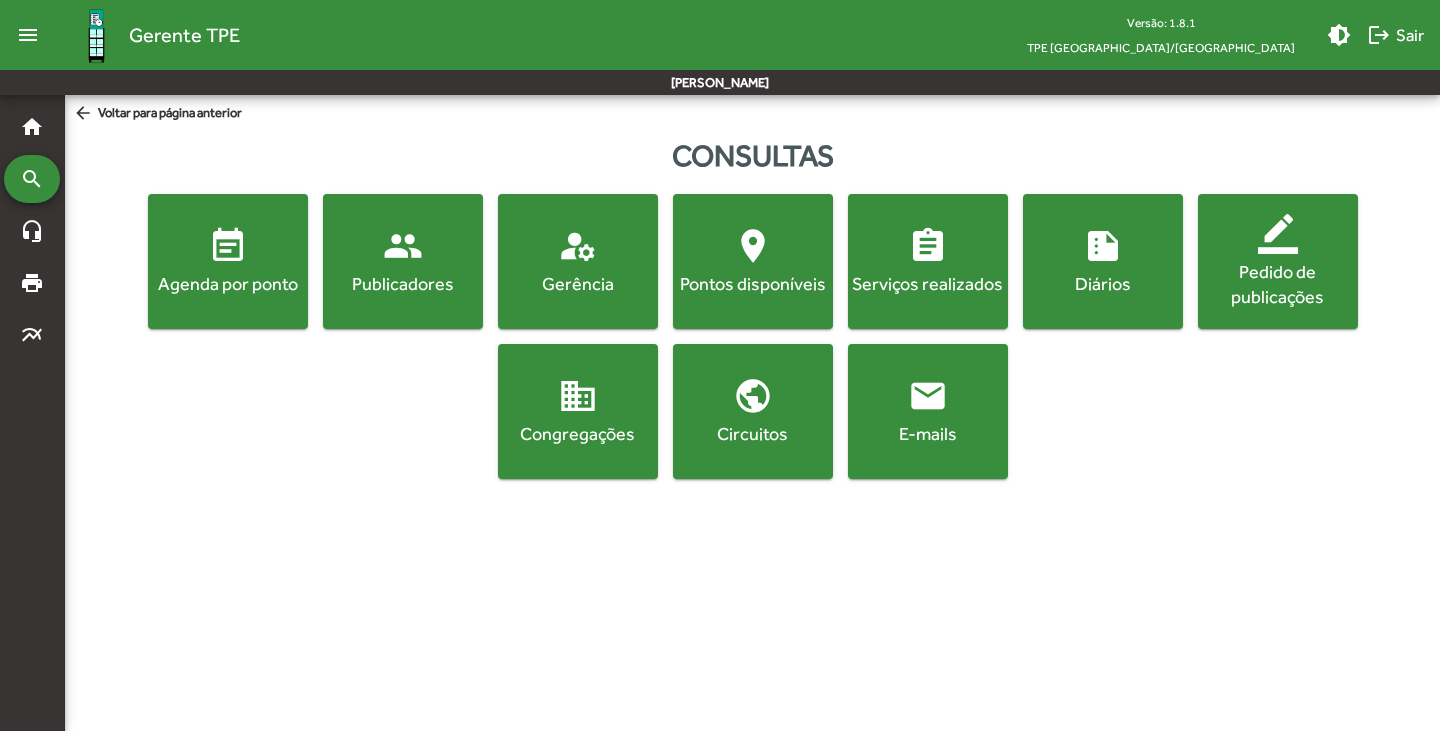 click on "menu" 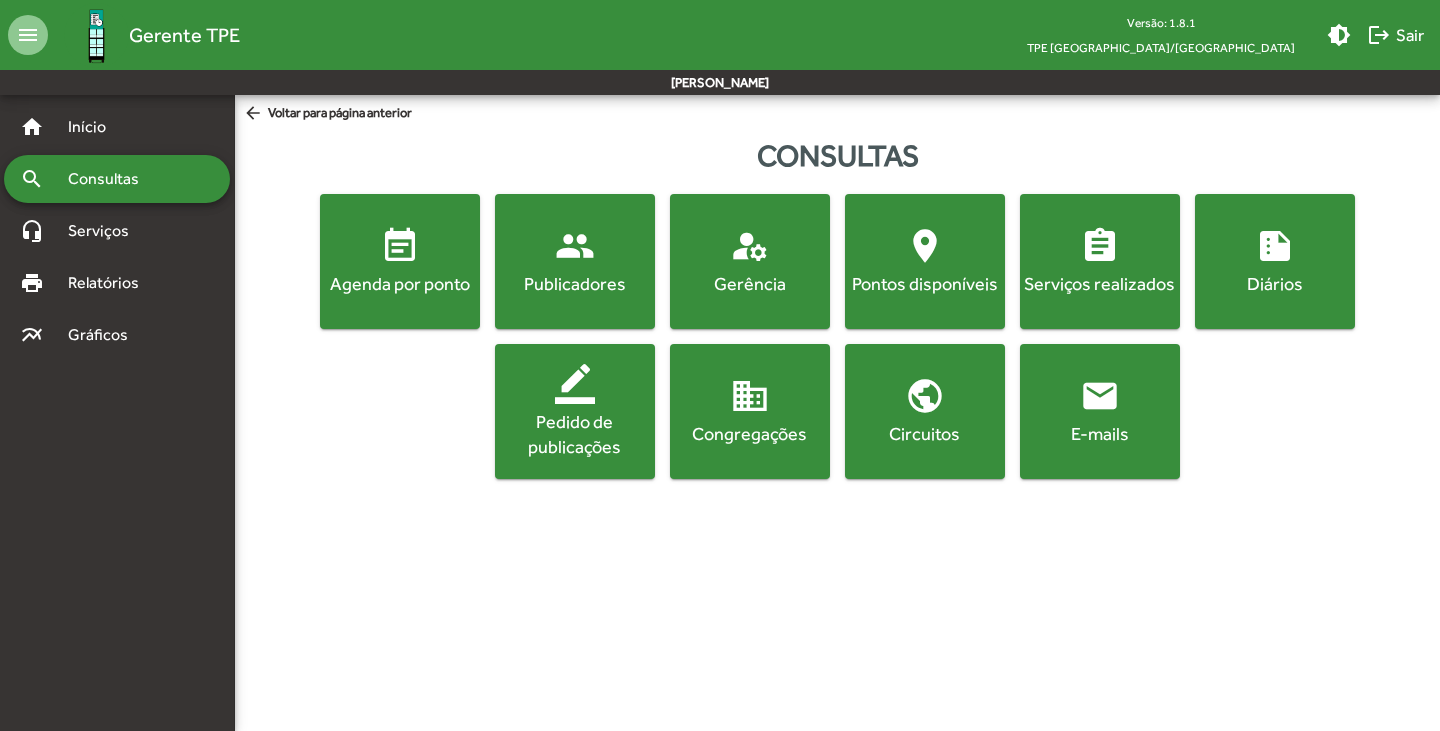 click on "menu" 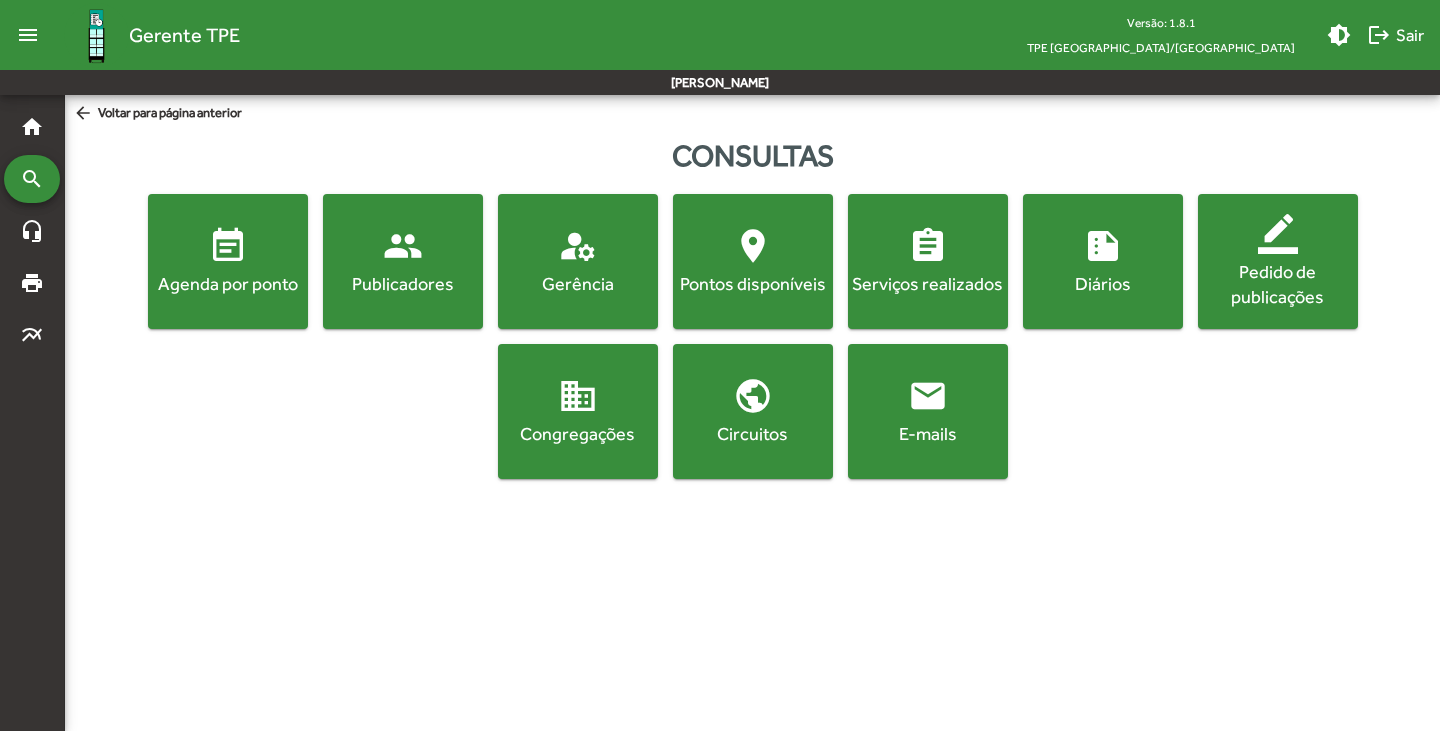 click on "menu" 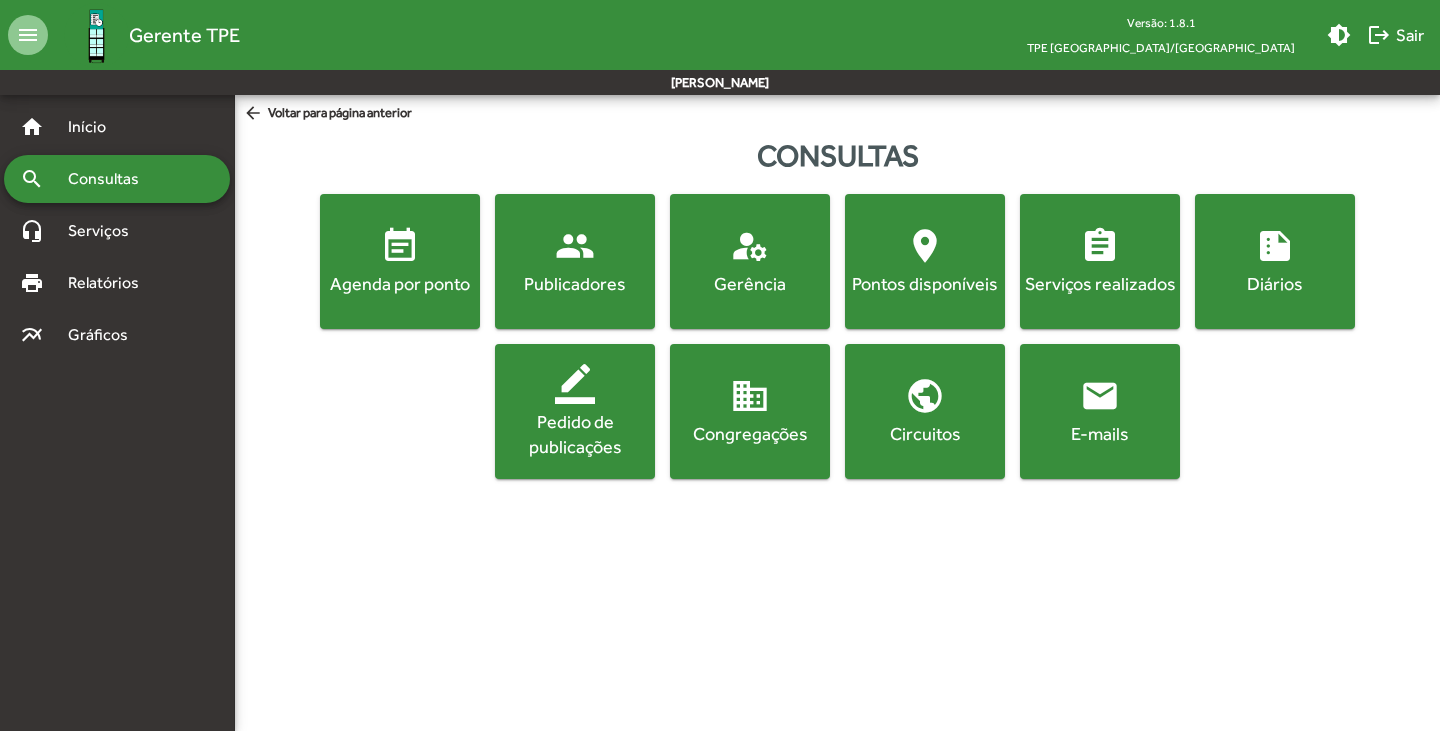 click on "menu" 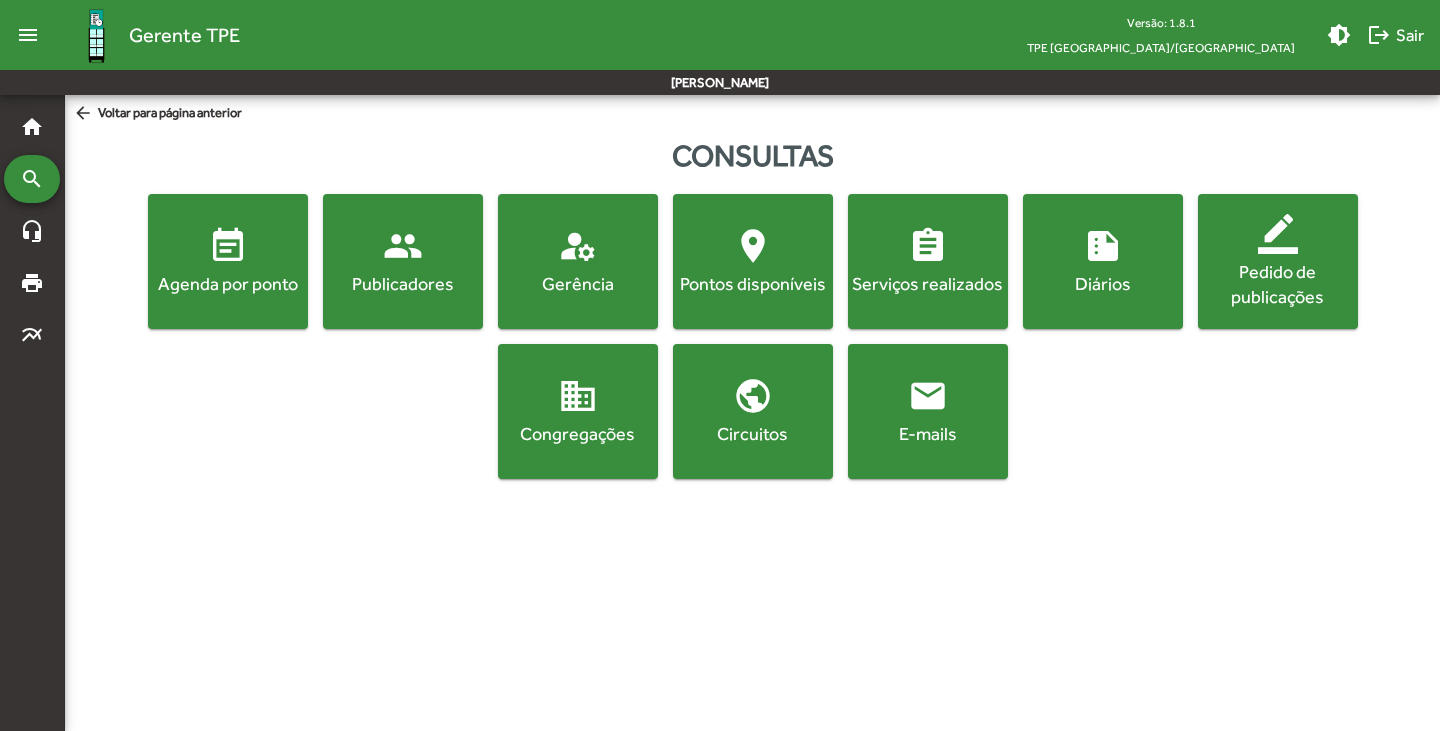 click on "menu" 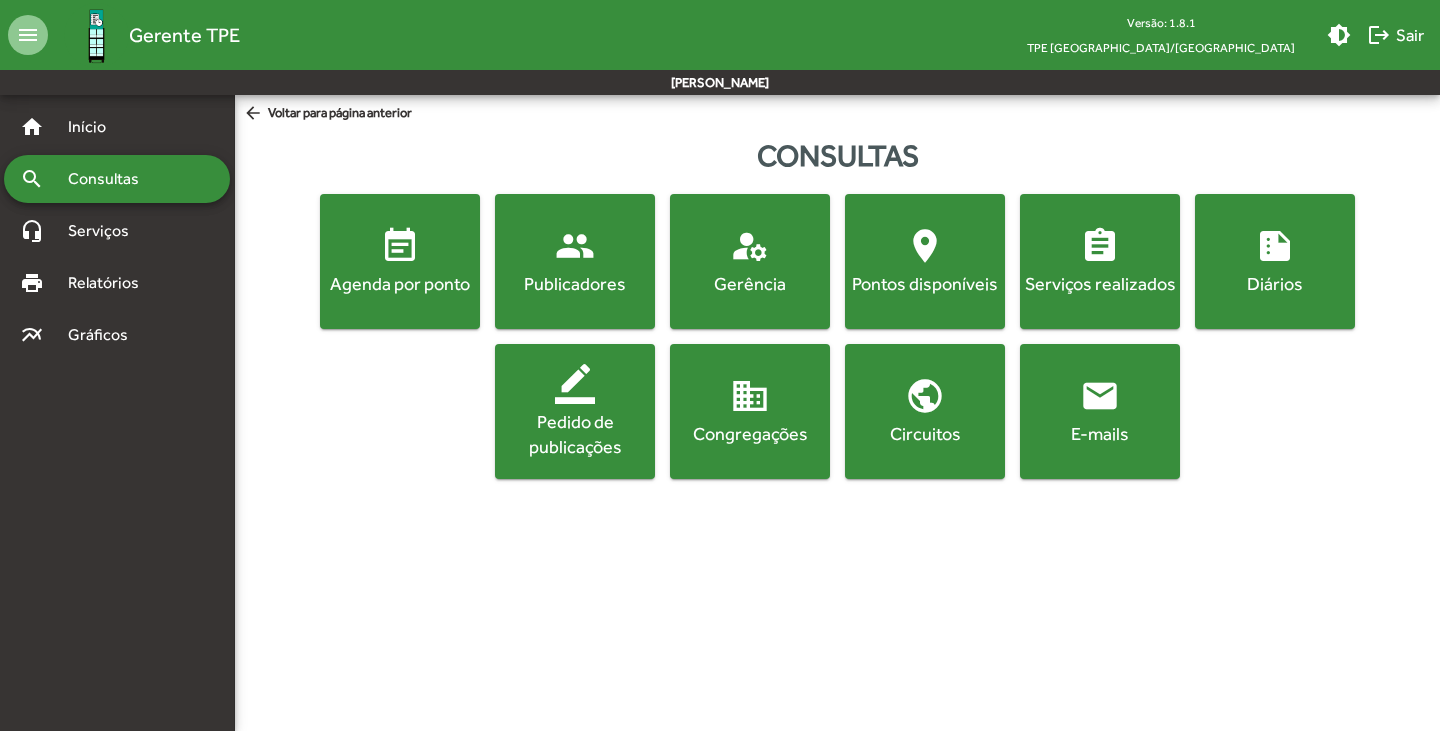 click on "menu" 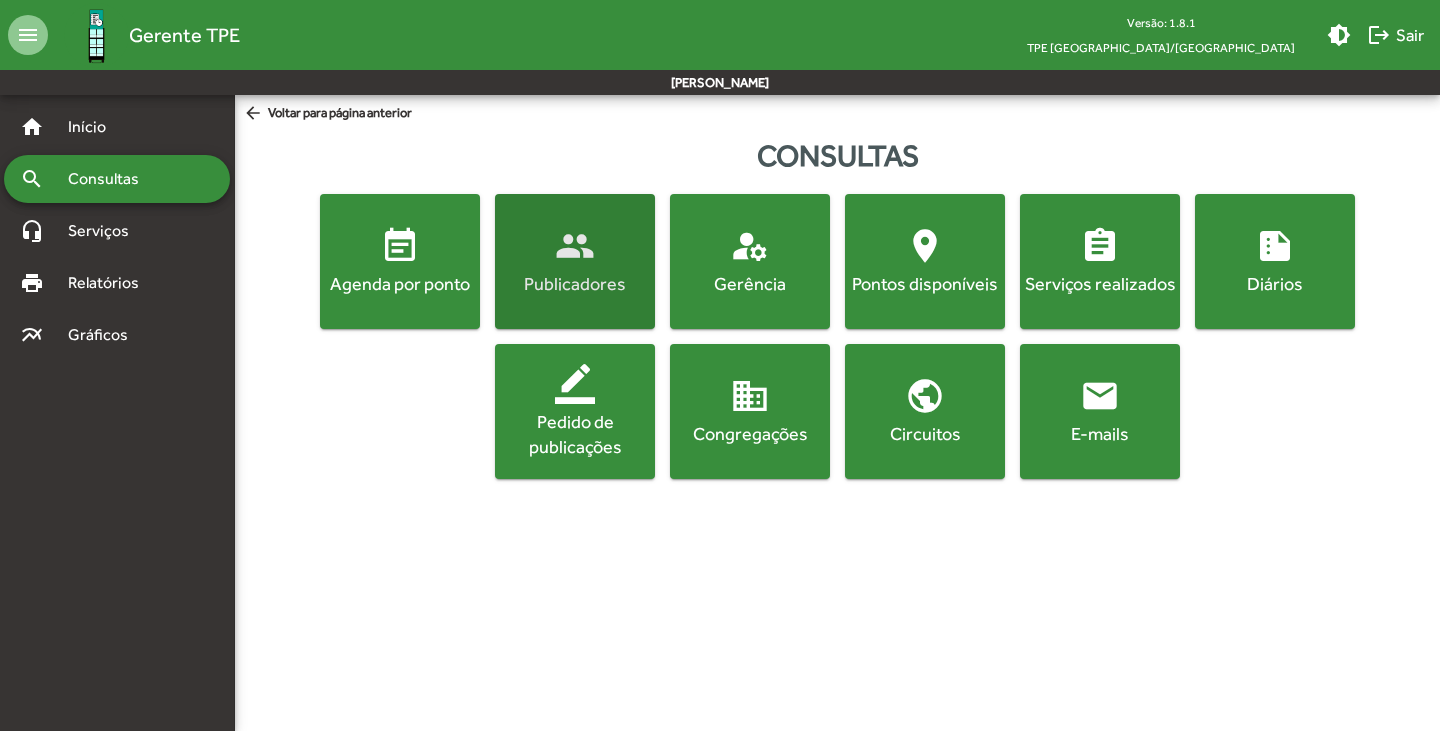 click on "people" 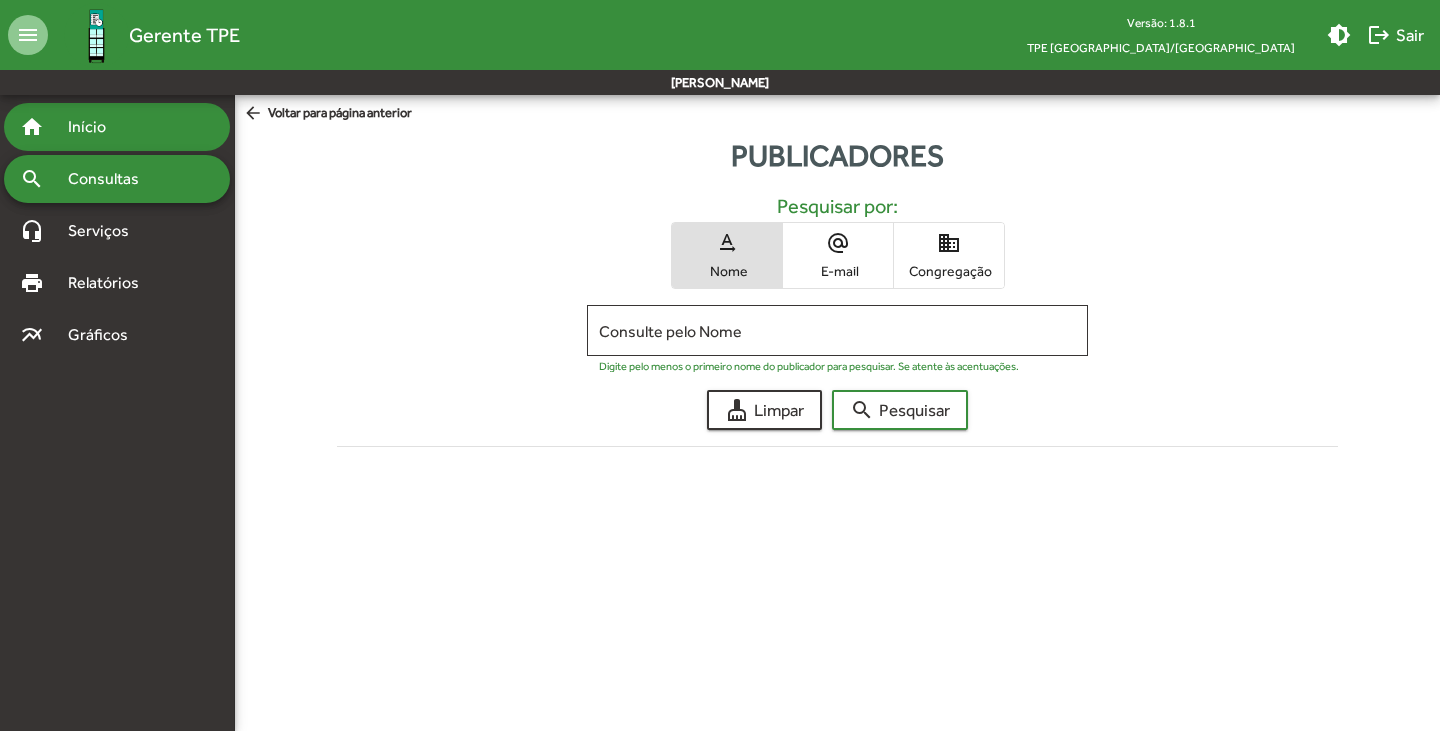 click on "Início" at bounding box center (95, 127) 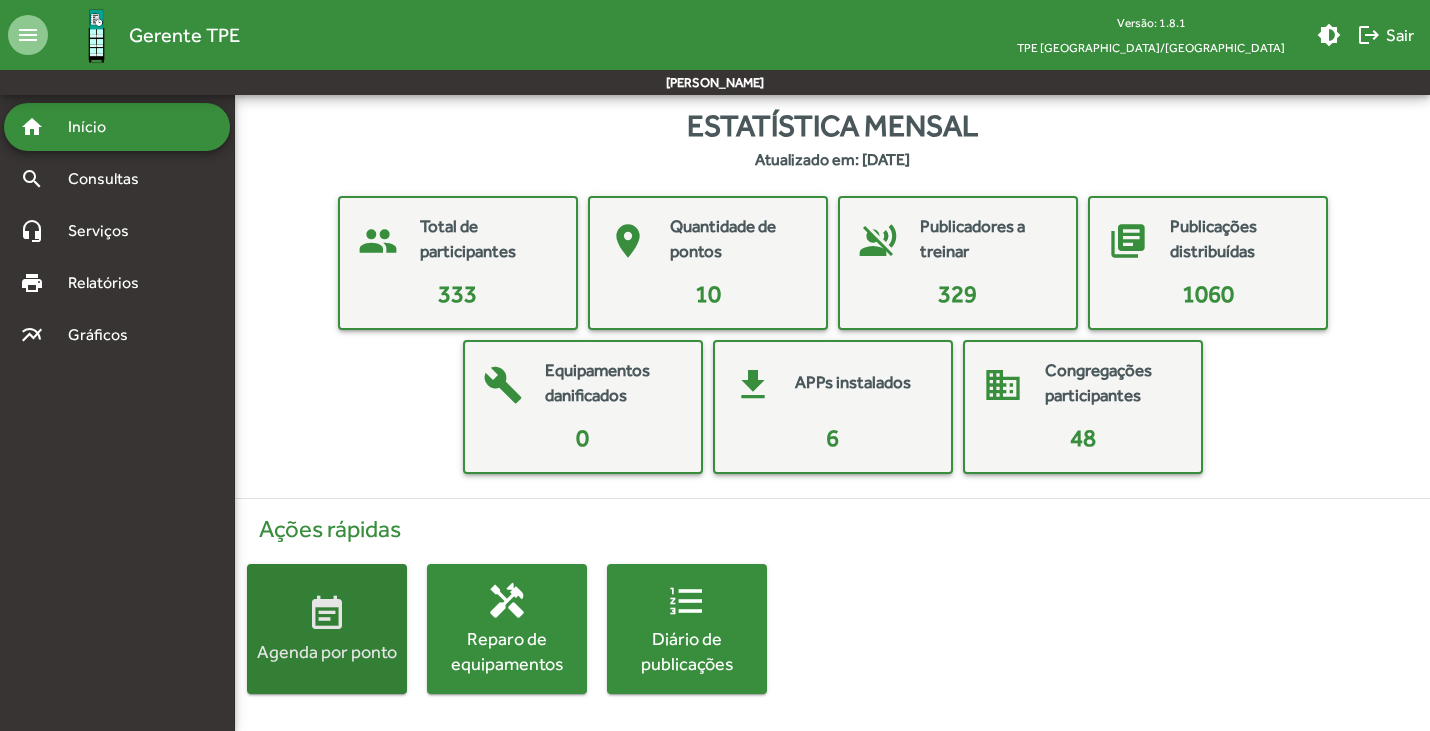 click on "event_note" 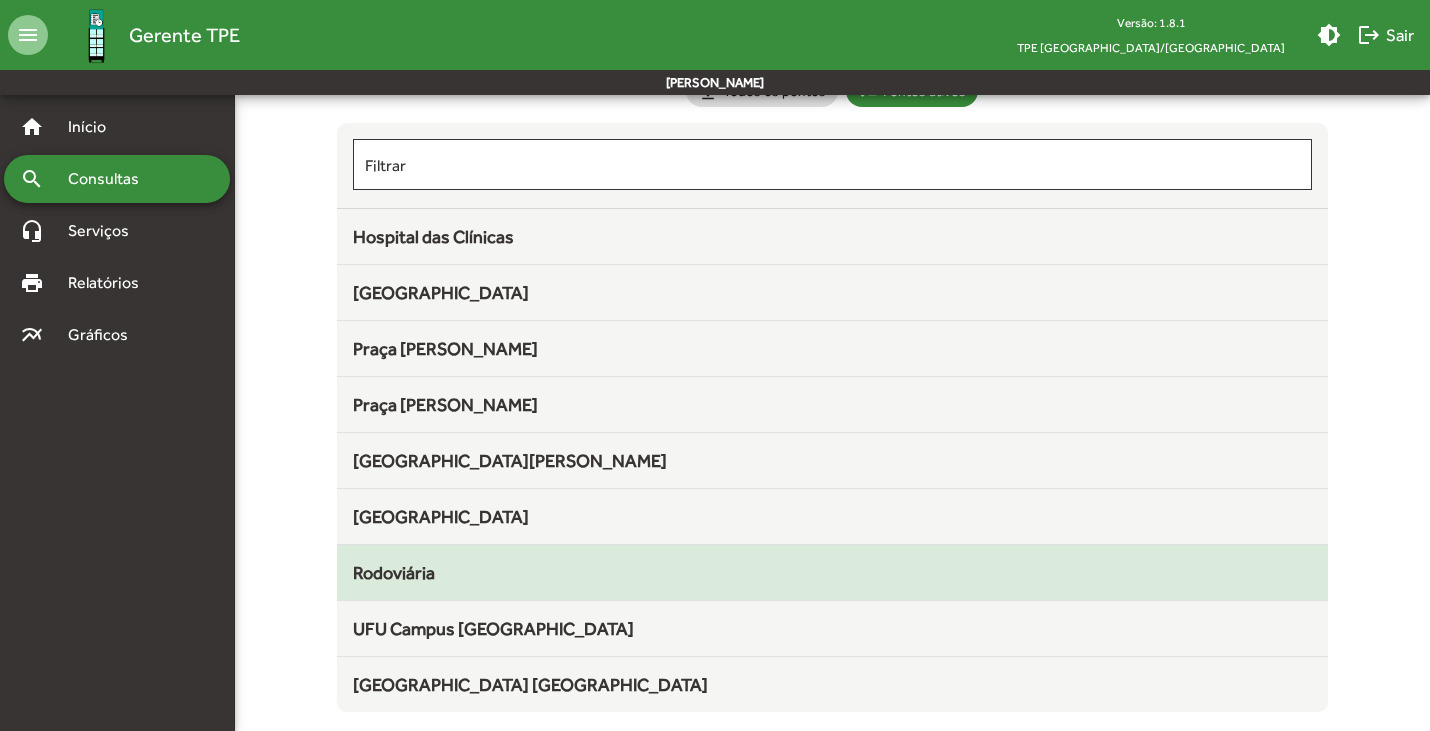 scroll, scrollTop: 156, scrollLeft: 0, axis: vertical 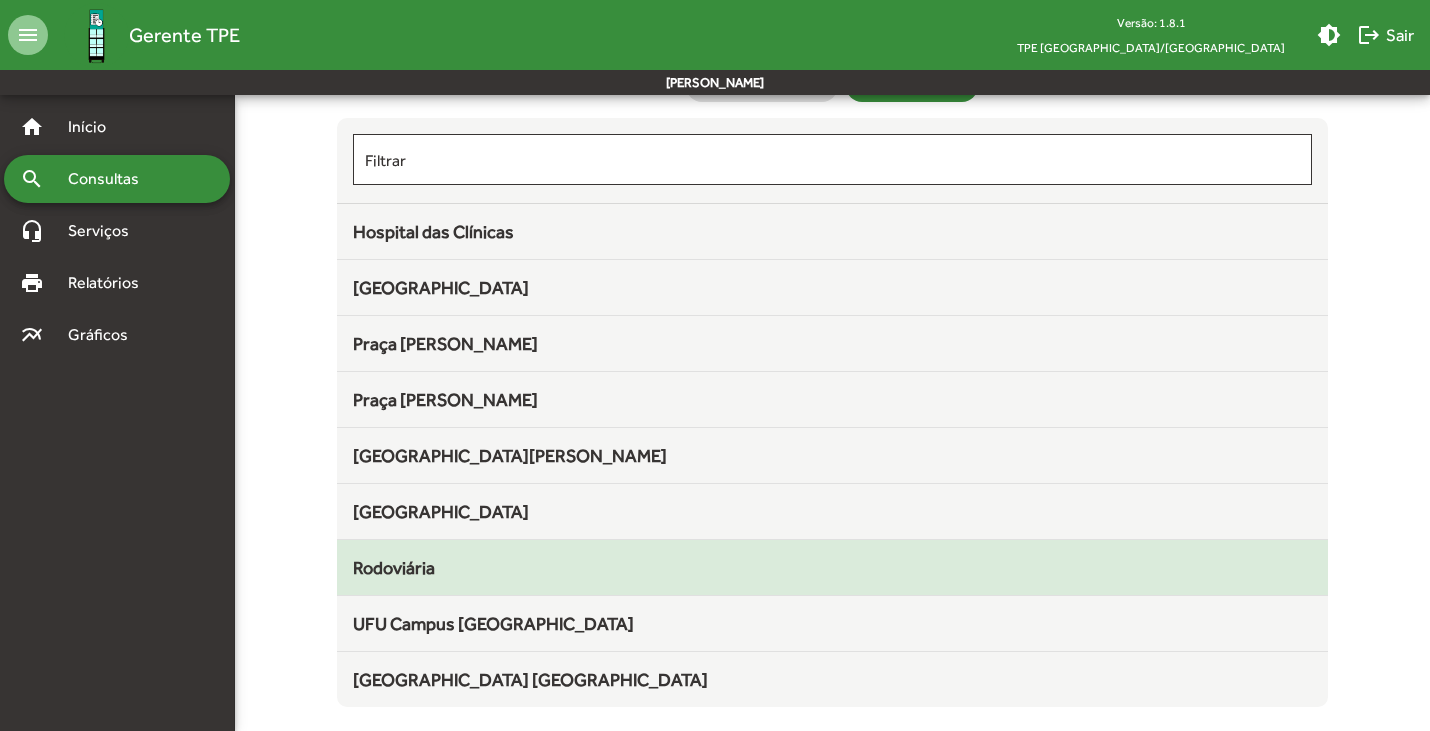 click on "Rodoviária" 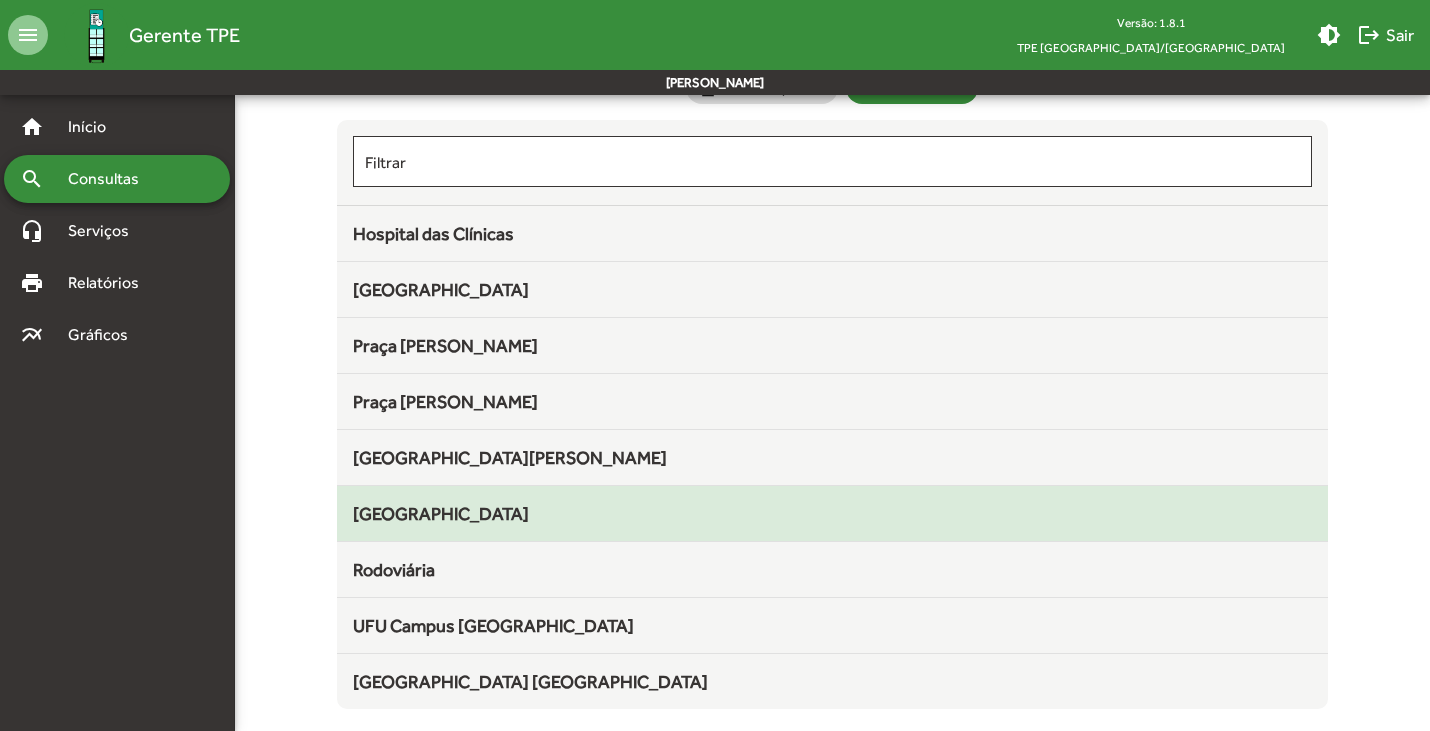 scroll, scrollTop: 156, scrollLeft: 0, axis: vertical 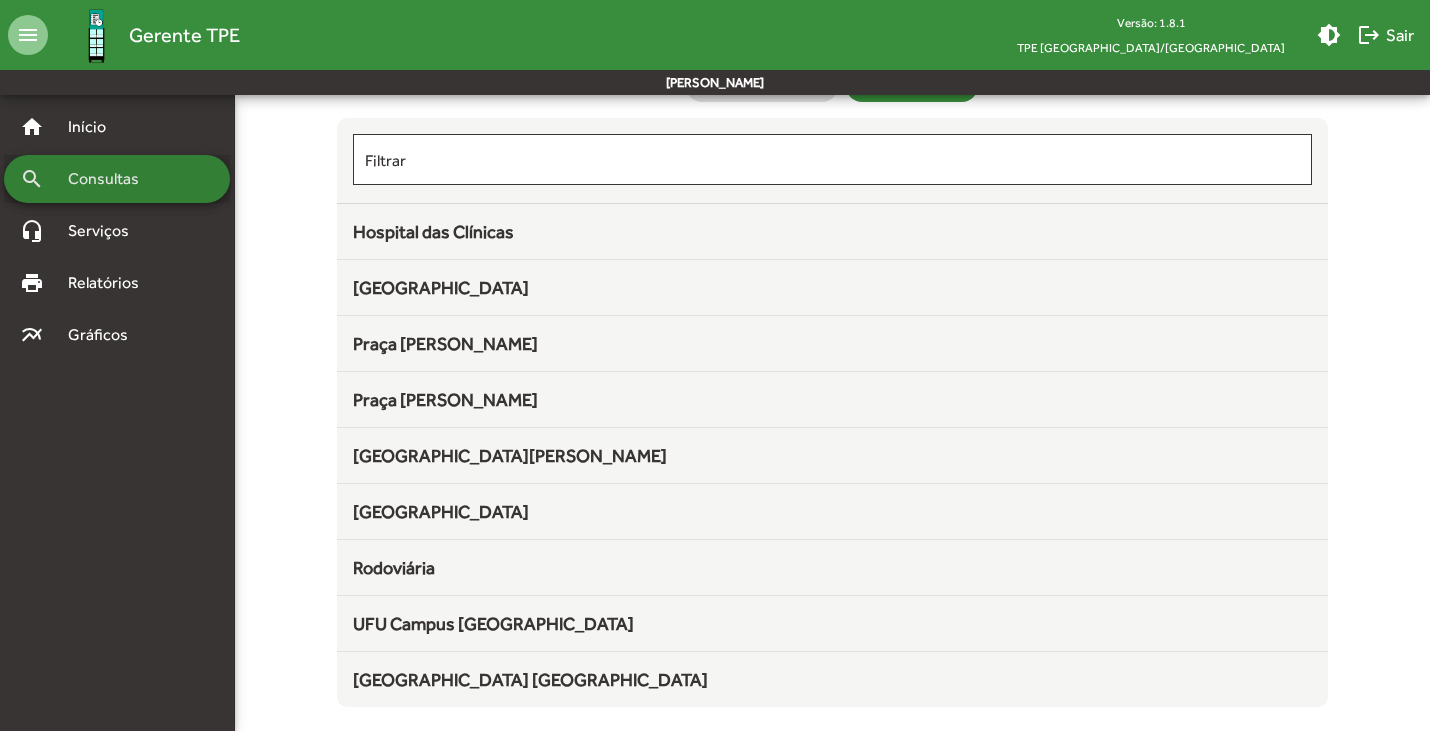 click on "Consultas" at bounding box center (110, 179) 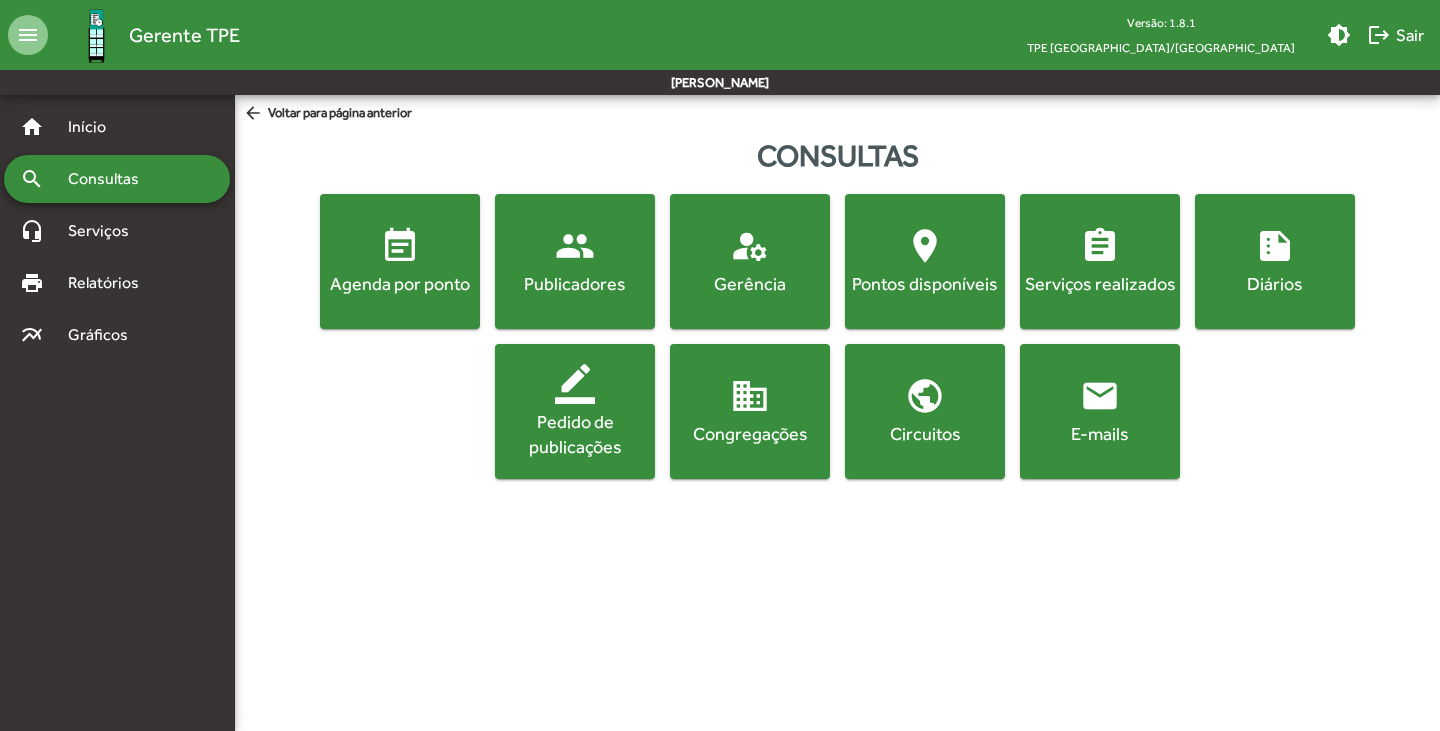 click on "location_on  Pontos disponíveis" 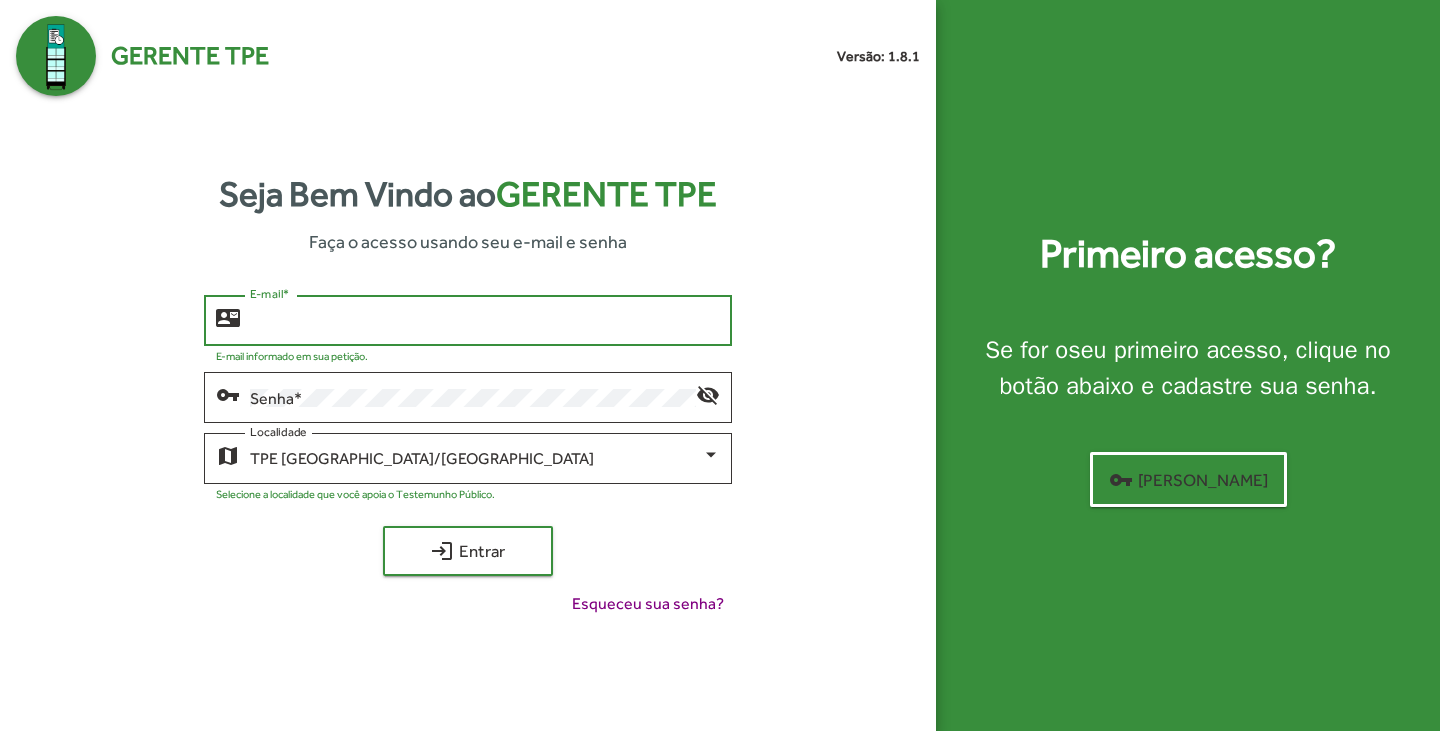 click on "E-mail   *" at bounding box center [484, 321] 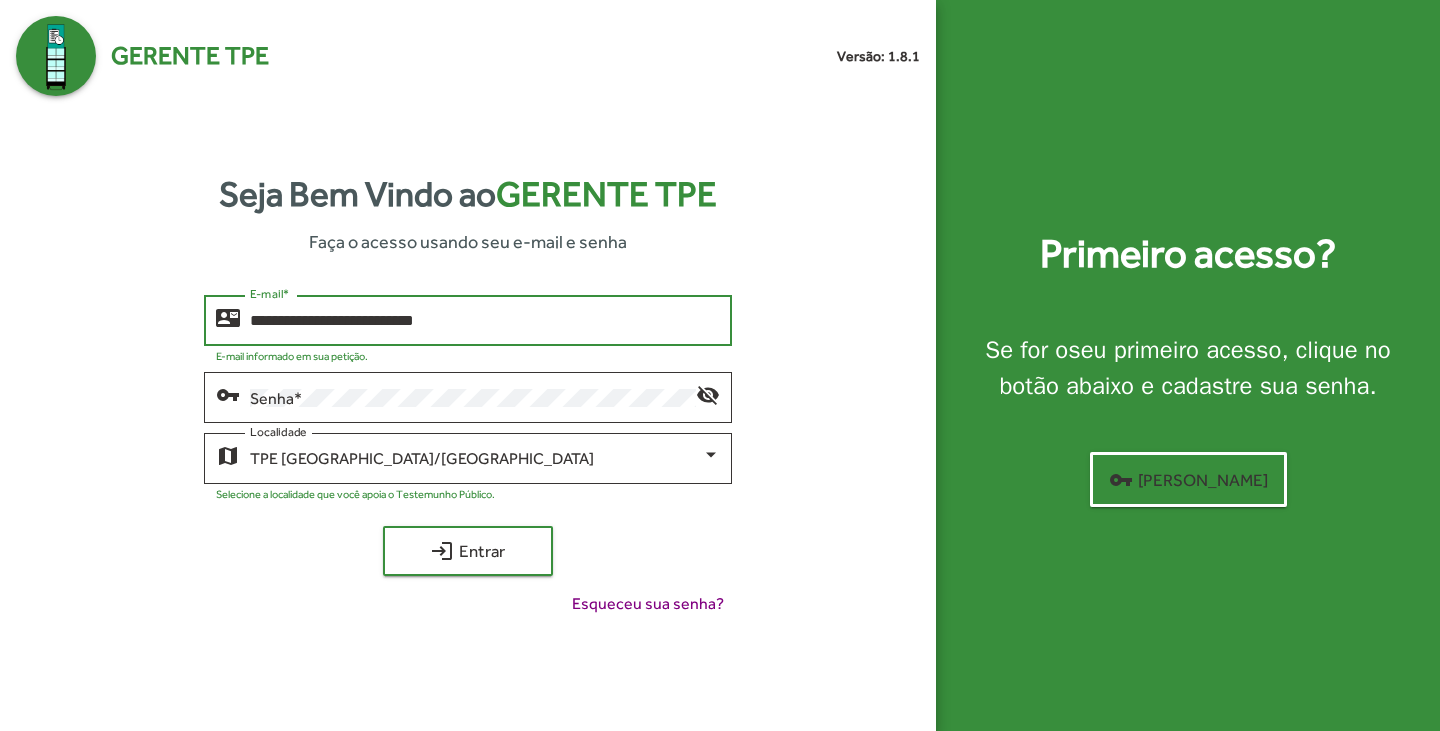 type on "**********" 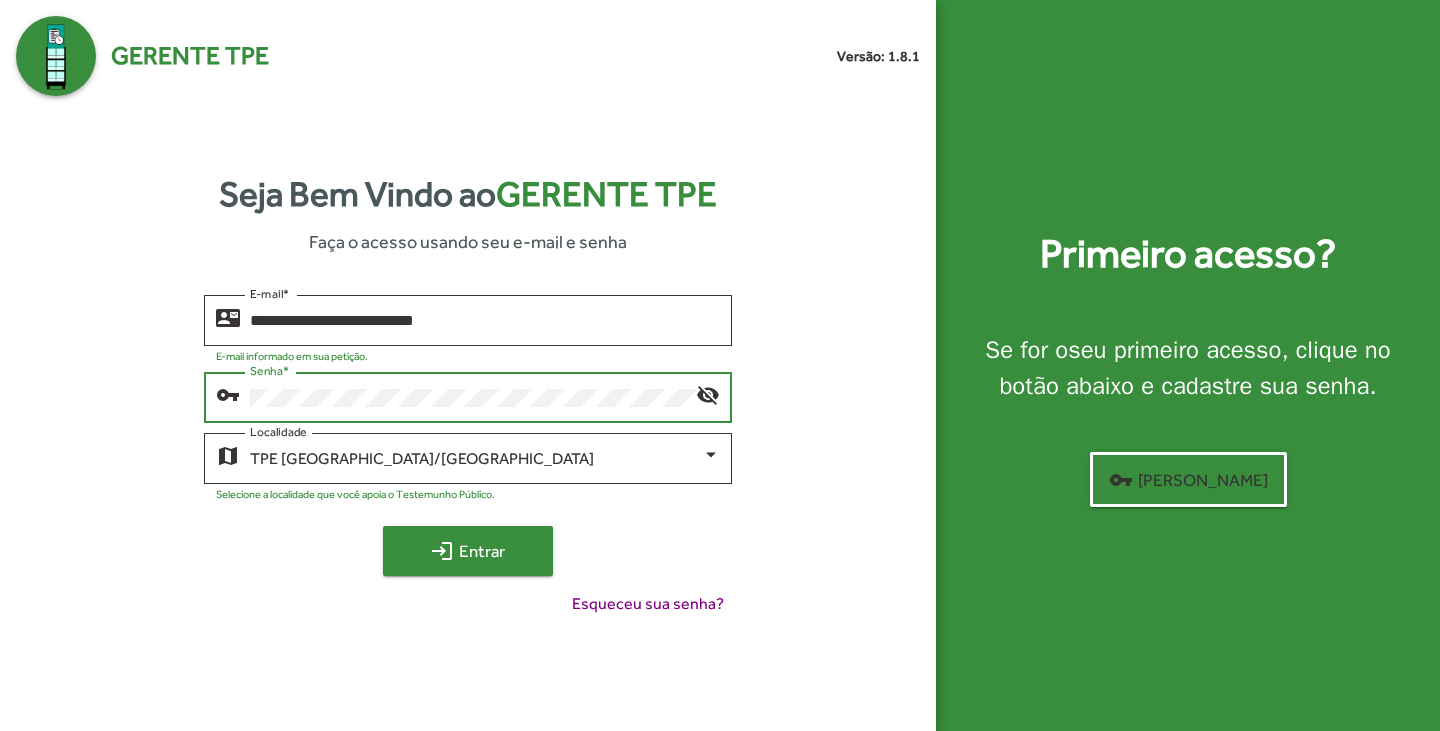 click on "login  Entrar" 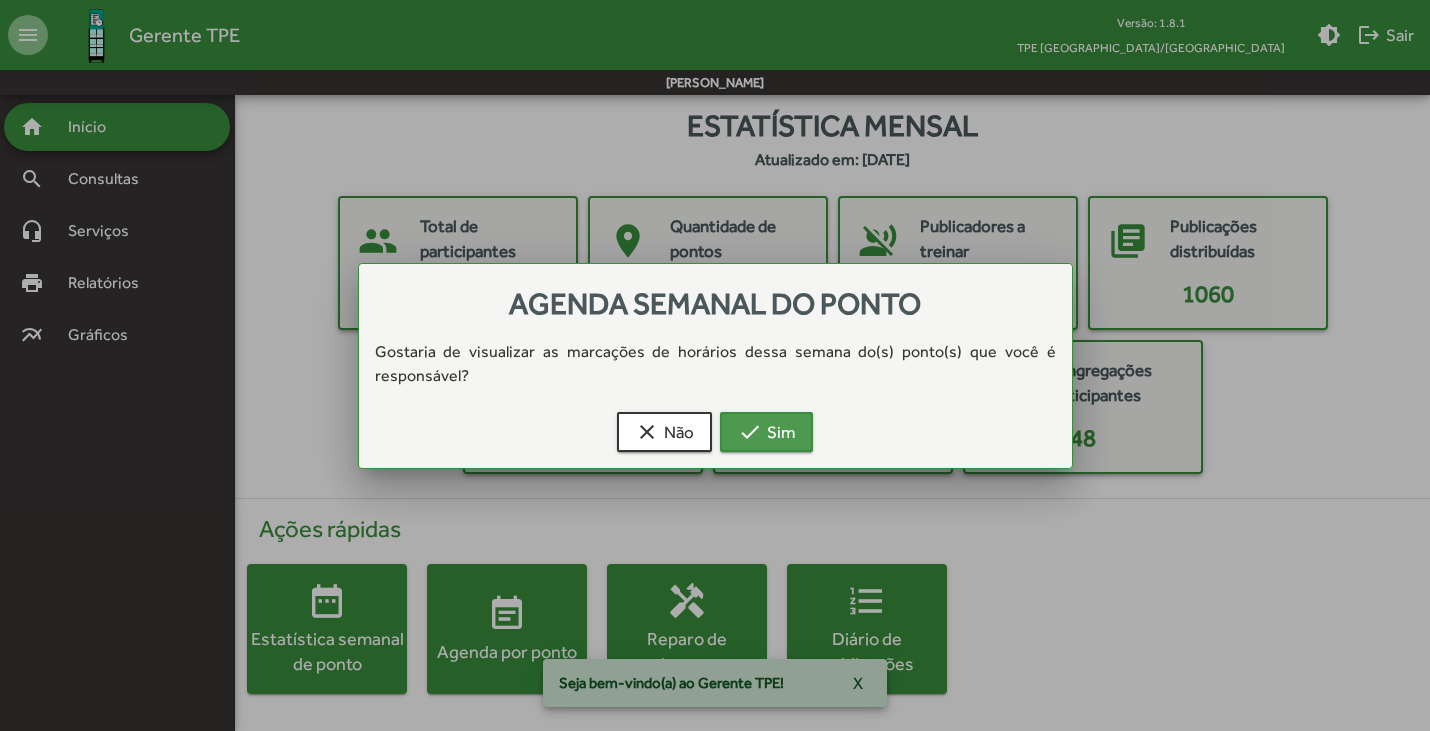 click on "check  Sim" at bounding box center [766, 432] 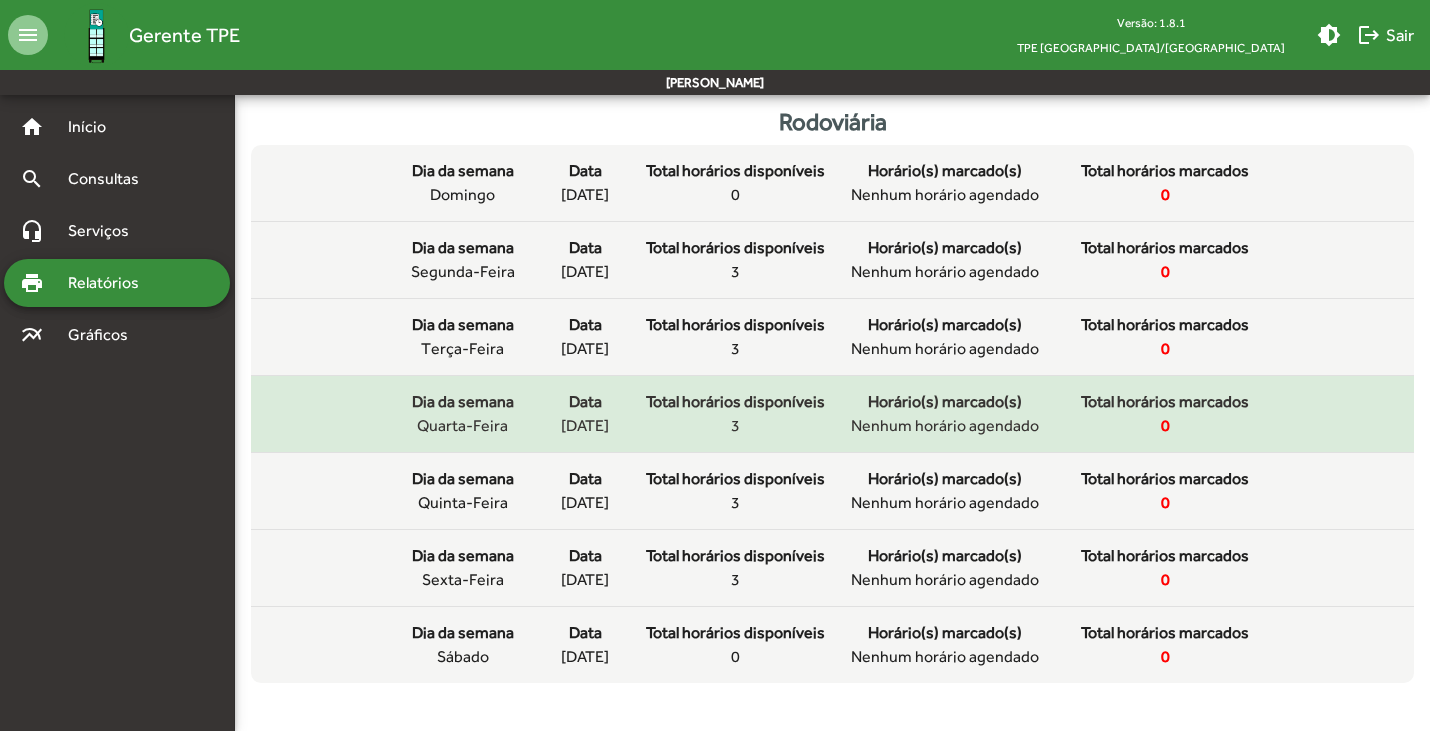 scroll, scrollTop: 0, scrollLeft: 0, axis: both 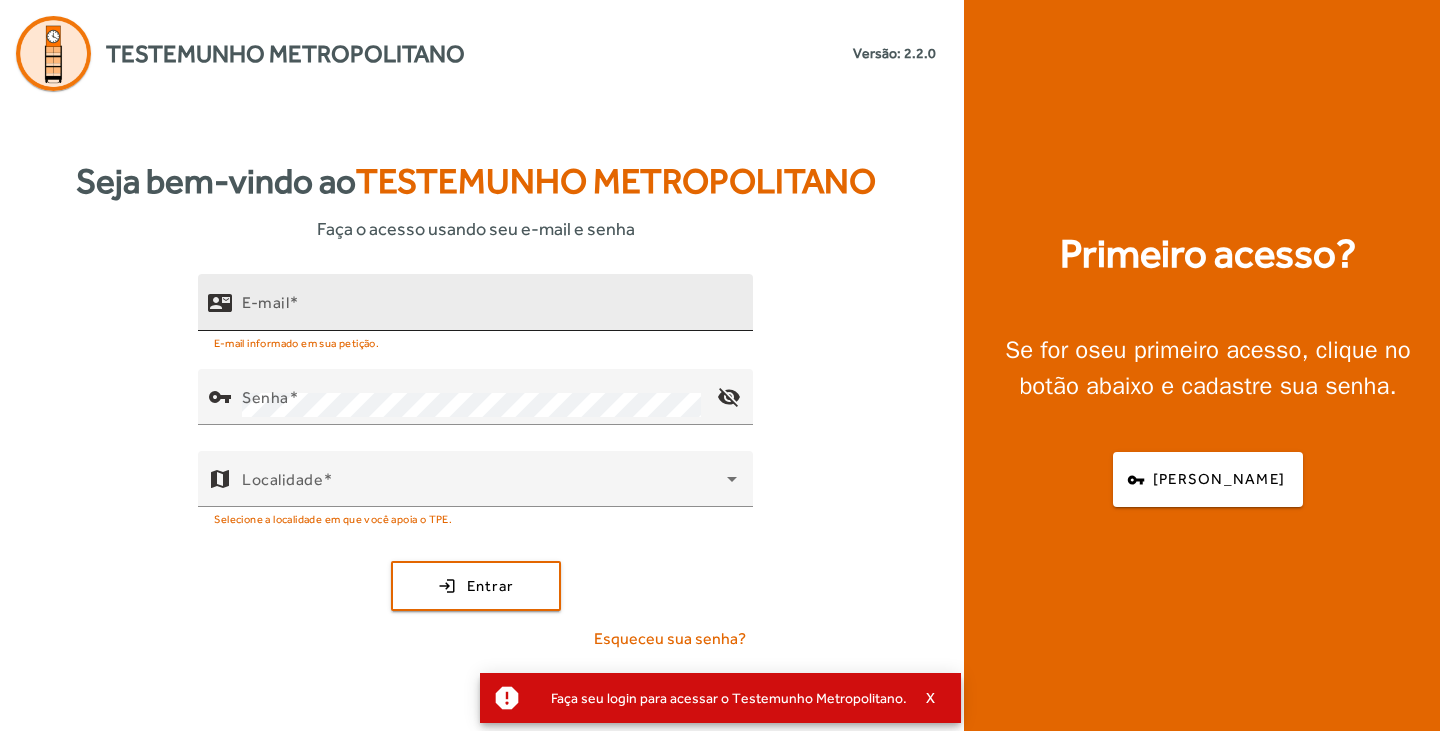 click on "E-mail" at bounding box center [489, 311] 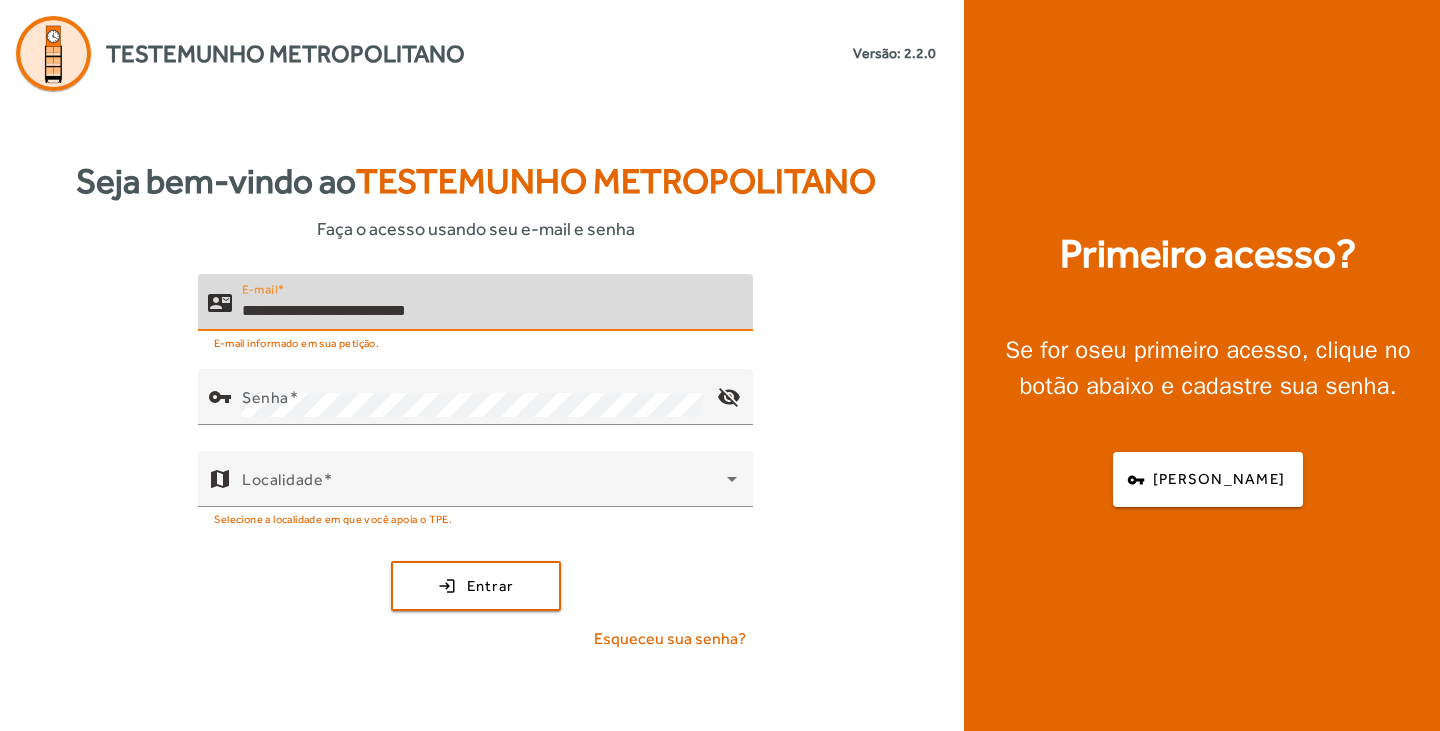 type on "**********" 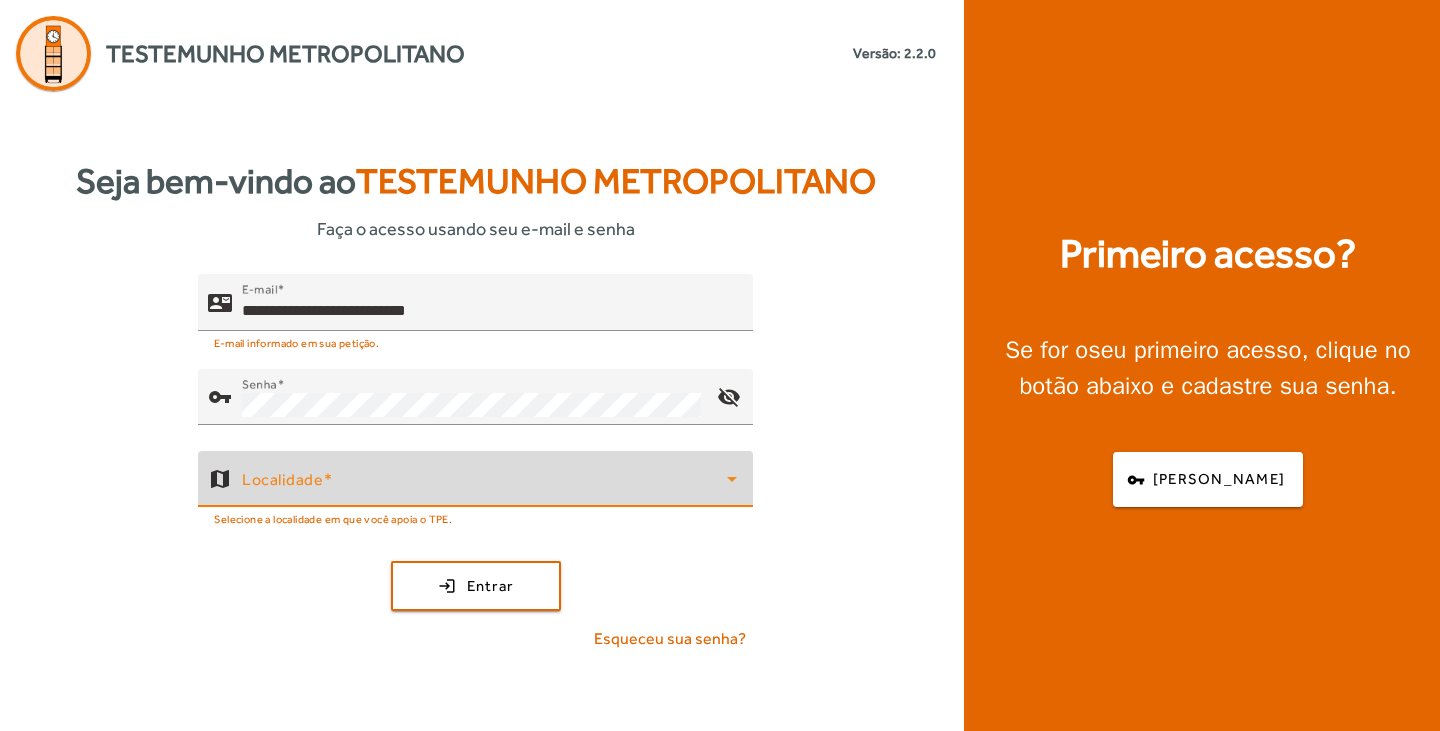 click 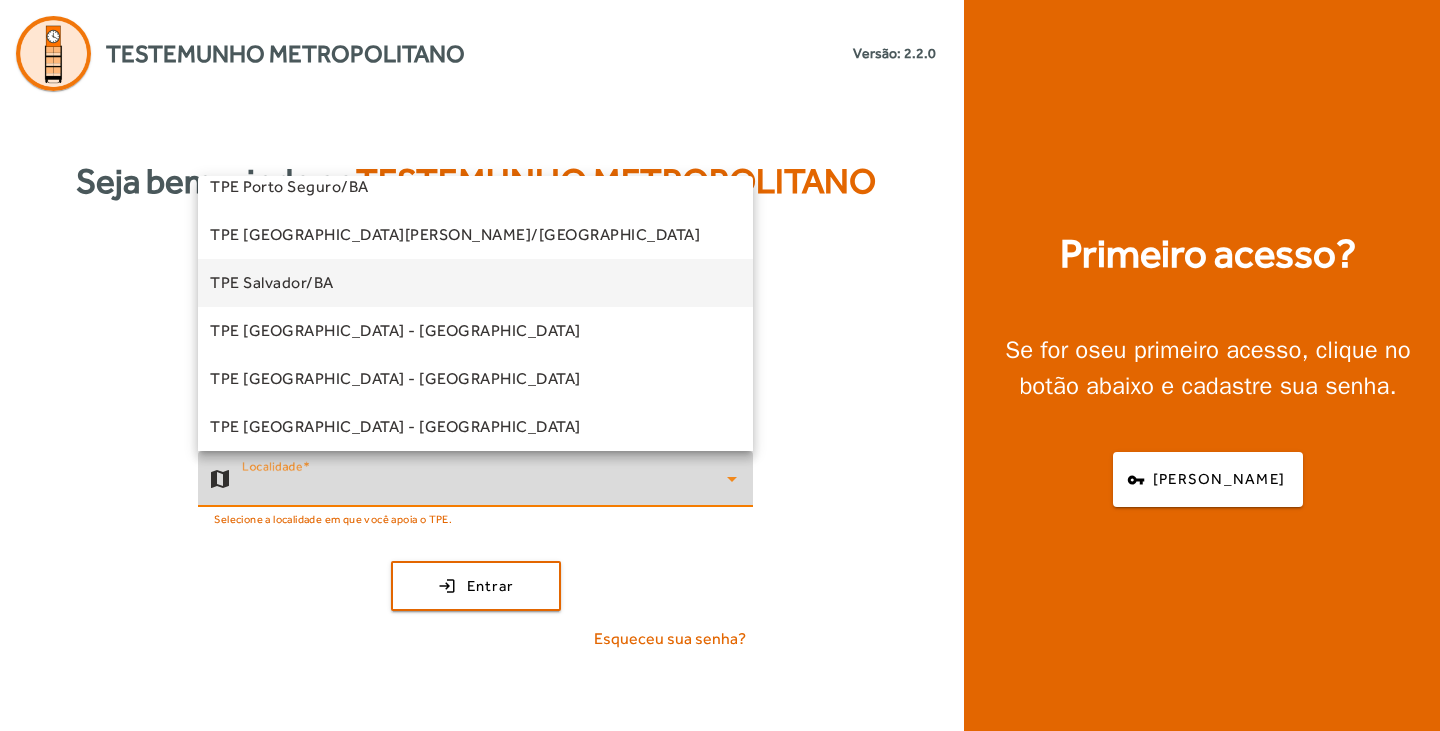 scroll, scrollTop: 557, scrollLeft: 0, axis: vertical 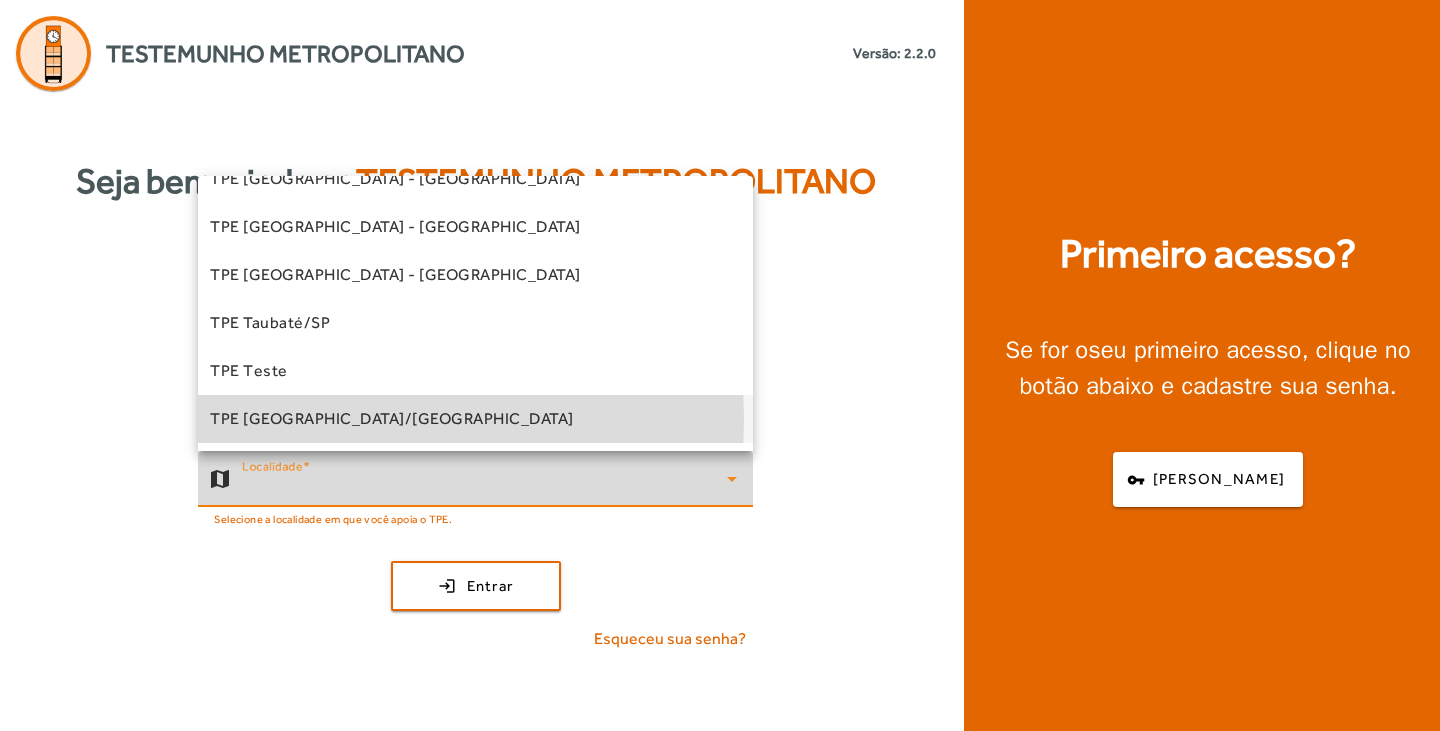 click on "TPE [GEOGRAPHIC_DATA]/[GEOGRAPHIC_DATA]" at bounding box center (392, 419) 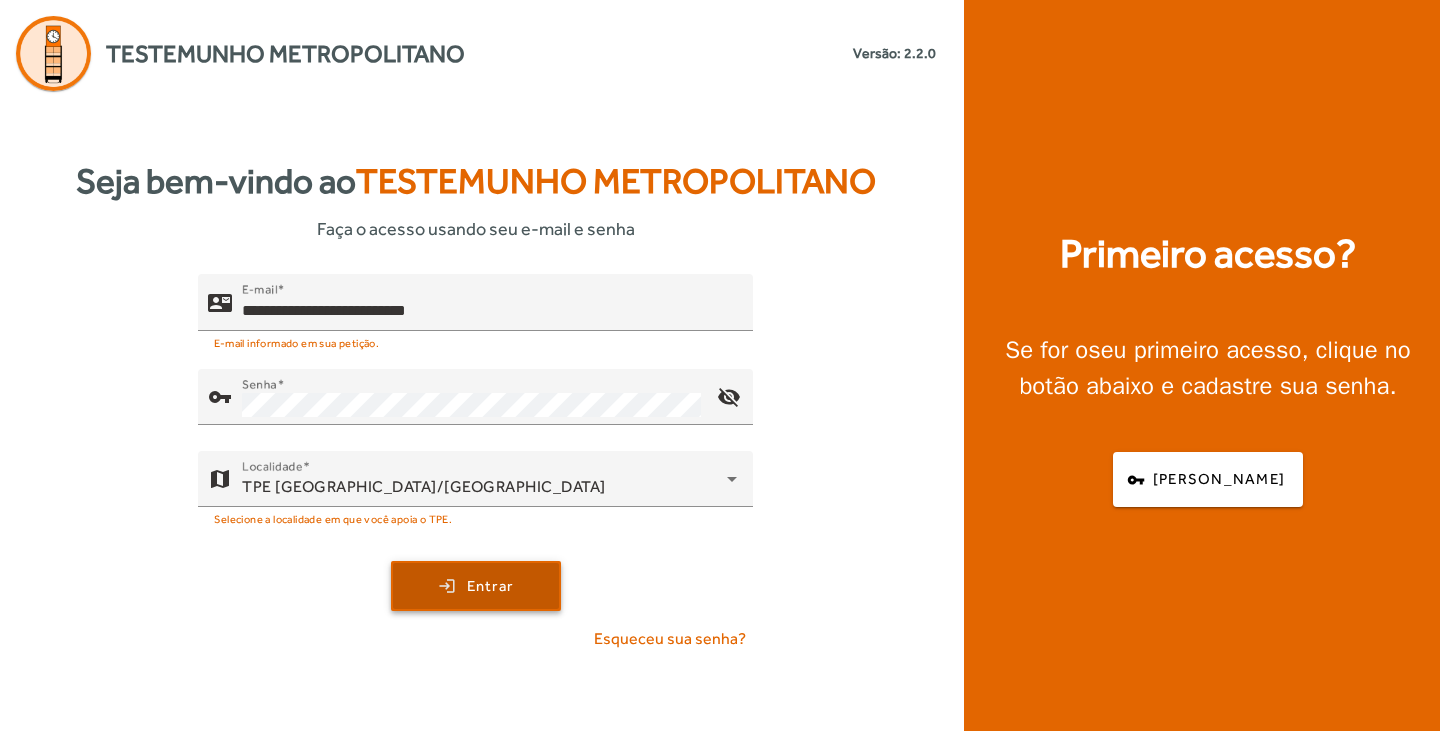 click on "Entrar" 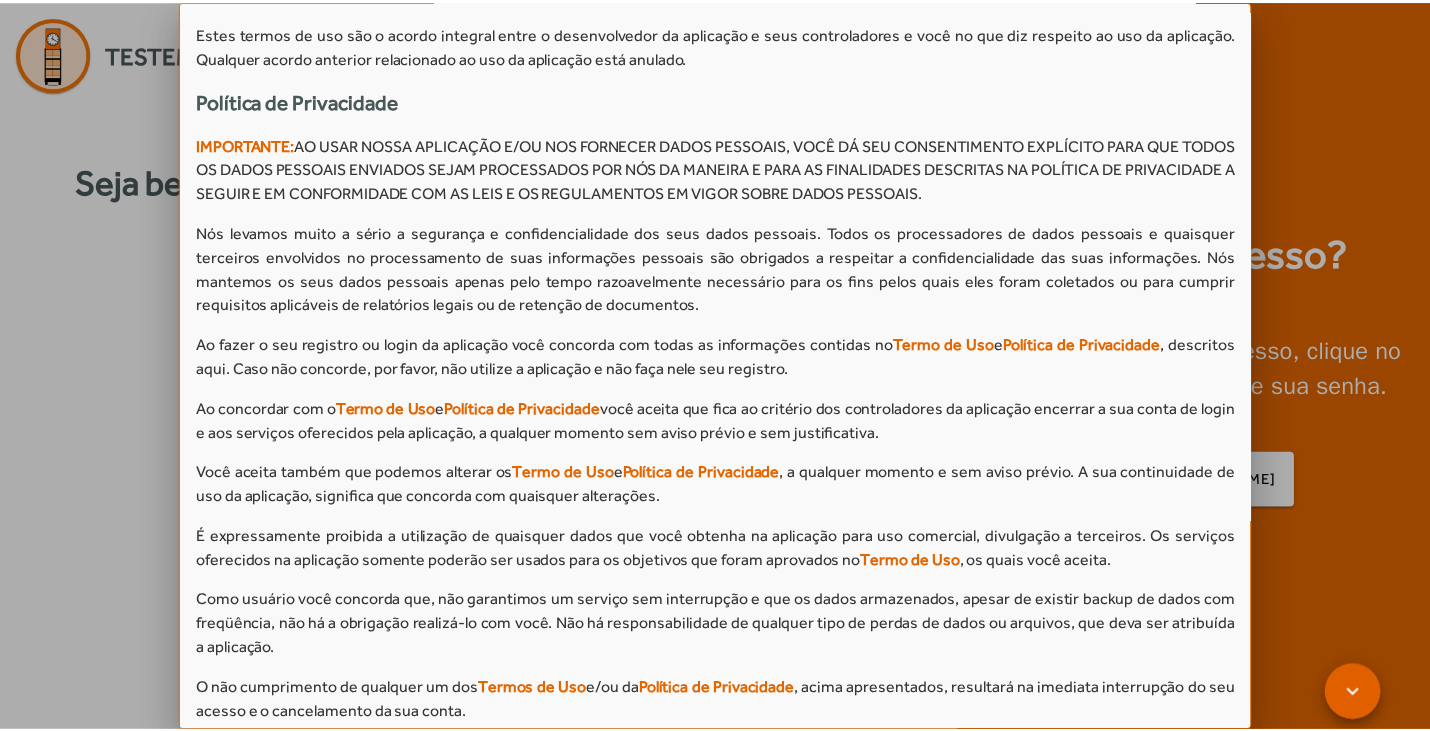 scroll, scrollTop: 1829, scrollLeft: 0, axis: vertical 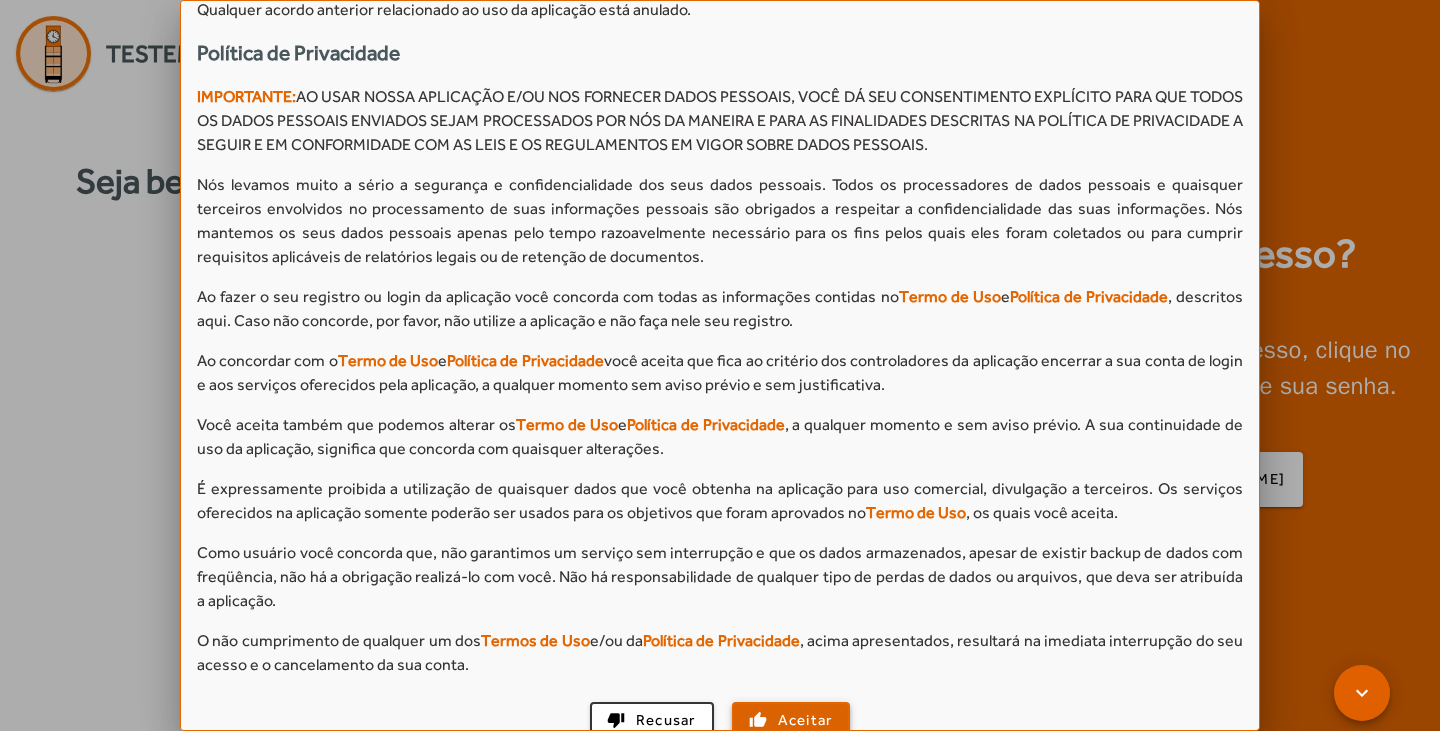 click on "Aceitar" at bounding box center (805, 720) 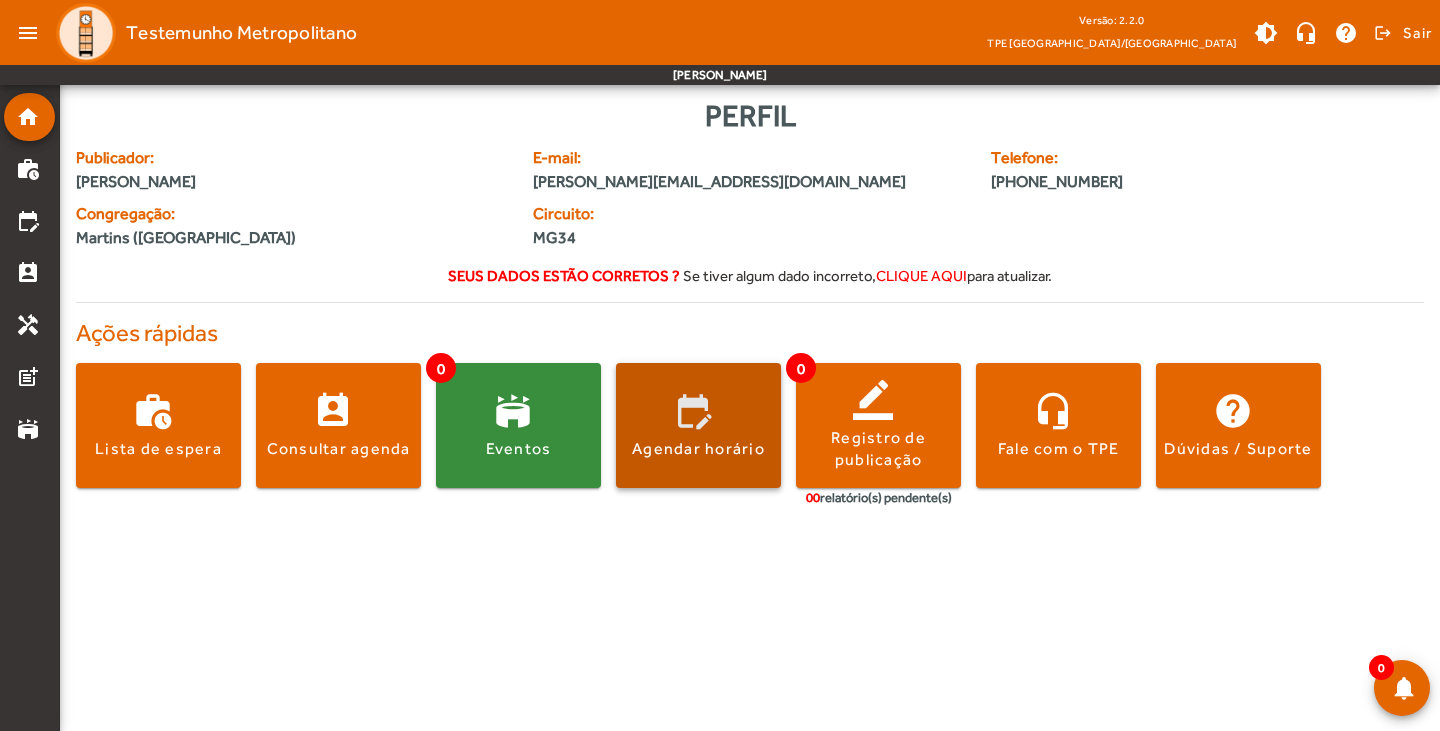 click 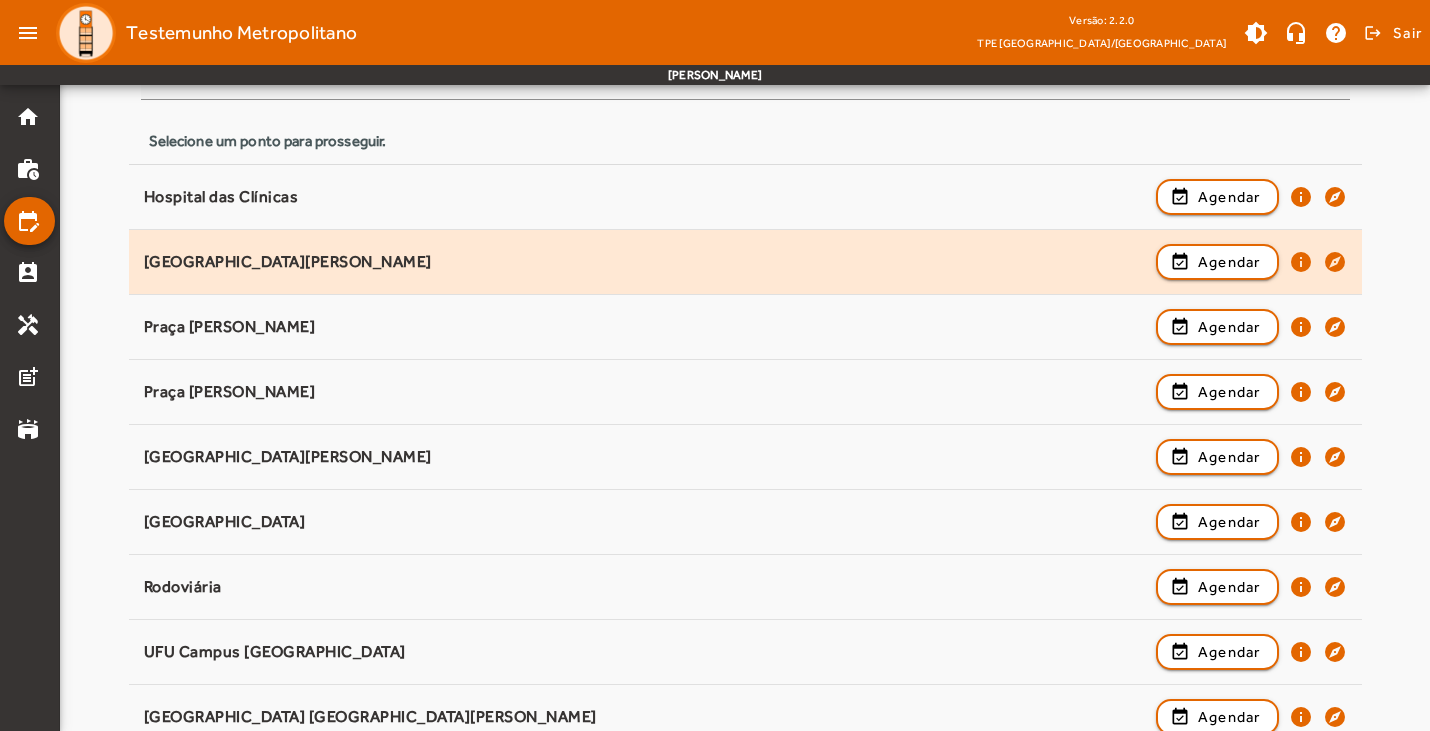 scroll, scrollTop: 254, scrollLeft: 0, axis: vertical 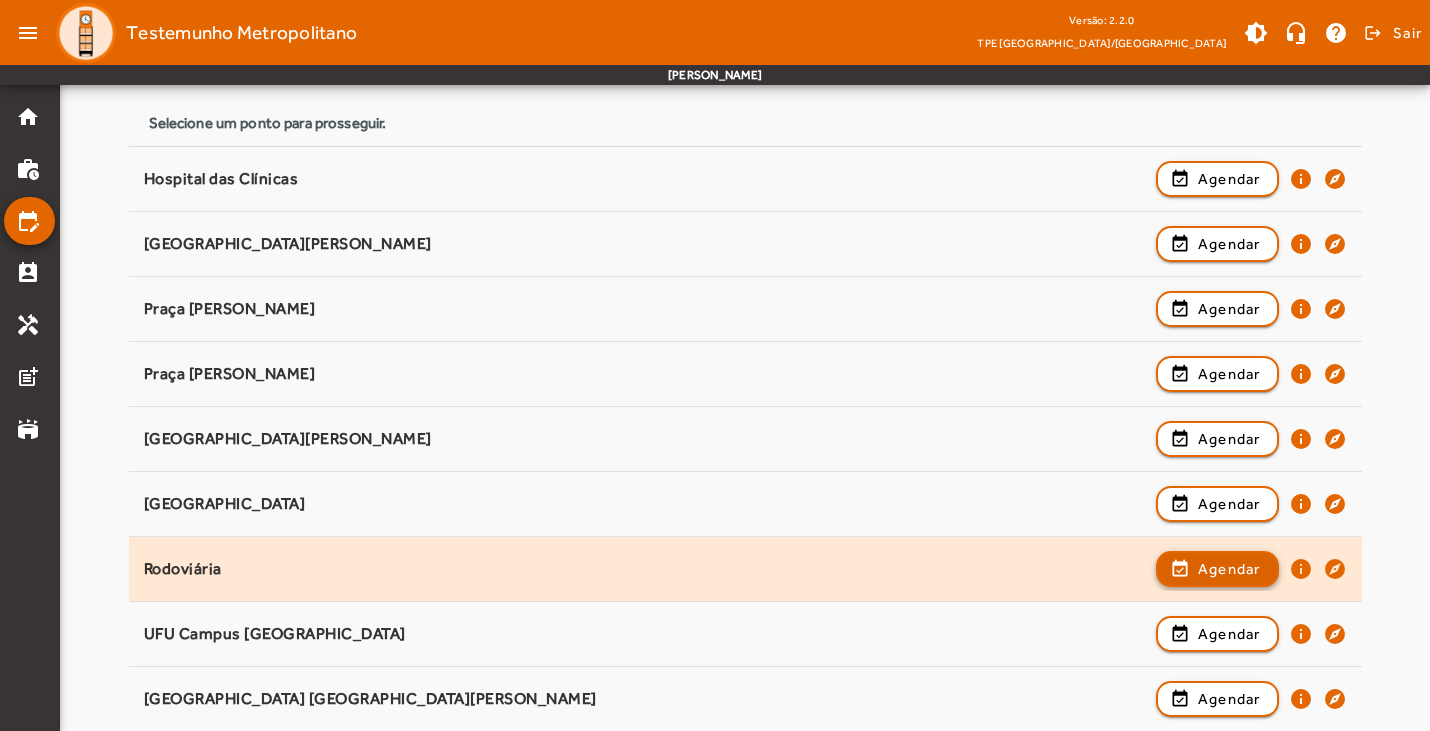 click on "Agendar" at bounding box center (1229, 634) 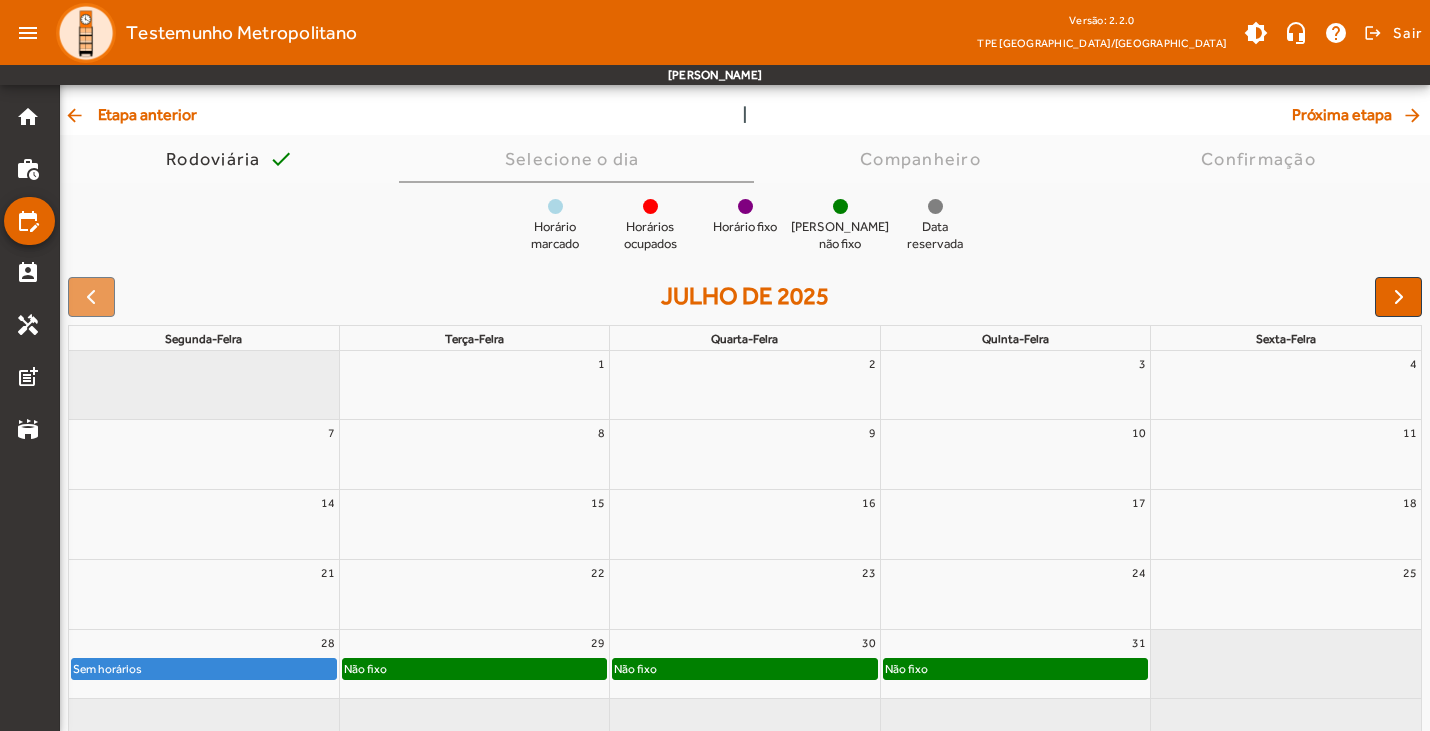 scroll, scrollTop: 155, scrollLeft: 0, axis: vertical 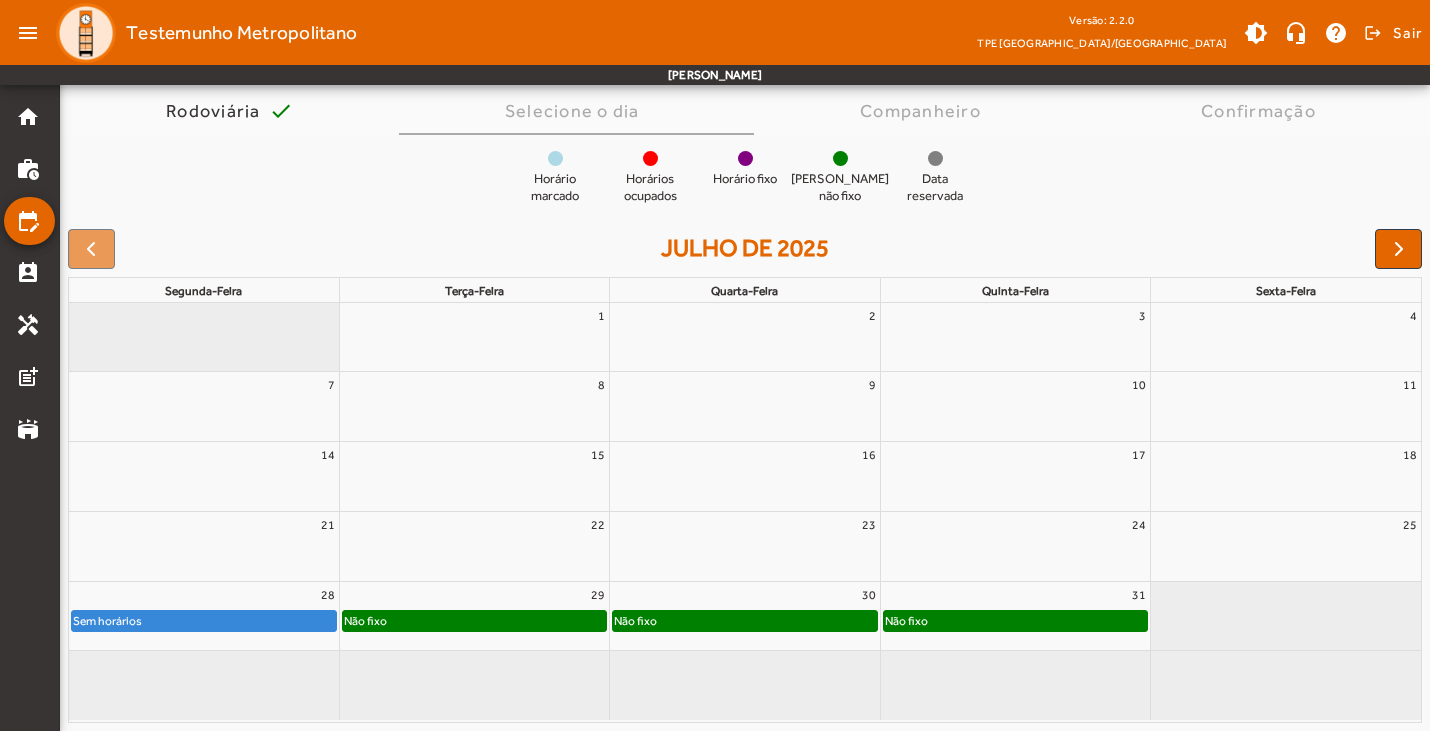 click on "Não fixo" 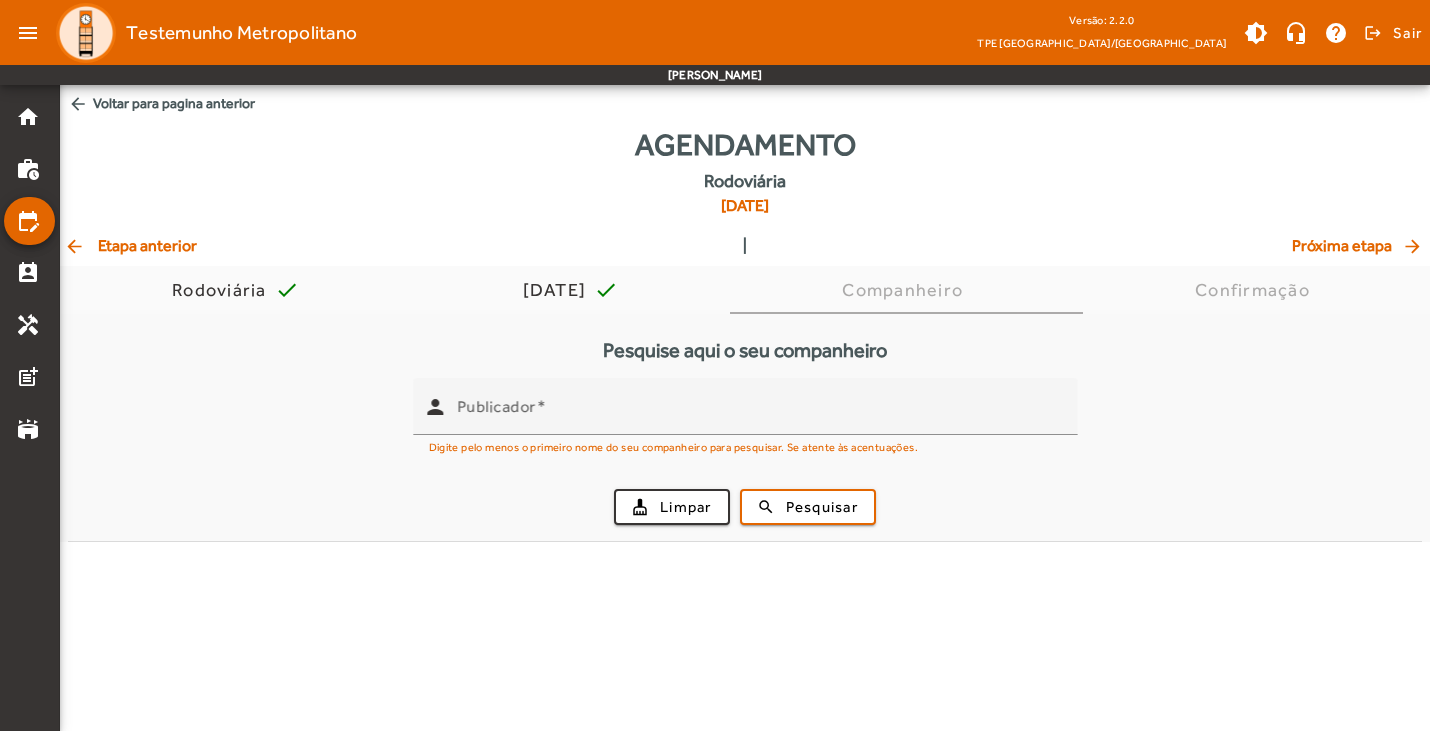 scroll, scrollTop: 0, scrollLeft: 0, axis: both 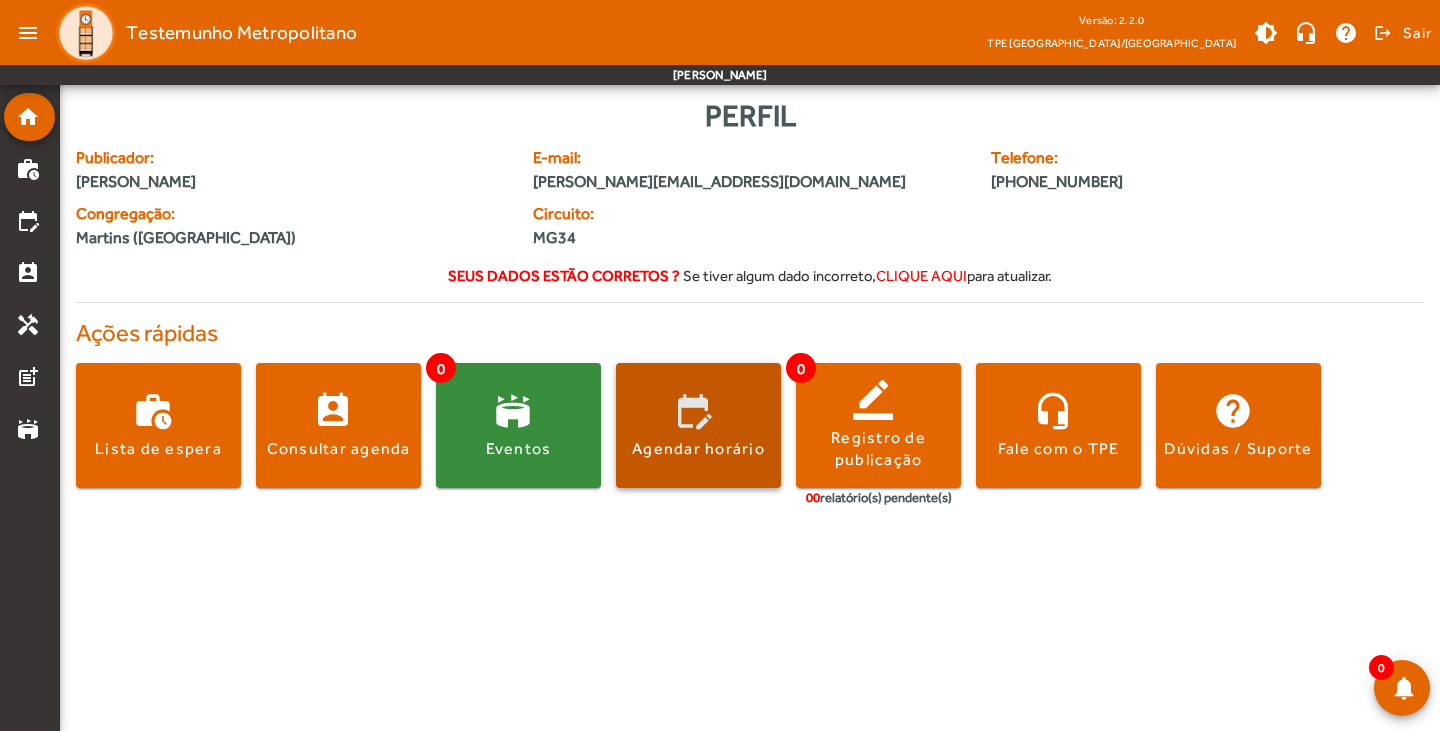 click 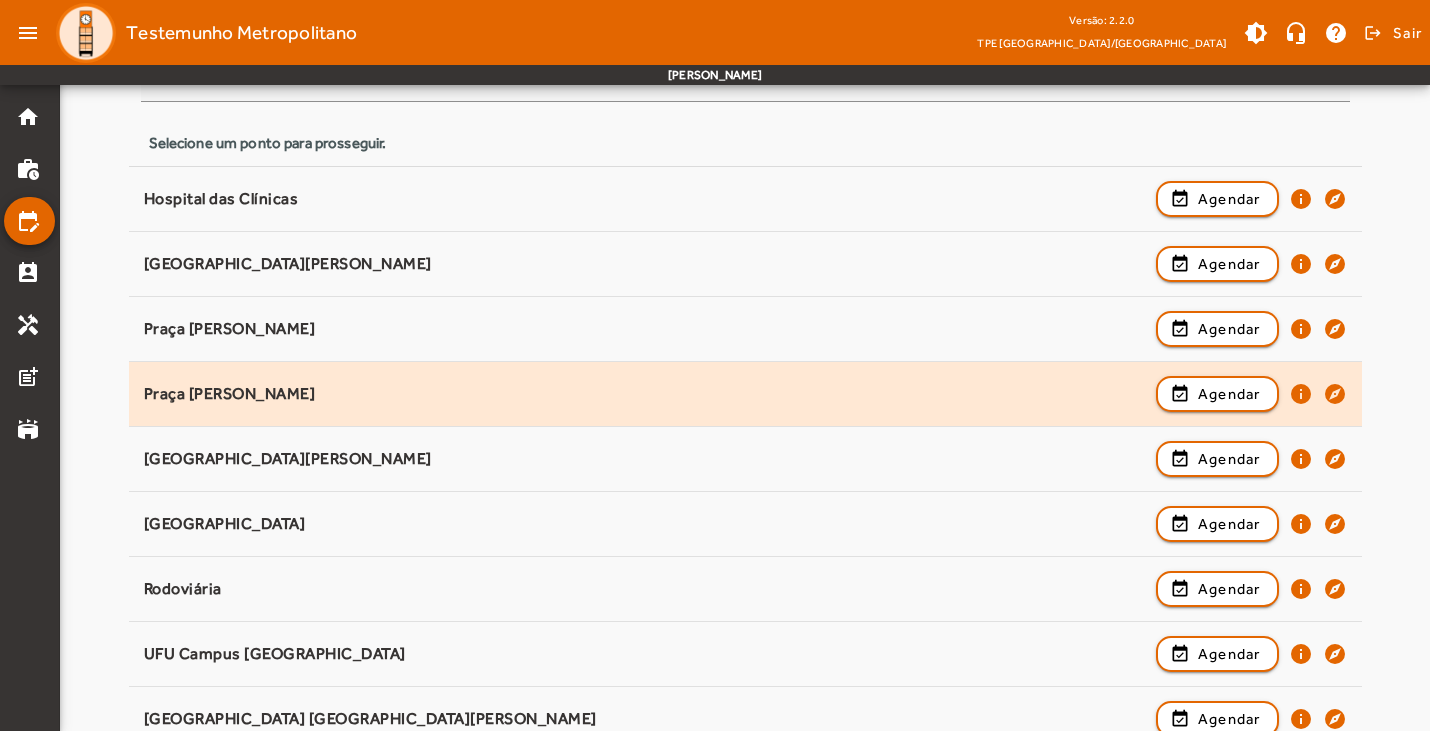 scroll, scrollTop: 254, scrollLeft: 0, axis: vertical 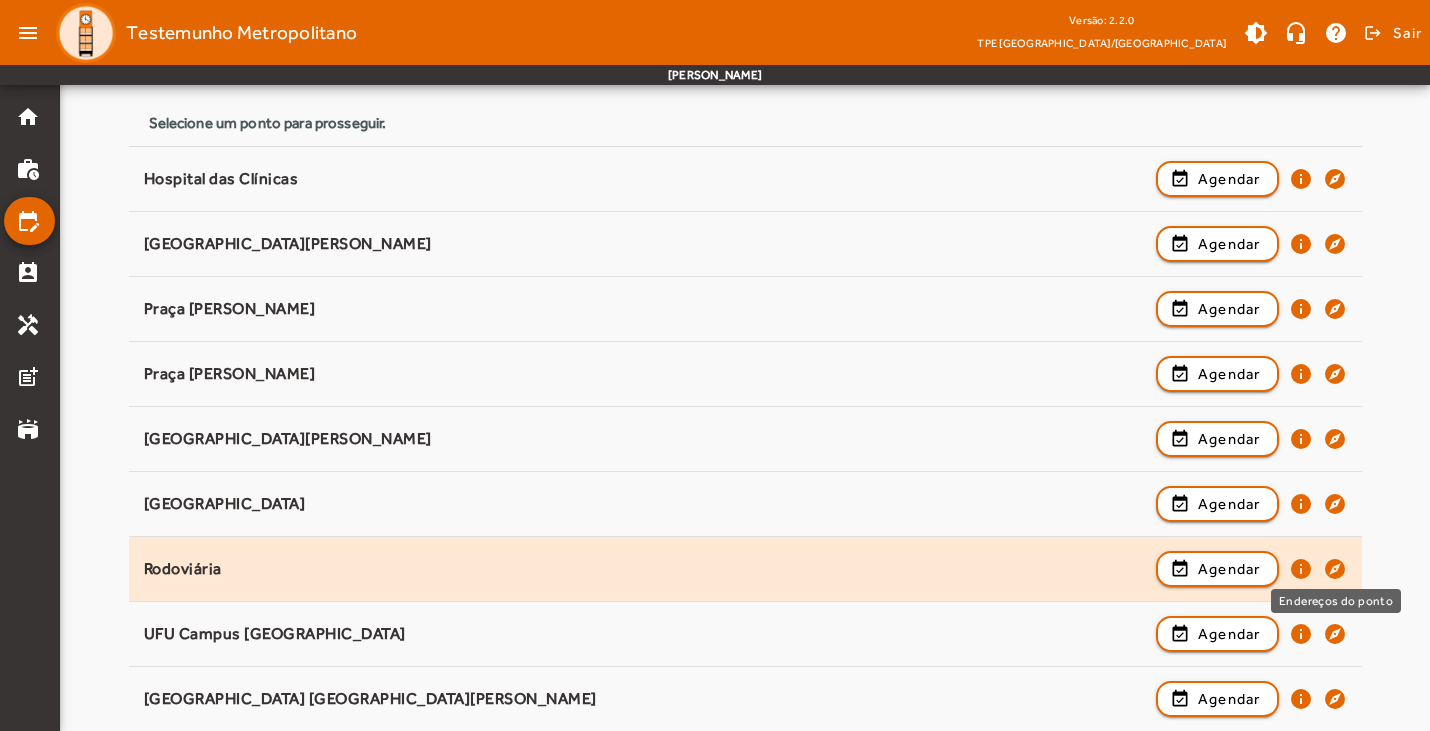 click on "explore" at bounding box center (1335, 634) 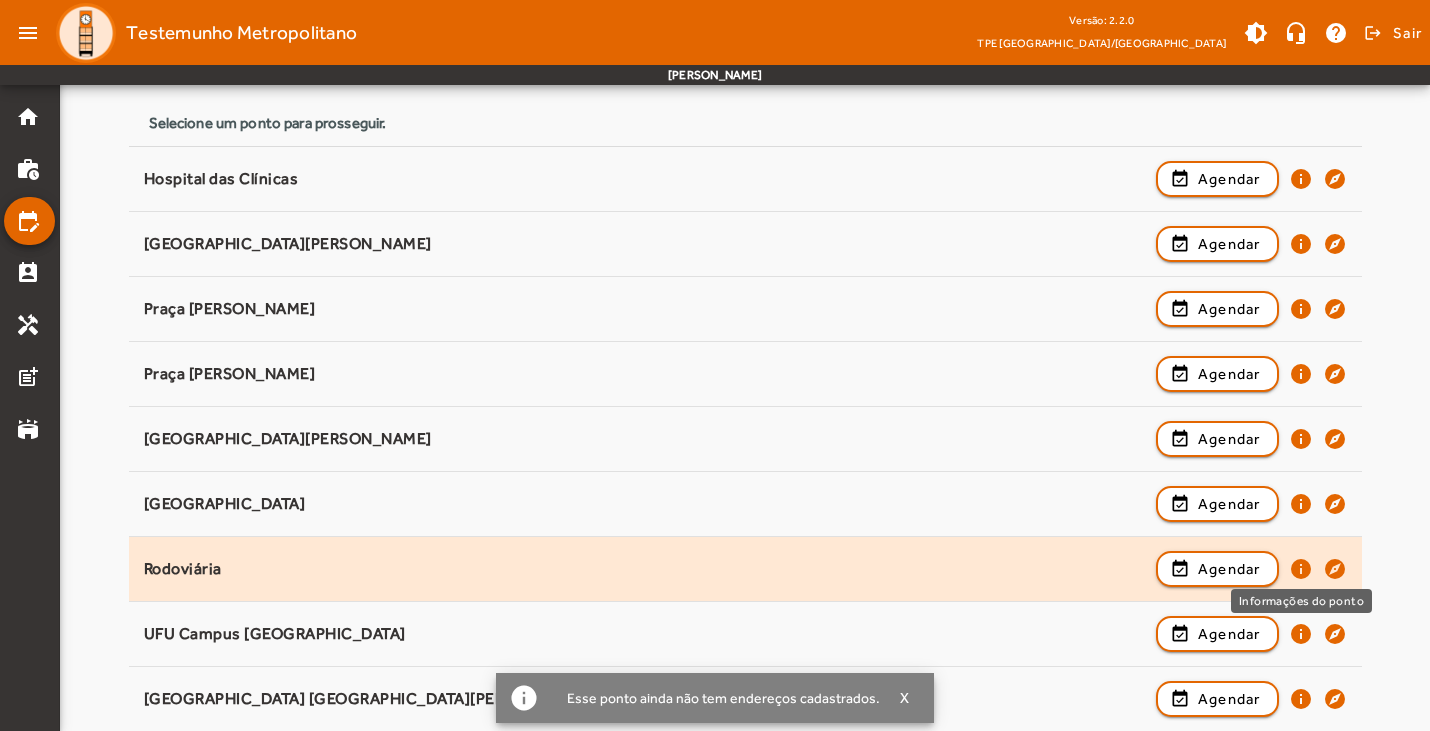 click on "info" at bounding box center (1301, 634) 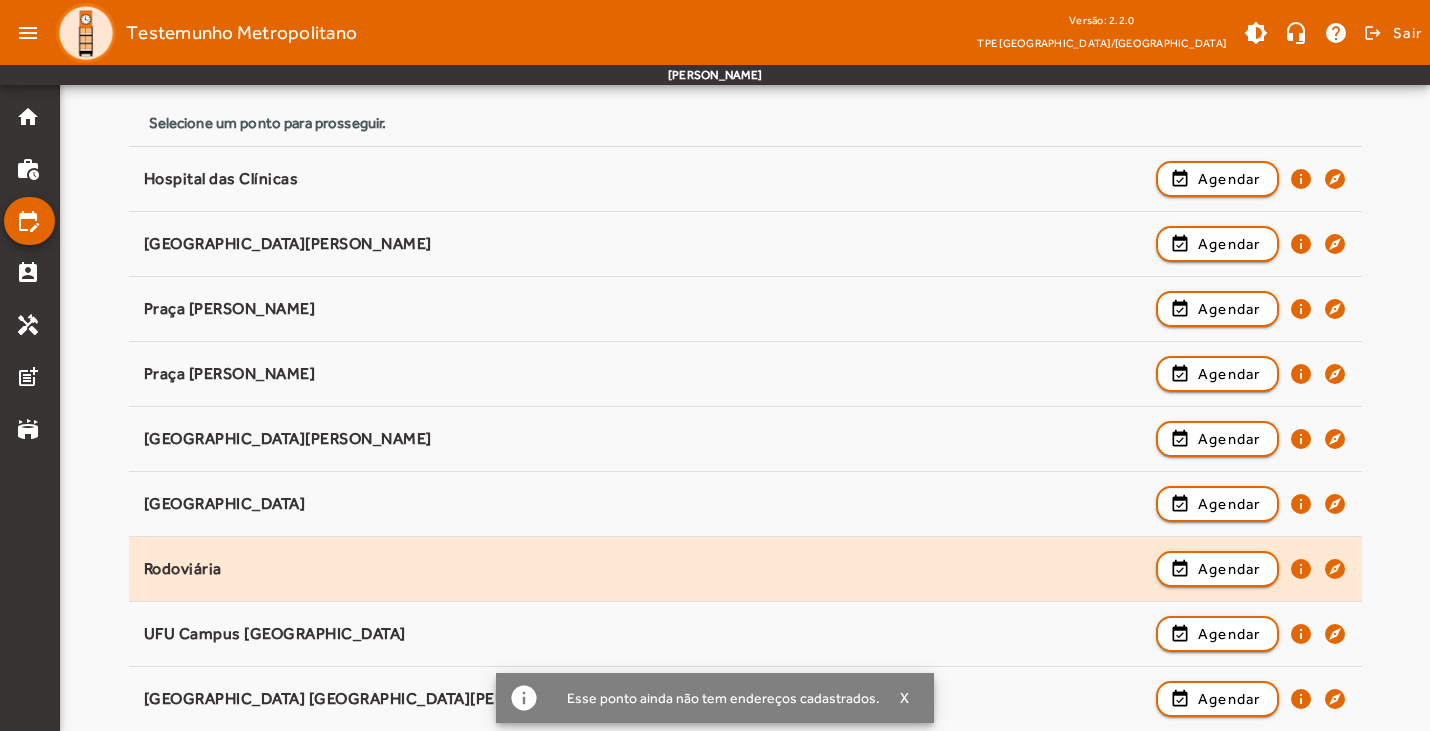 scroll, scrollTop: 0, scrollLeft: 0, axis: both 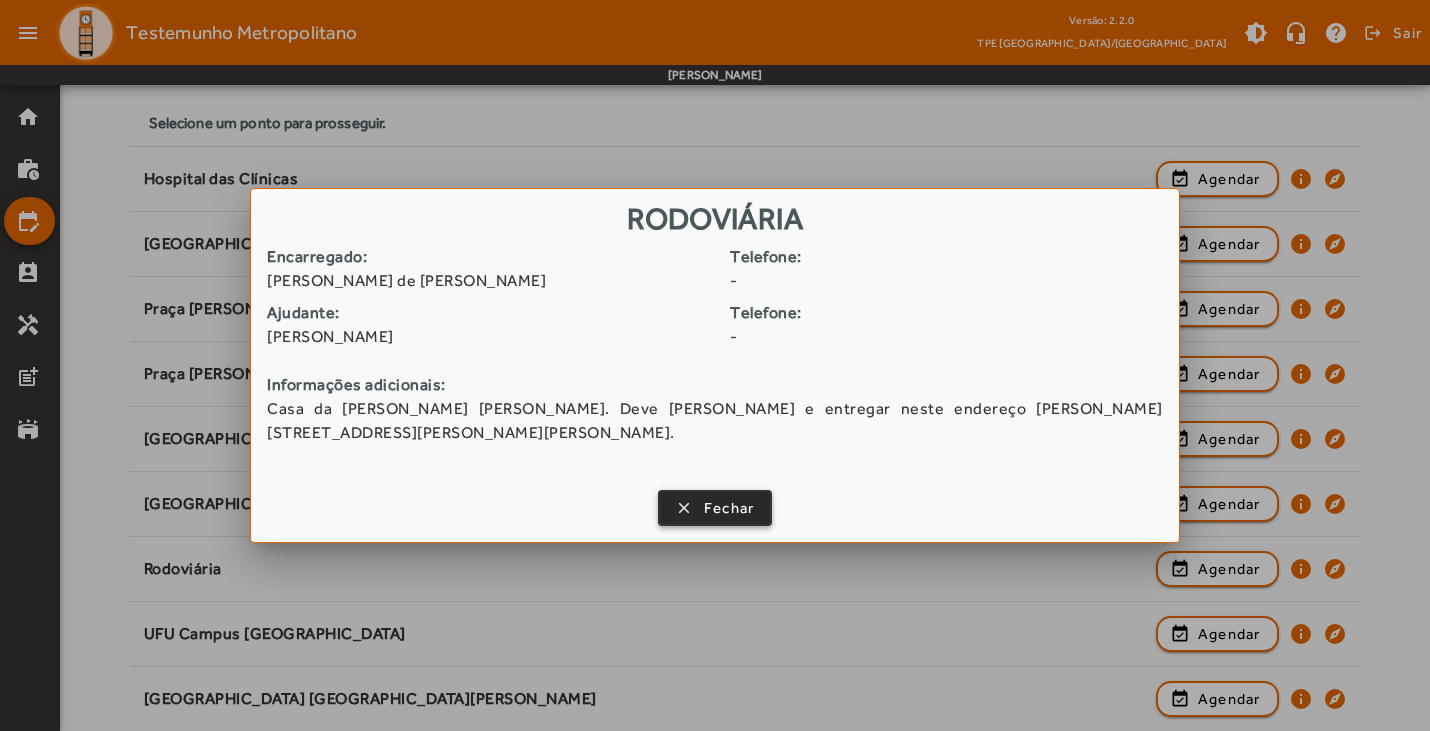 click on "Fechar" at bounding box center (729, 508) 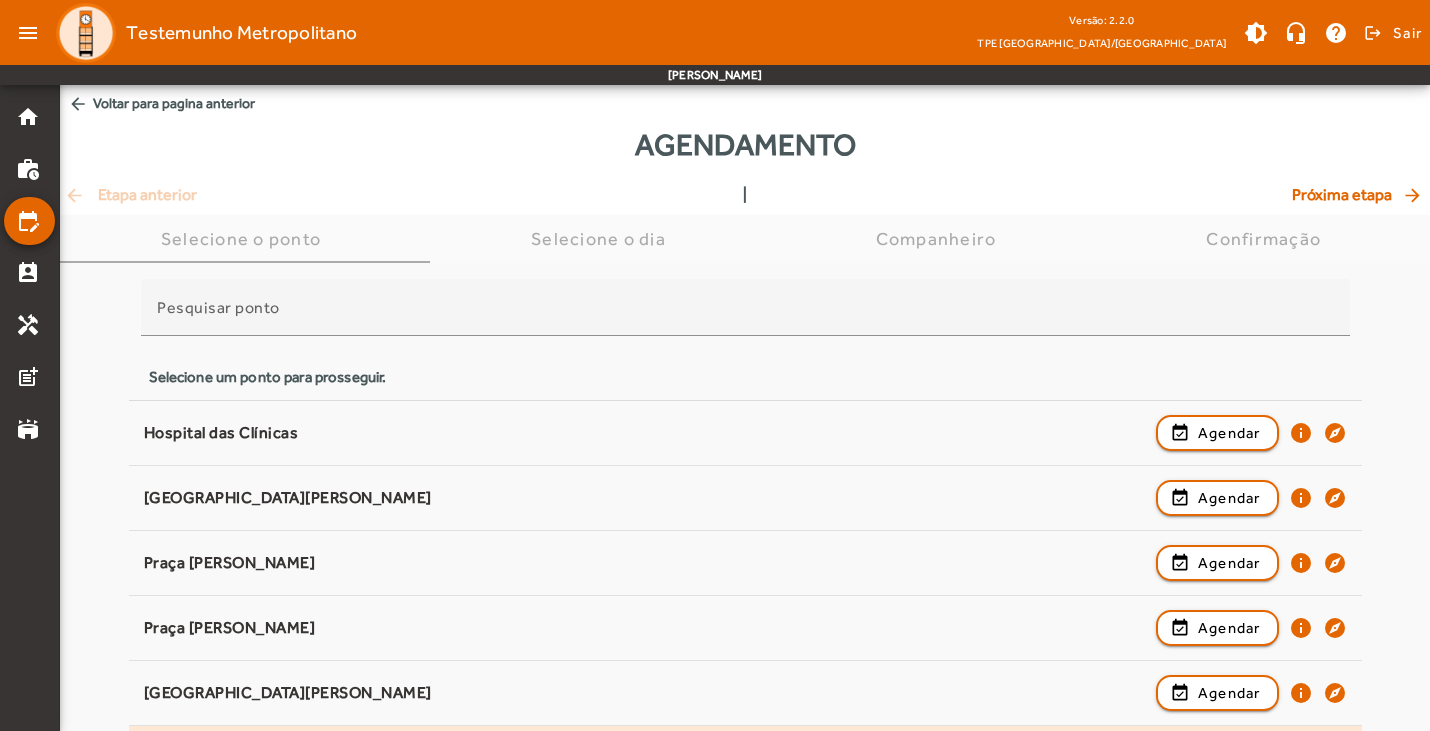 scroll, scrollTop: 254, scrollLeft: 0, axis: vertical 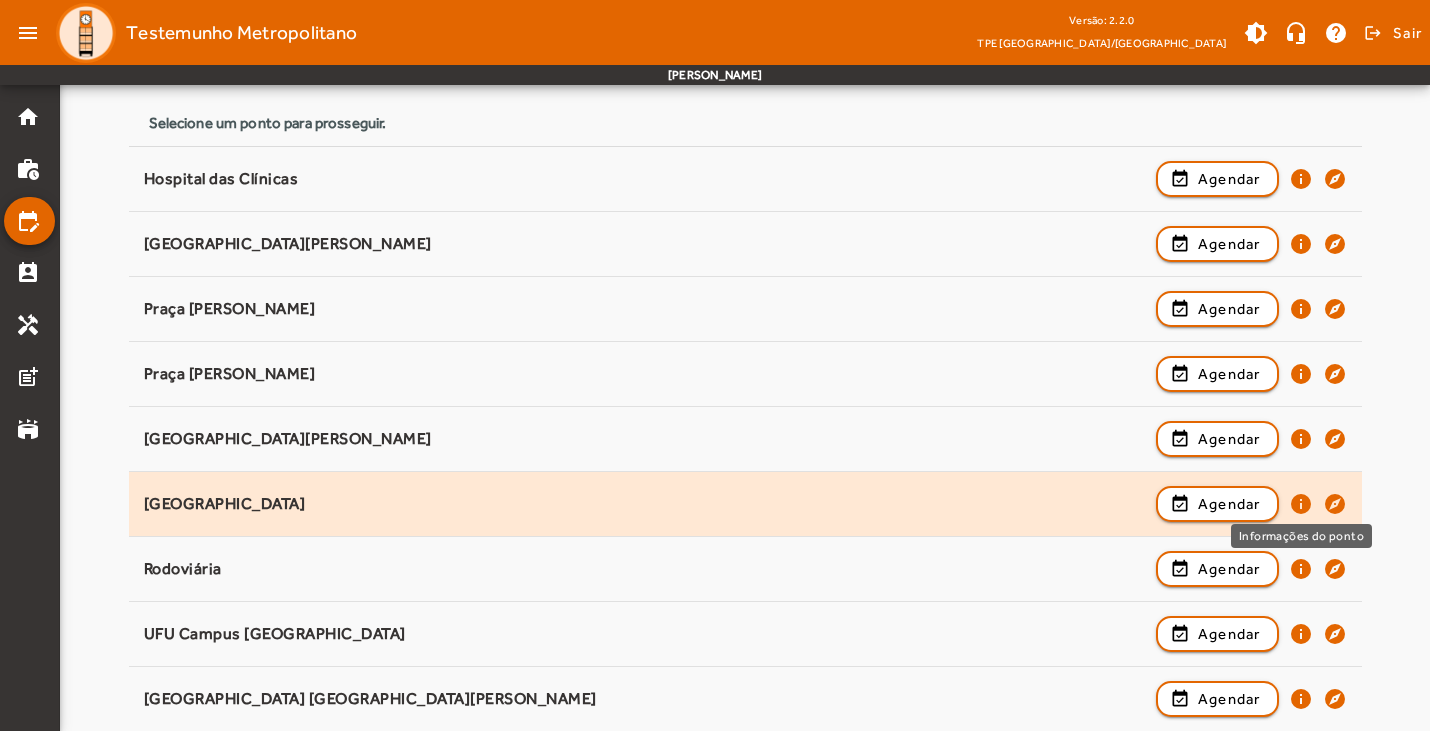 click on "info" at bounding box center (1301, 569) 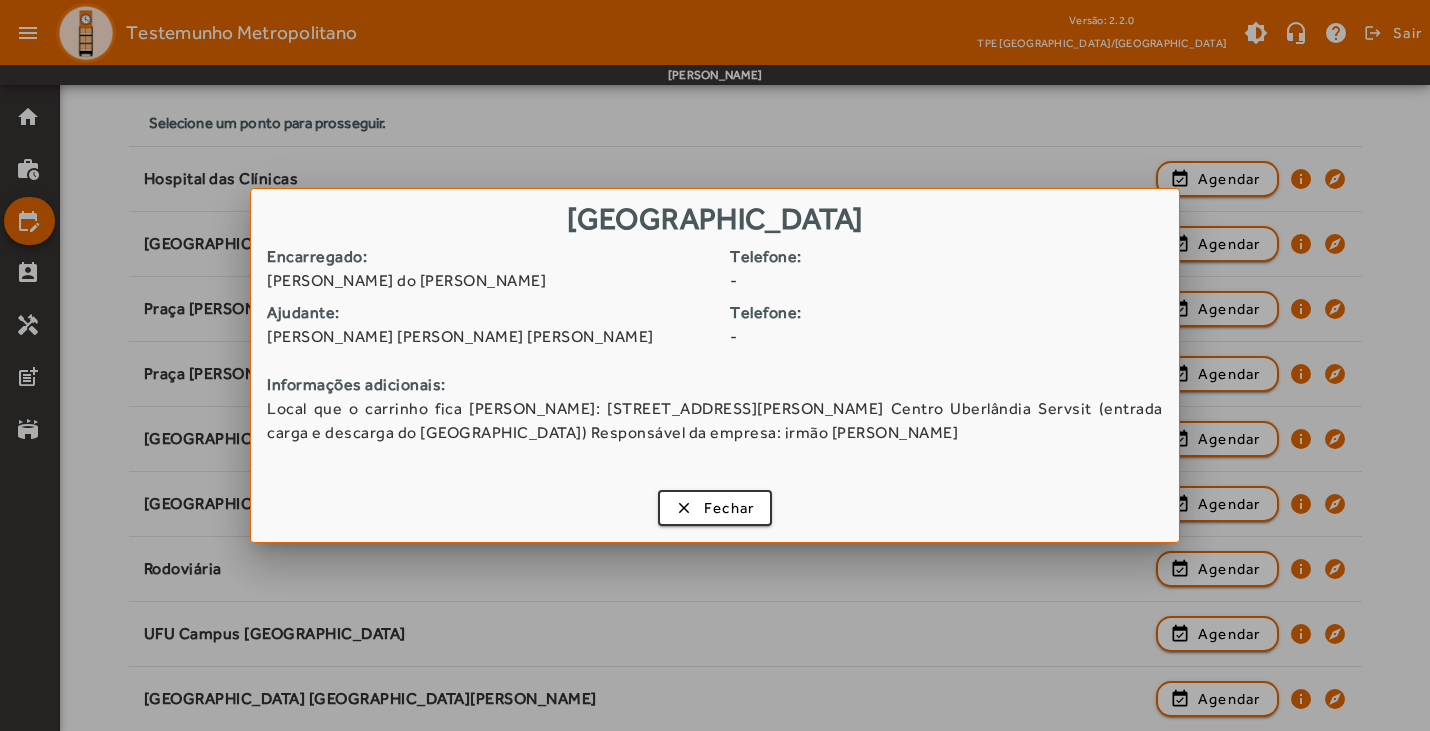 scroll, scrollTop: 0, scrollLeft: 0, axis: both 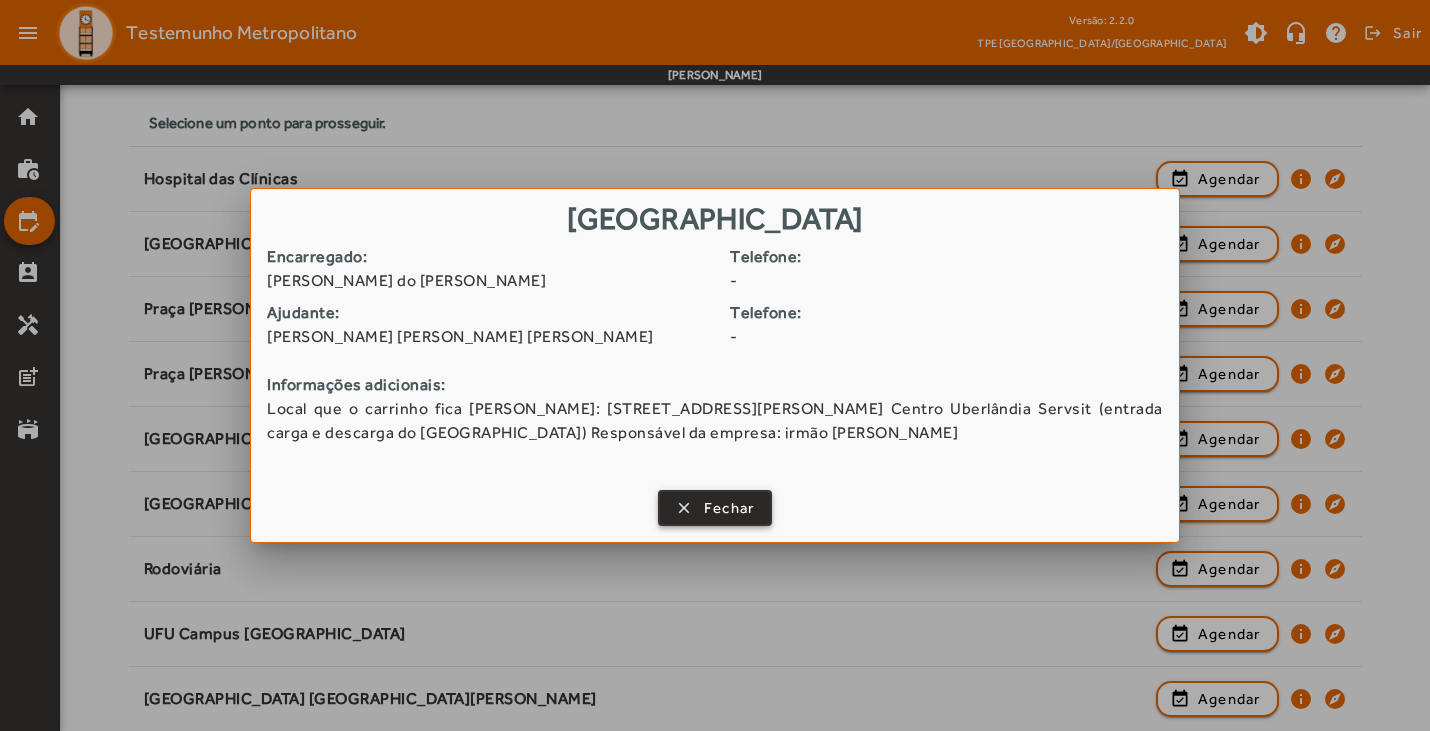 click on "Fechar" at bounding box center [729, 508] 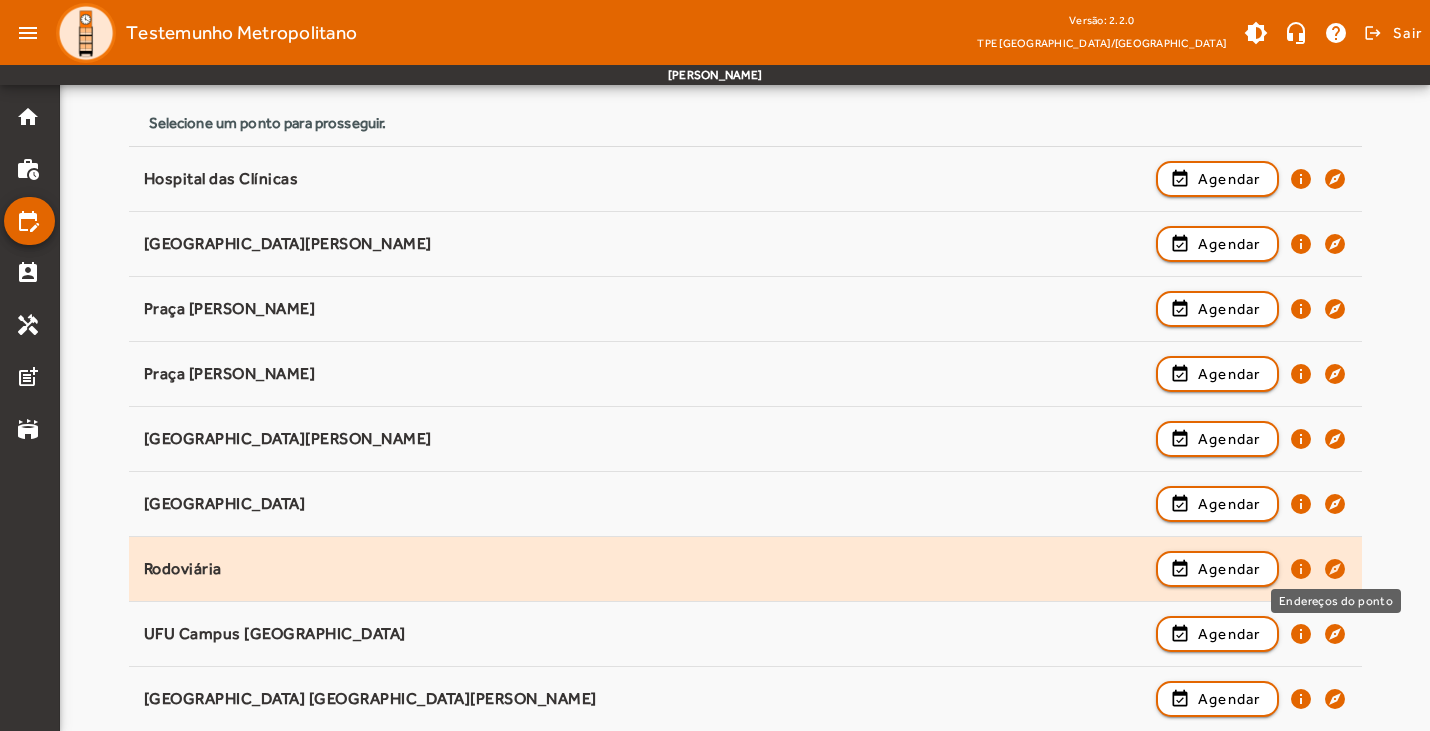 click on "explore" at bounding box center (1335, 634) 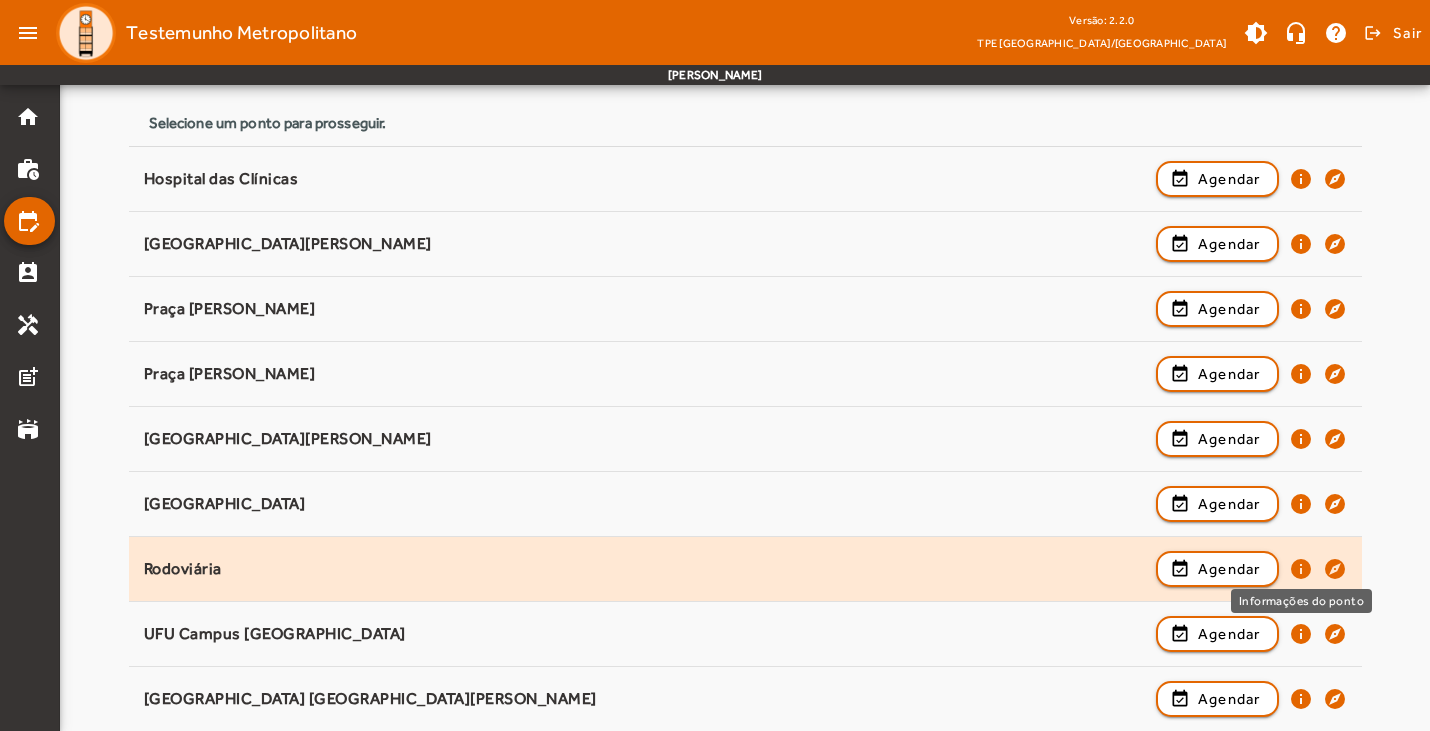 click on "info" at bounding box center (1301, 634) 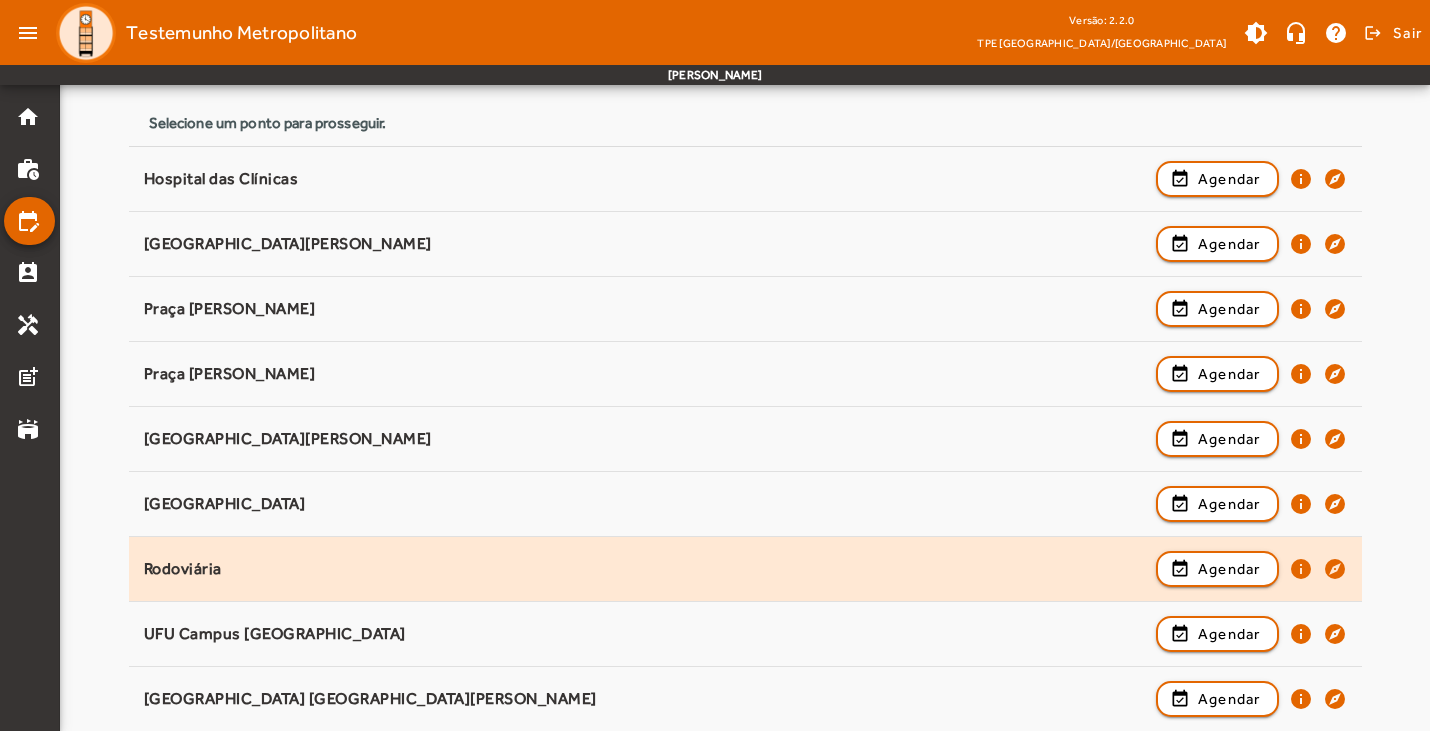 scroll, scrollTop: 0, scrollLeft: 0, axis: both 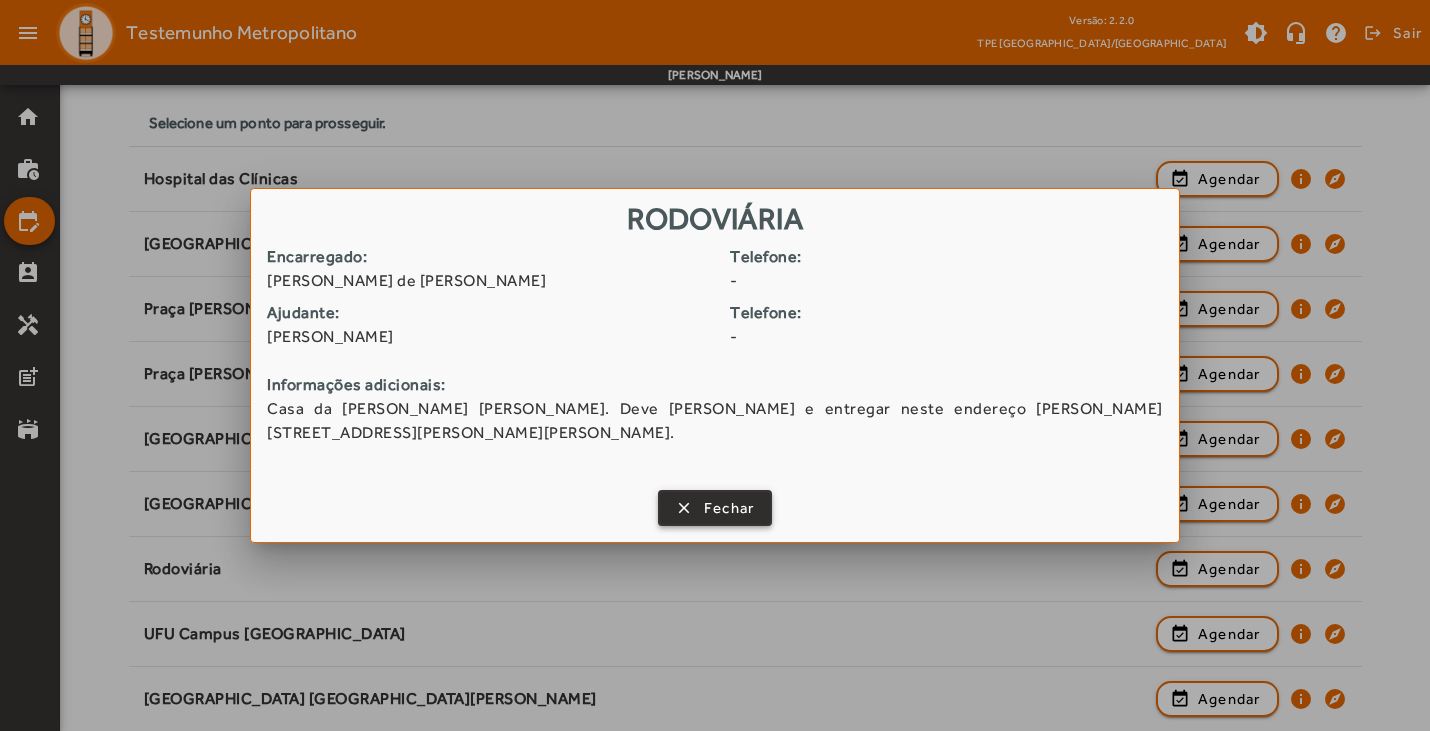 click on "Fechar" at bounding box center (729, 508) 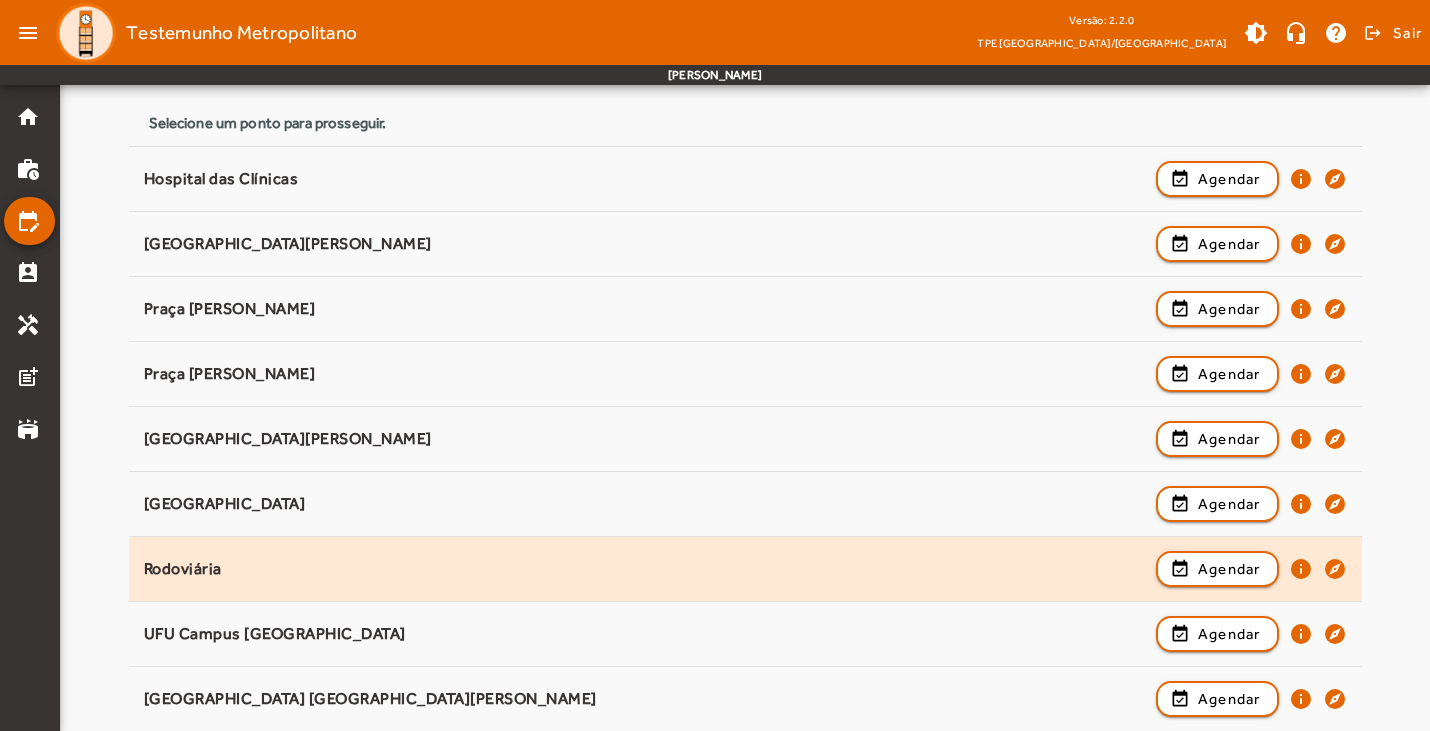scroll, scrollTop: 254, scrollLeft: 0, axis: vertical 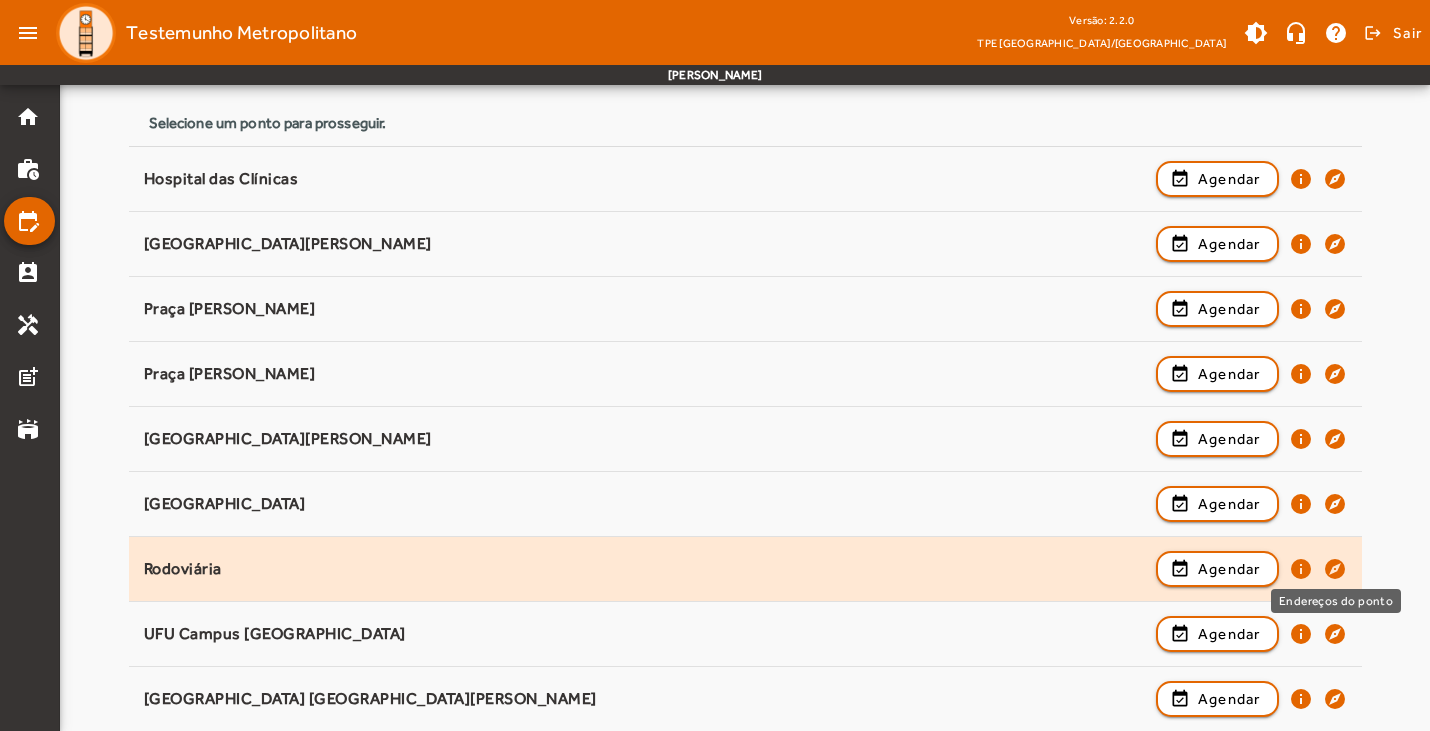 click on "explore" at bounding box center (1335, 634) 